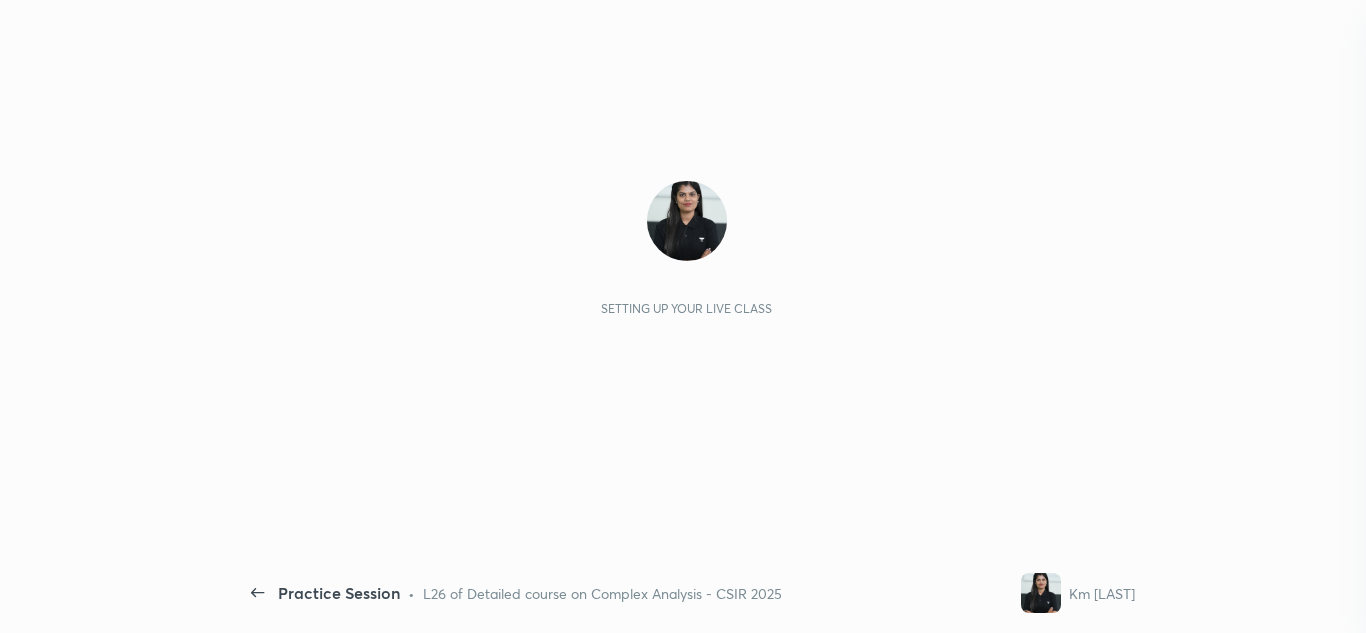 scroll, scrollTop: 0, scrollLeft: 0, axis: both 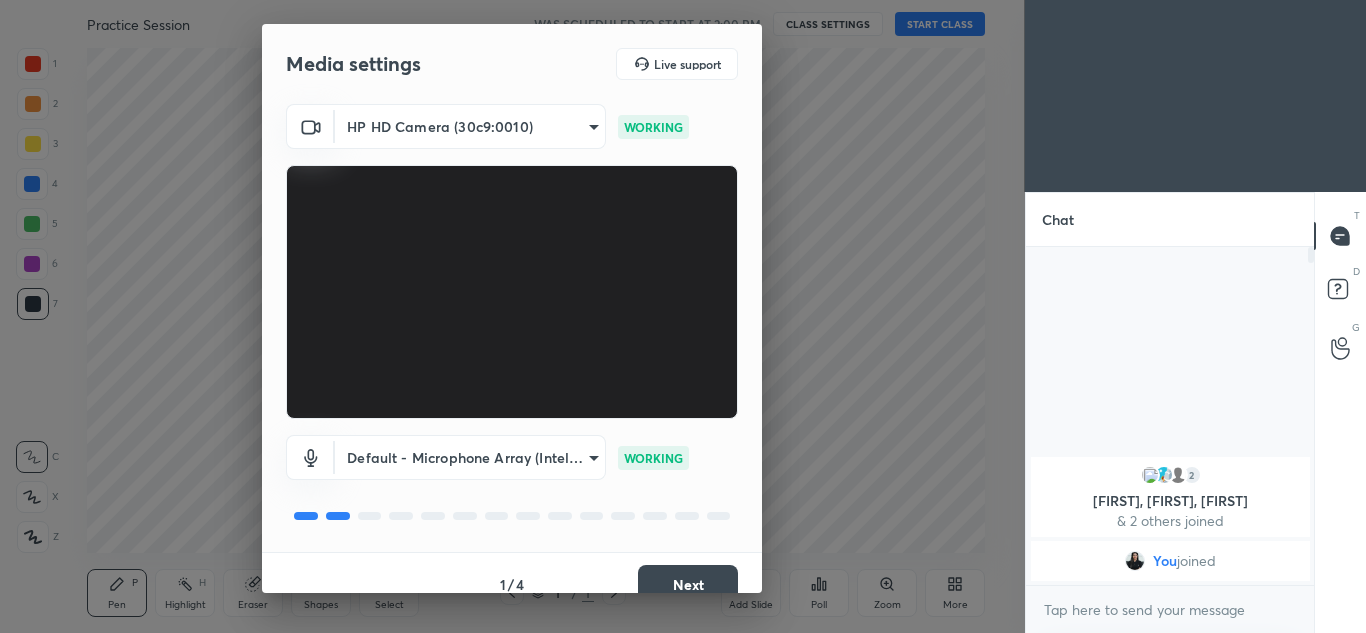 click on "Next" at bounding box center (688, 585) 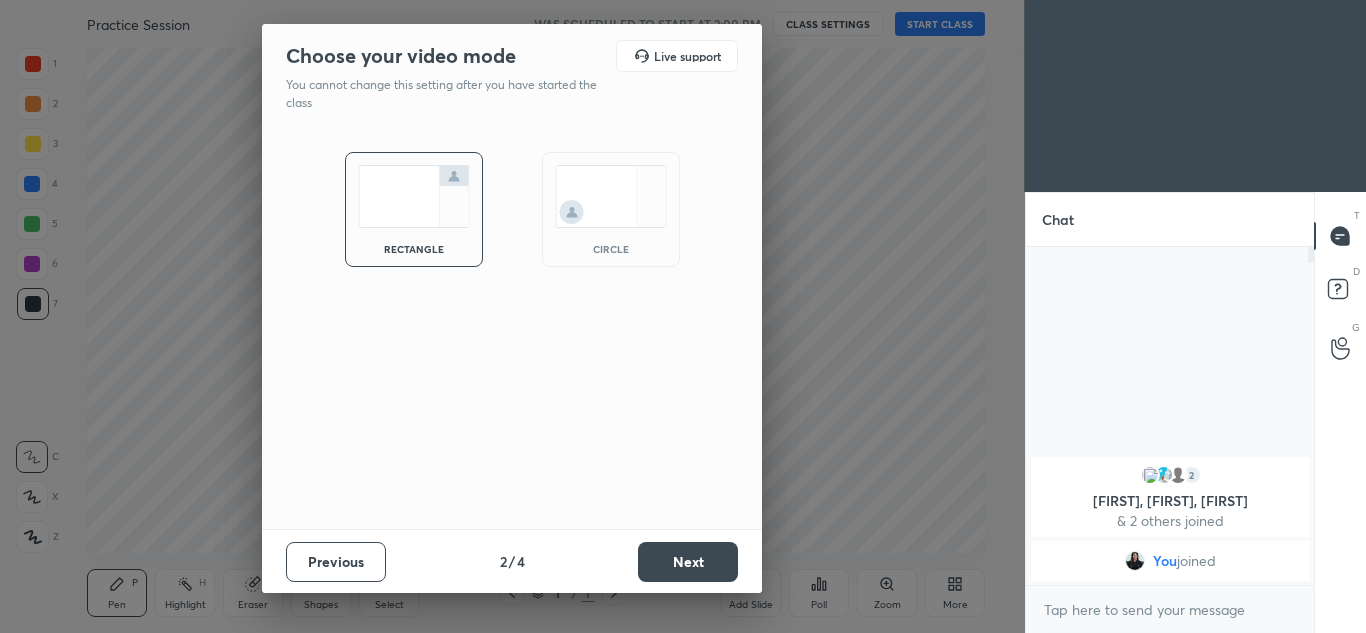 click at bounding box center (611, 196) 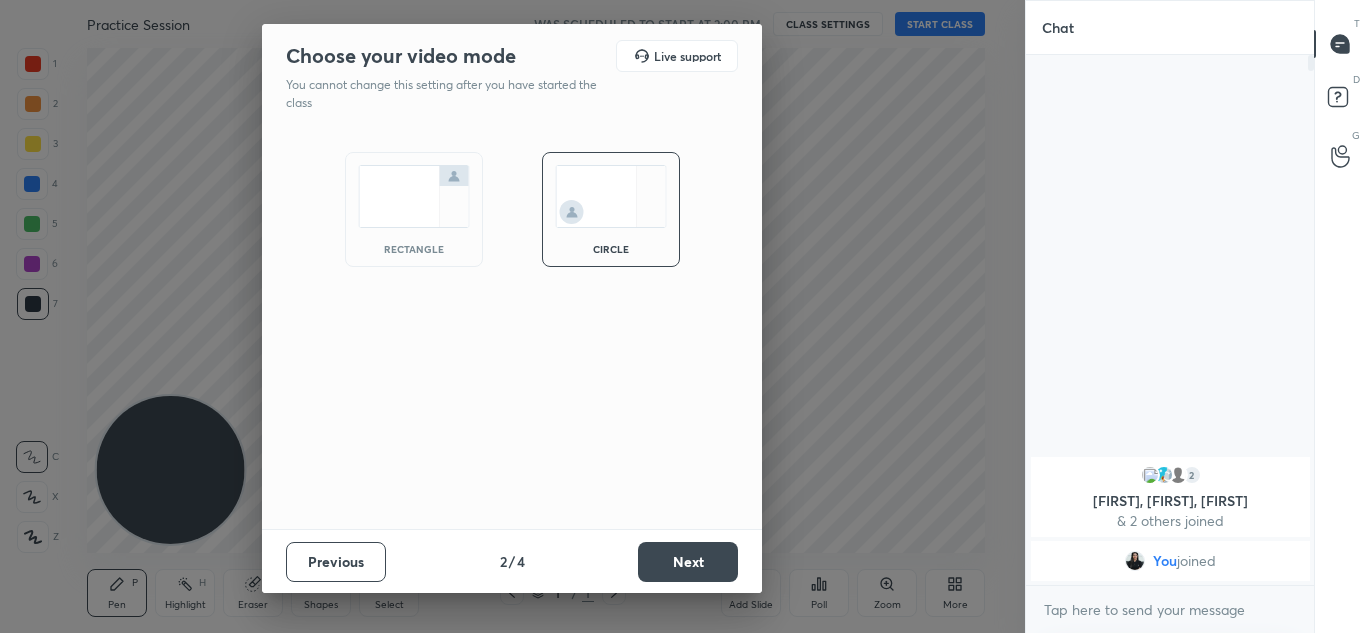 scroll, scrollTop: 7, scrollLeft: 7, axis: both 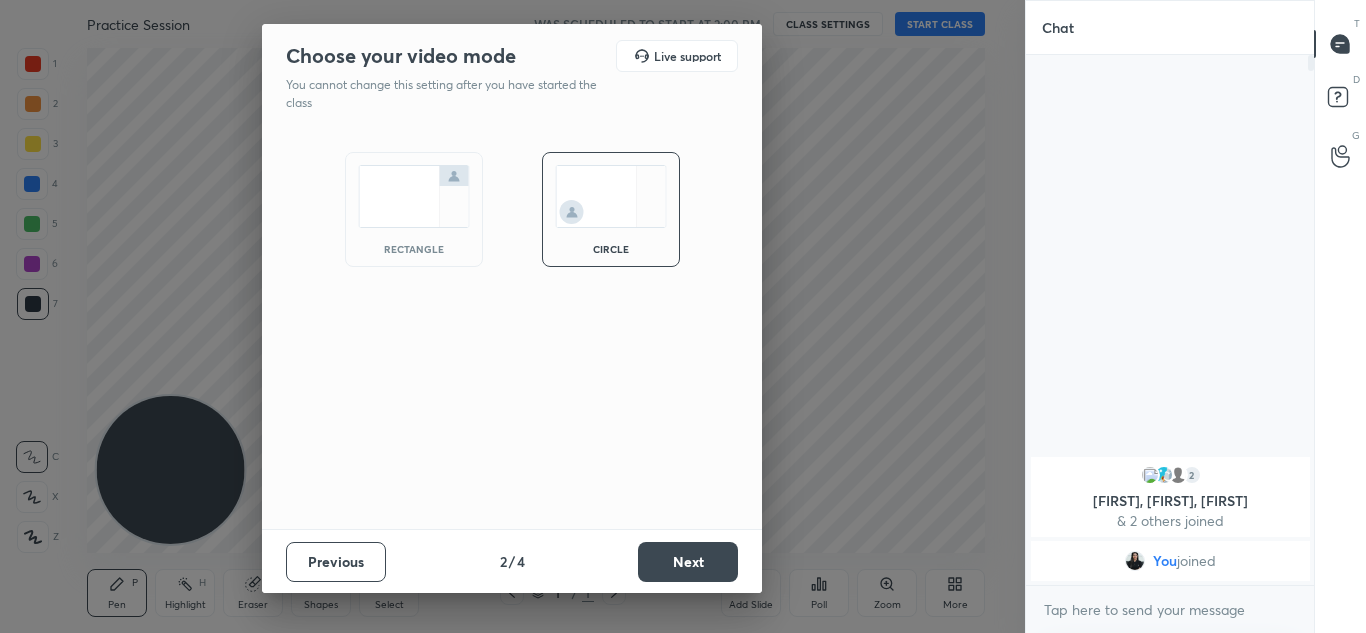 click on "Next" at bounding box center [688, 562] 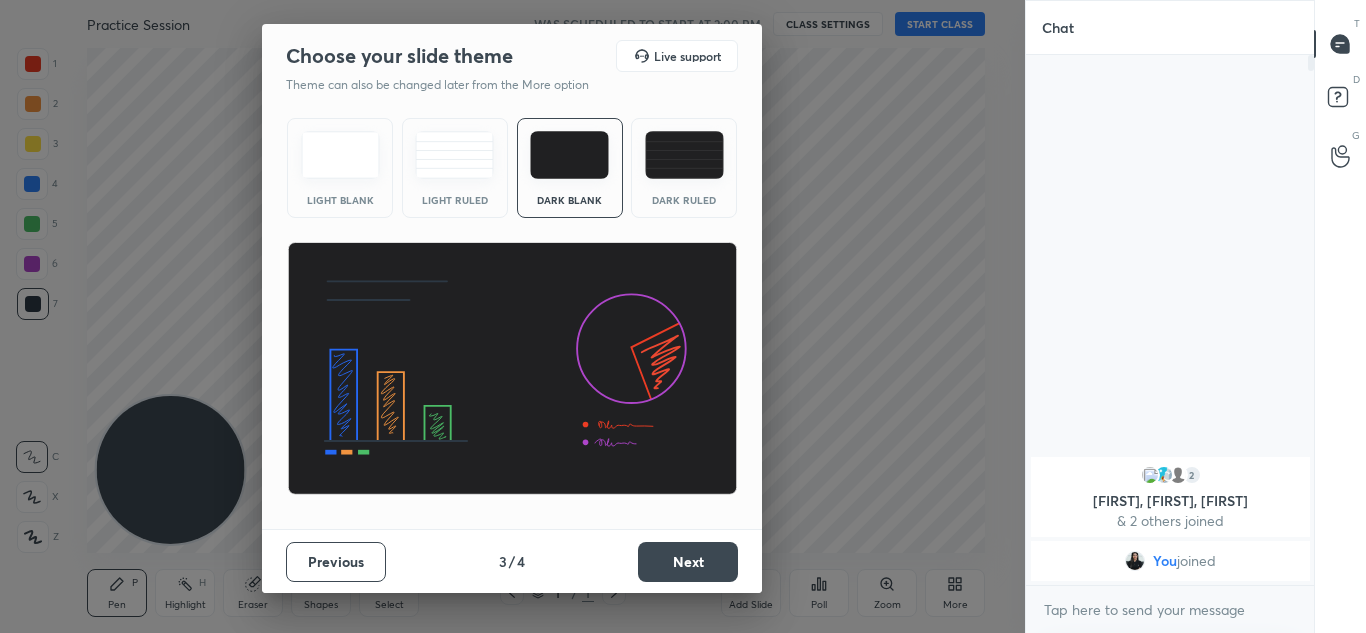 click on "Next" at bounding box center (688, 562) 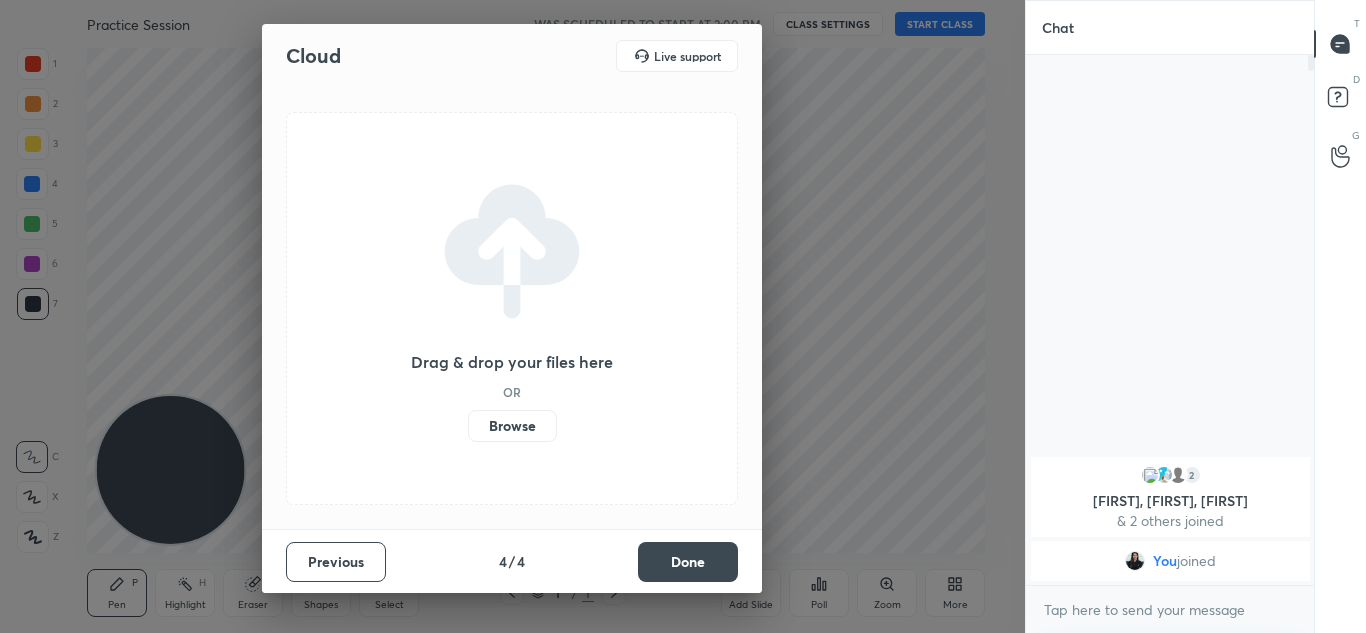 click on "Done" at bounding box center [688, 562] 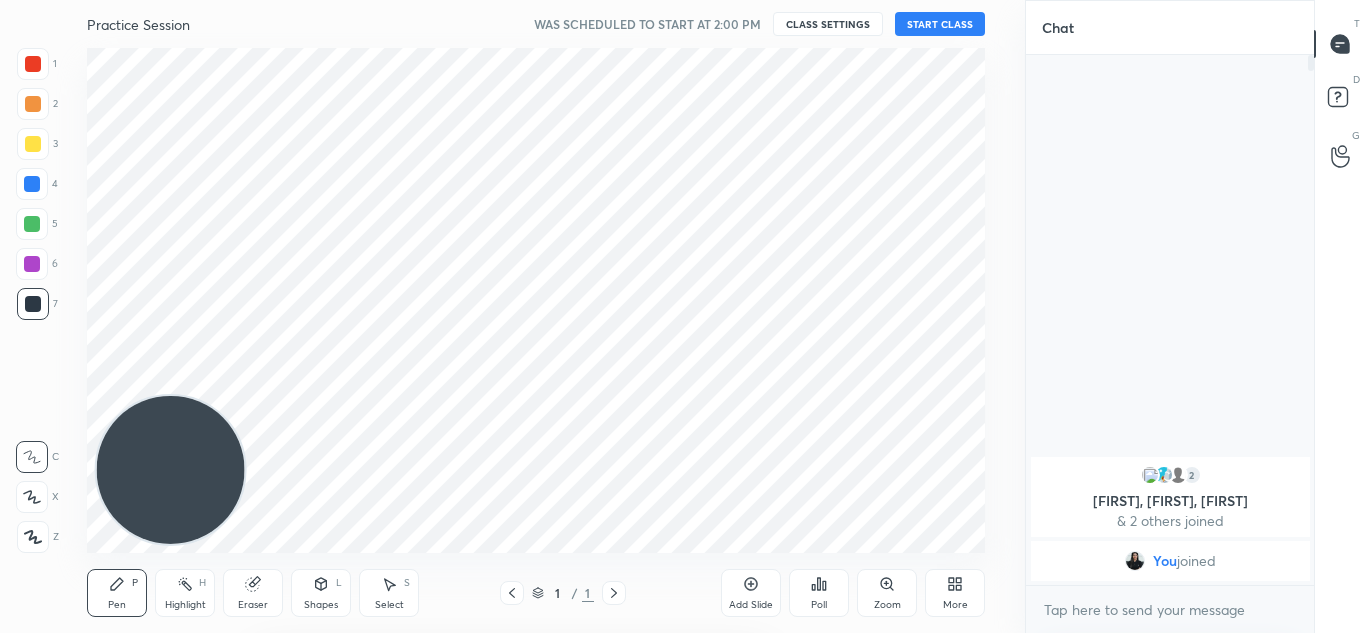 click at bounding box center [512, 316] 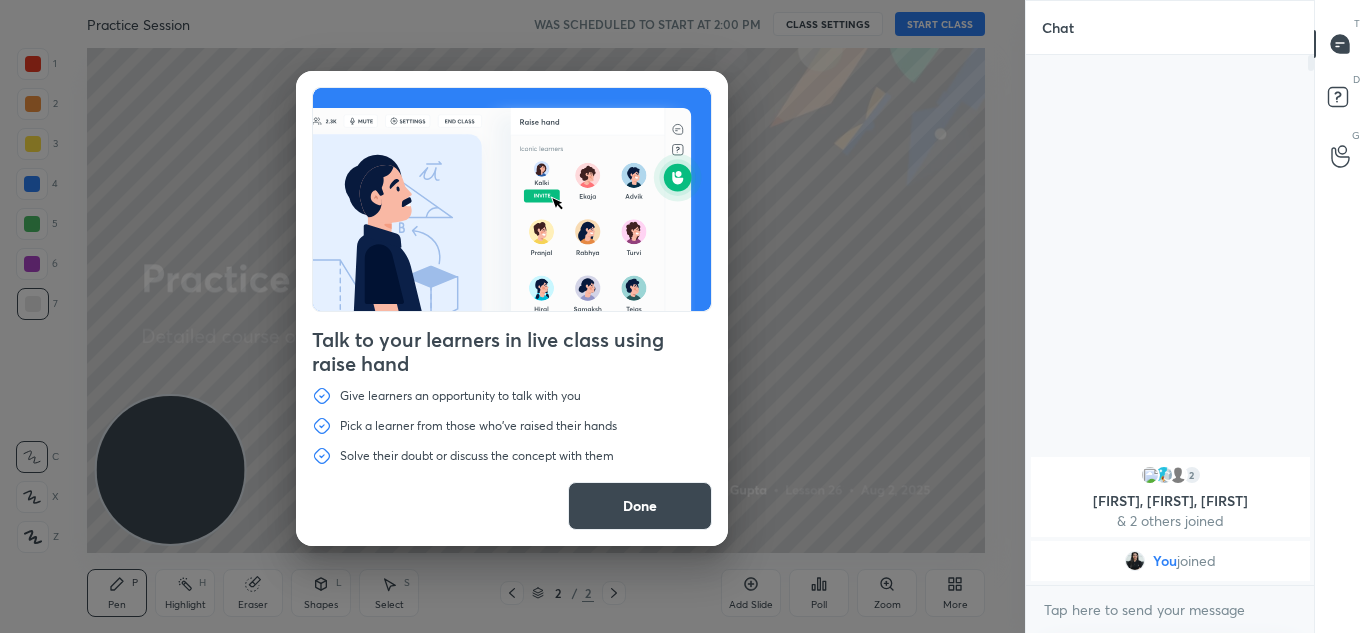 click on "Done" at bounding box center [640, 506] 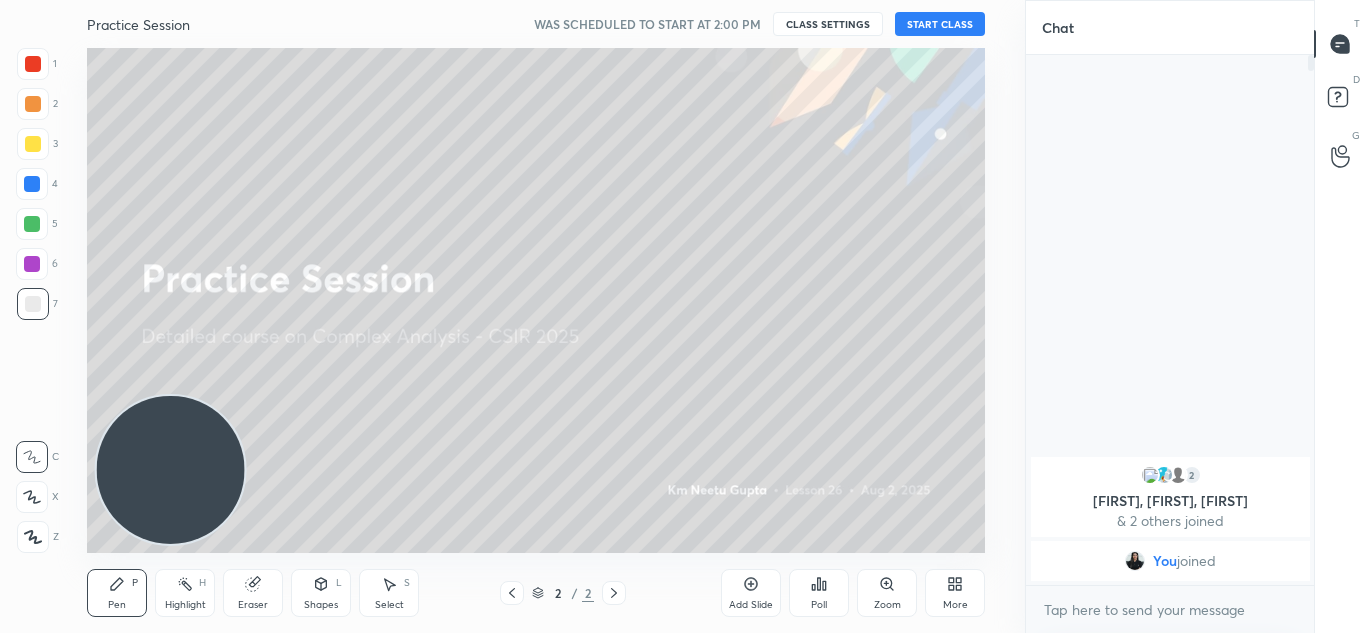 click on "START CLASS" at bounding box center (940, 24) 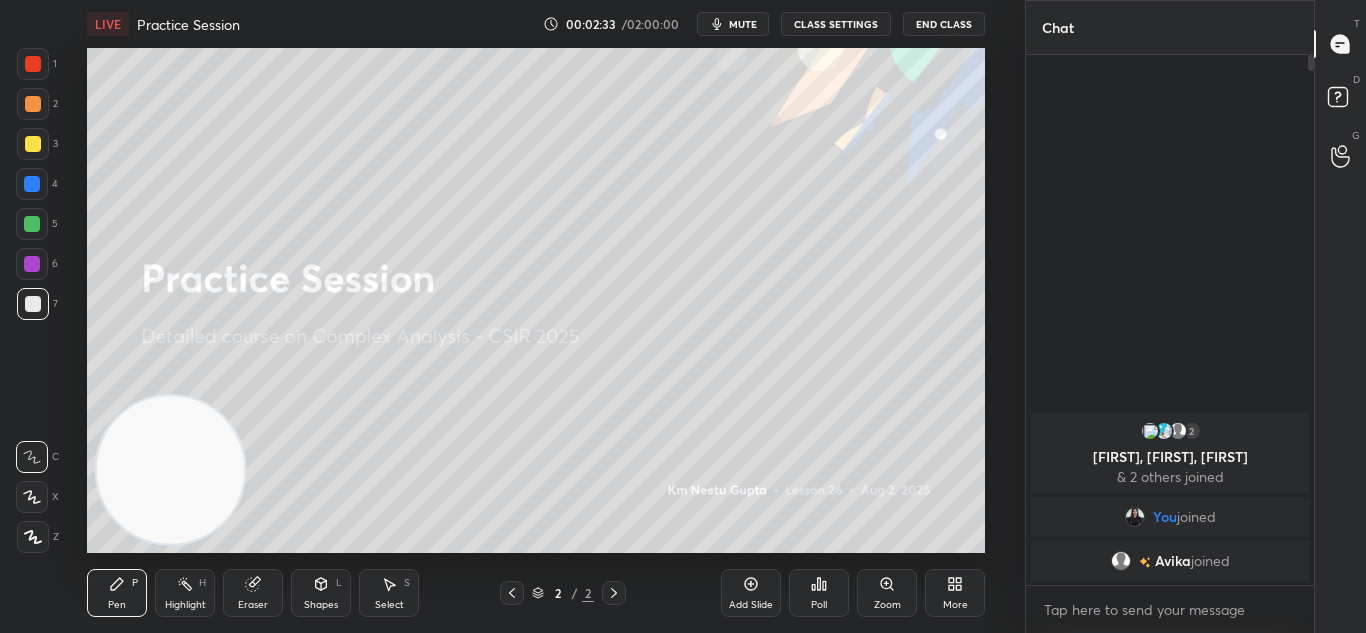 click on "Shapes L" at bounding box center [321, 593] 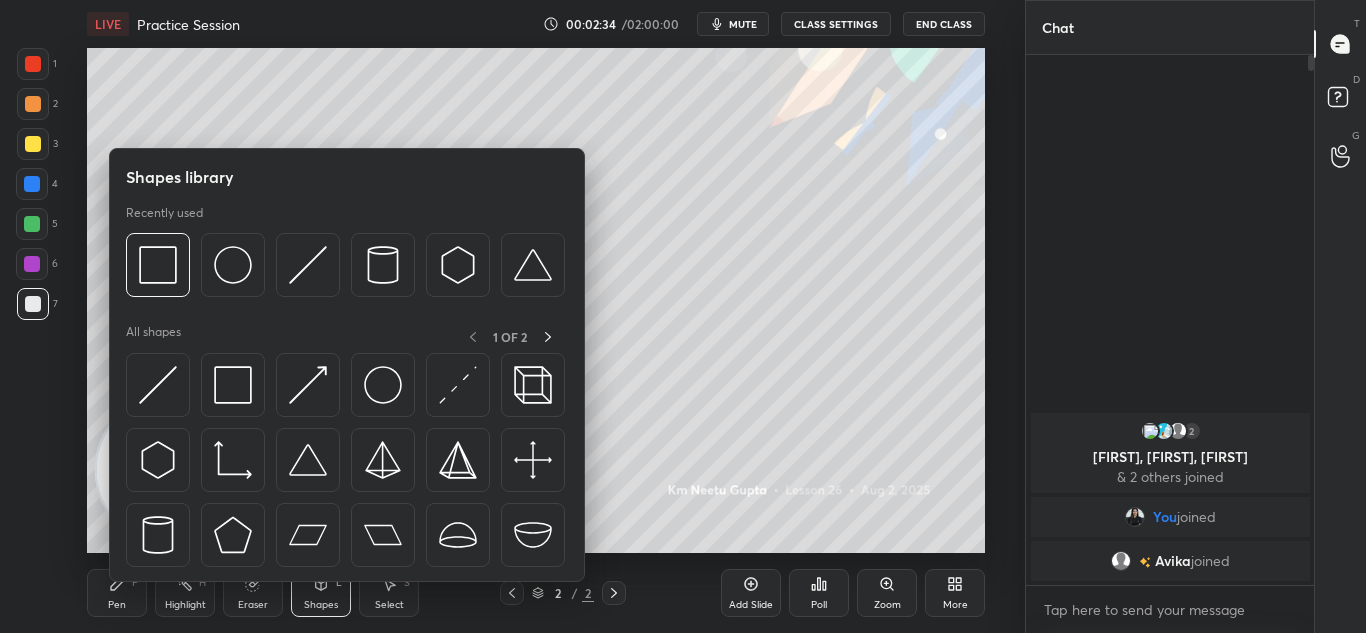 click on "Pen P Highlight H Eraser Shapes L Select S 2 / 2 Add Slide Poll Zoom More" at bounding box center [536, 593] 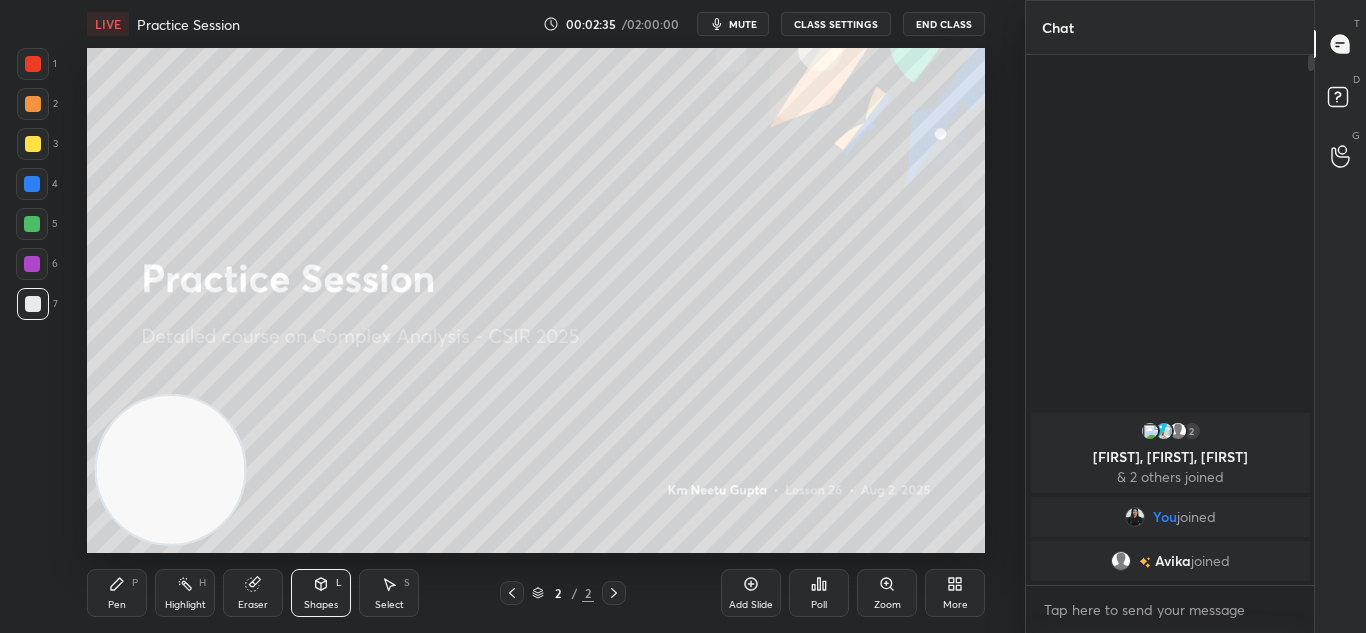 click on "mute" at bounding box center [743, 24] 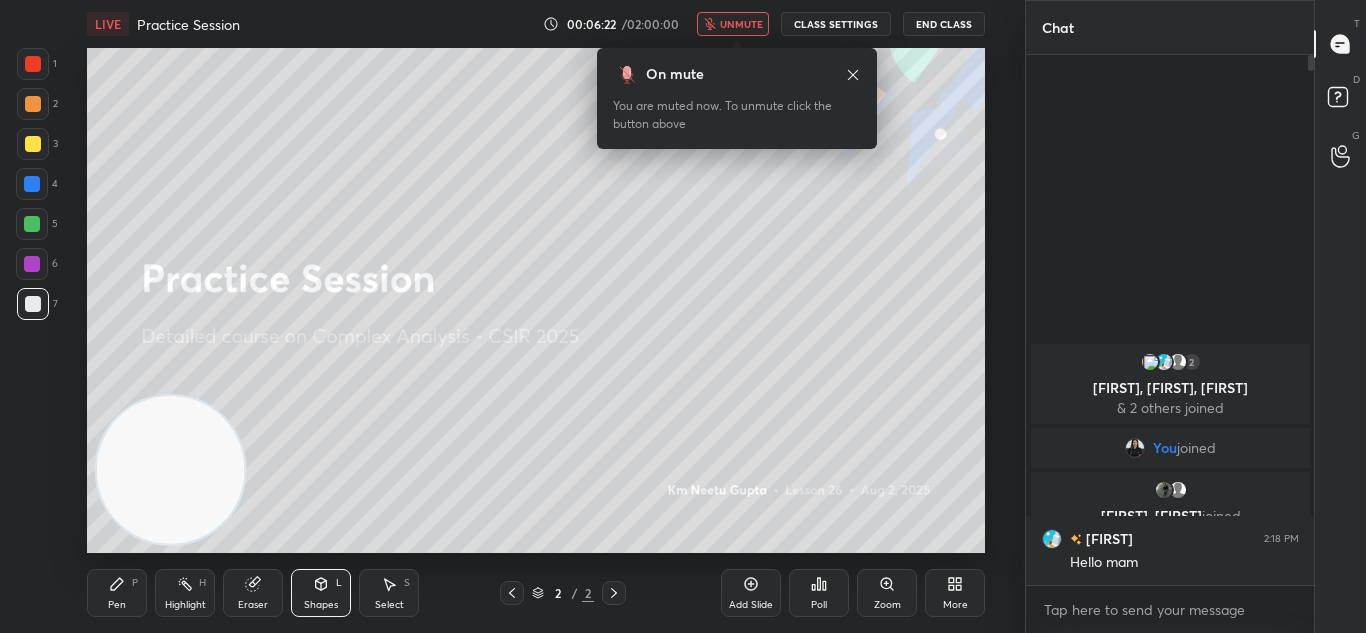 click on "Add Slide" at bounding box center [751, 605] 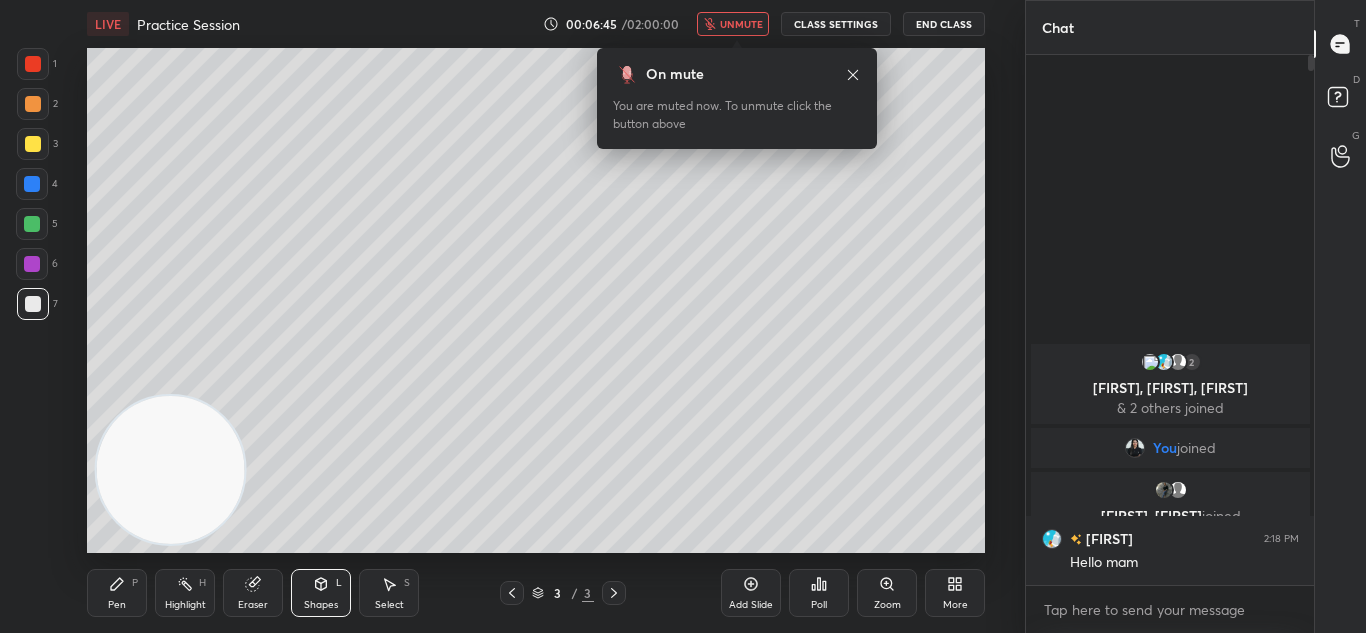 click on "LIVE Practice Session 00:06:45 /  02:00:00 unmute CLASS SETTINGS End Class" at bounding box center [536, 24] 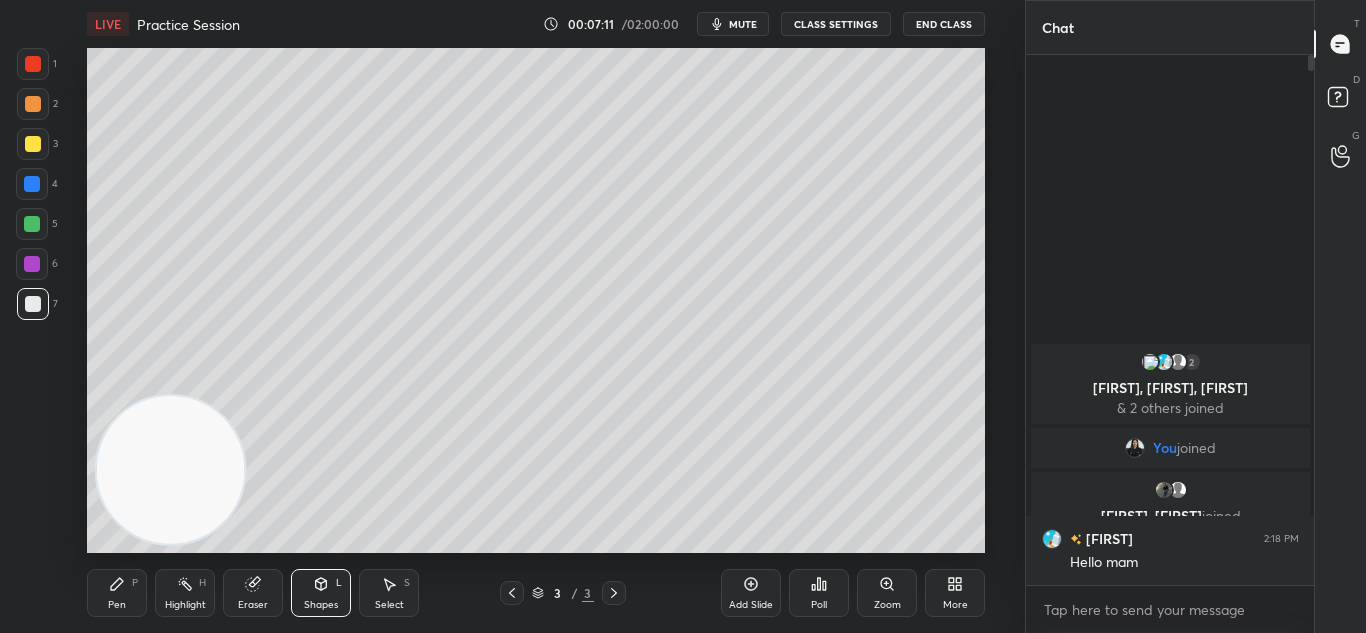 click on "Pen" at bounding box center [117, 605] 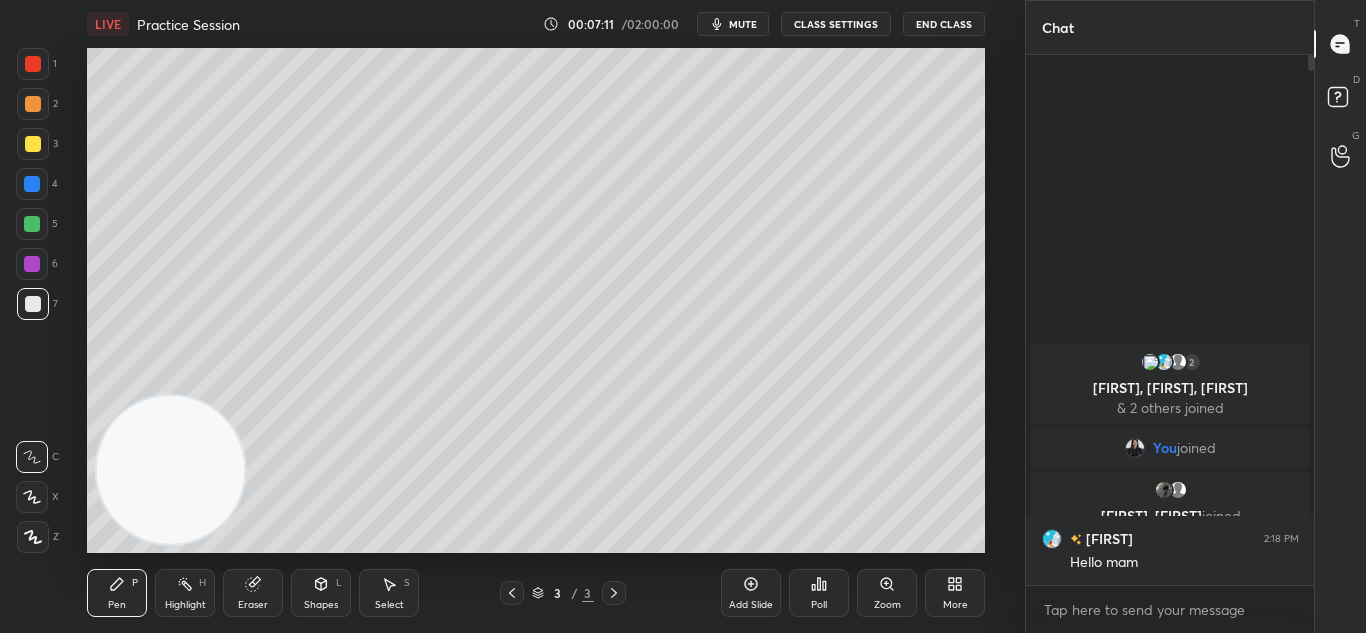 click on "Pen" at bounding box center (117, 605) 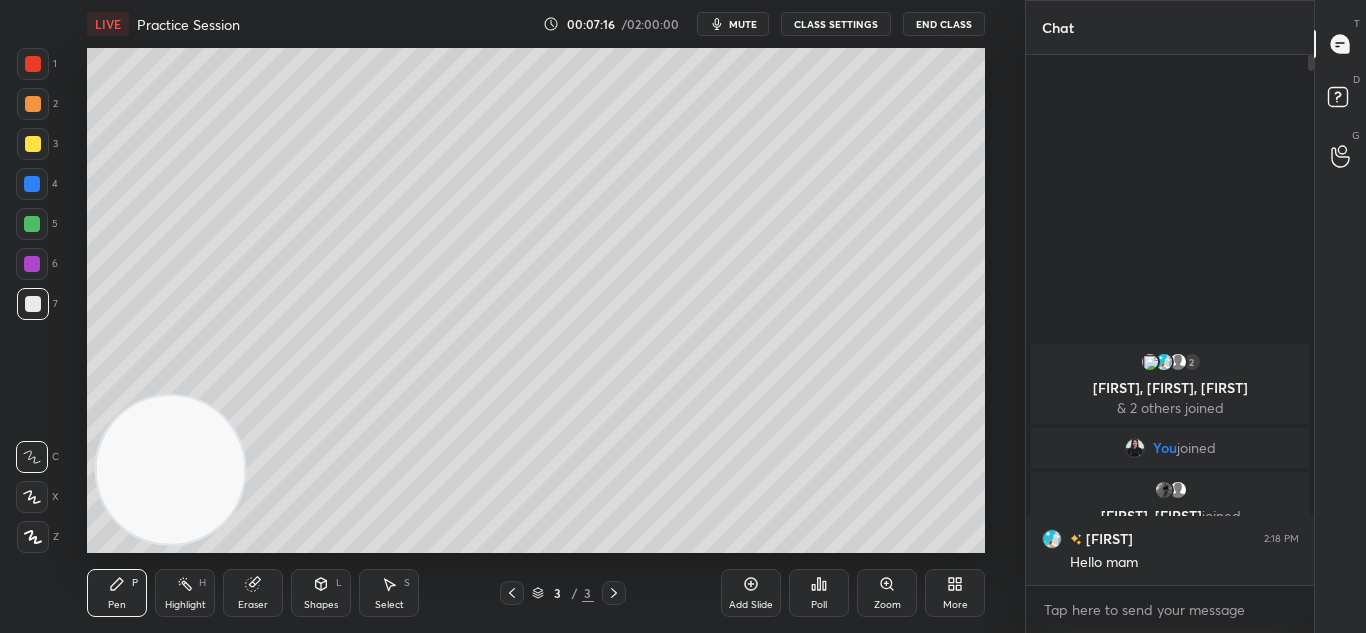 click on "Pen P Highlight H Eraser Shapes L Select S 3 / 3 Add Slide Poll Zoom More" at bounding box center (536, 593) 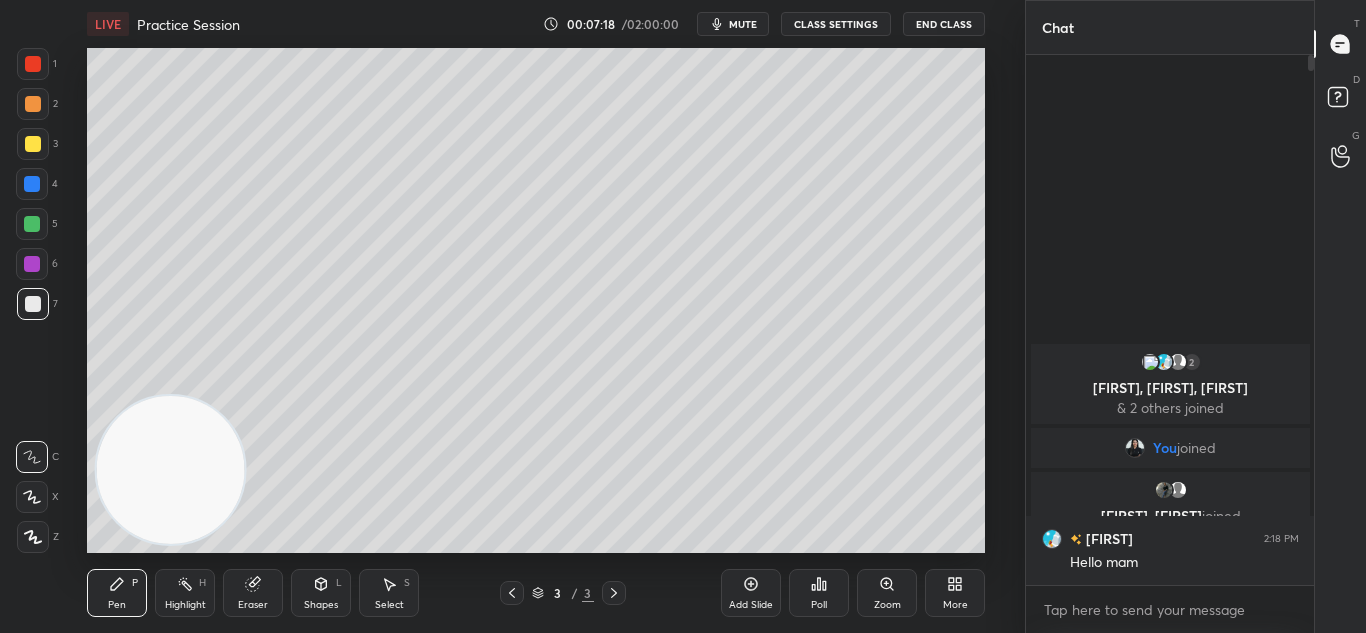 click on "Pen P Highlight H Eraser Shapes L Select S 3 / 3 Add Slide Poll Zoom More" at bounding box center (536, 593) 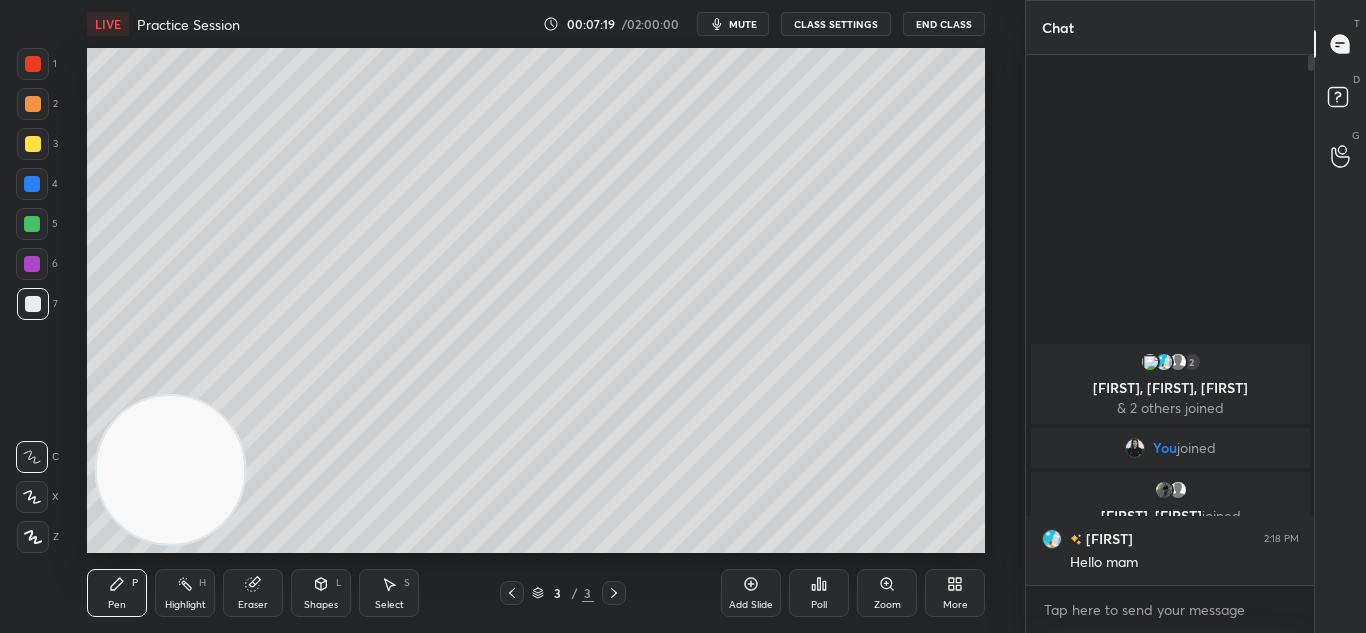 click on "Eraser" at bounding box center [253, 605] 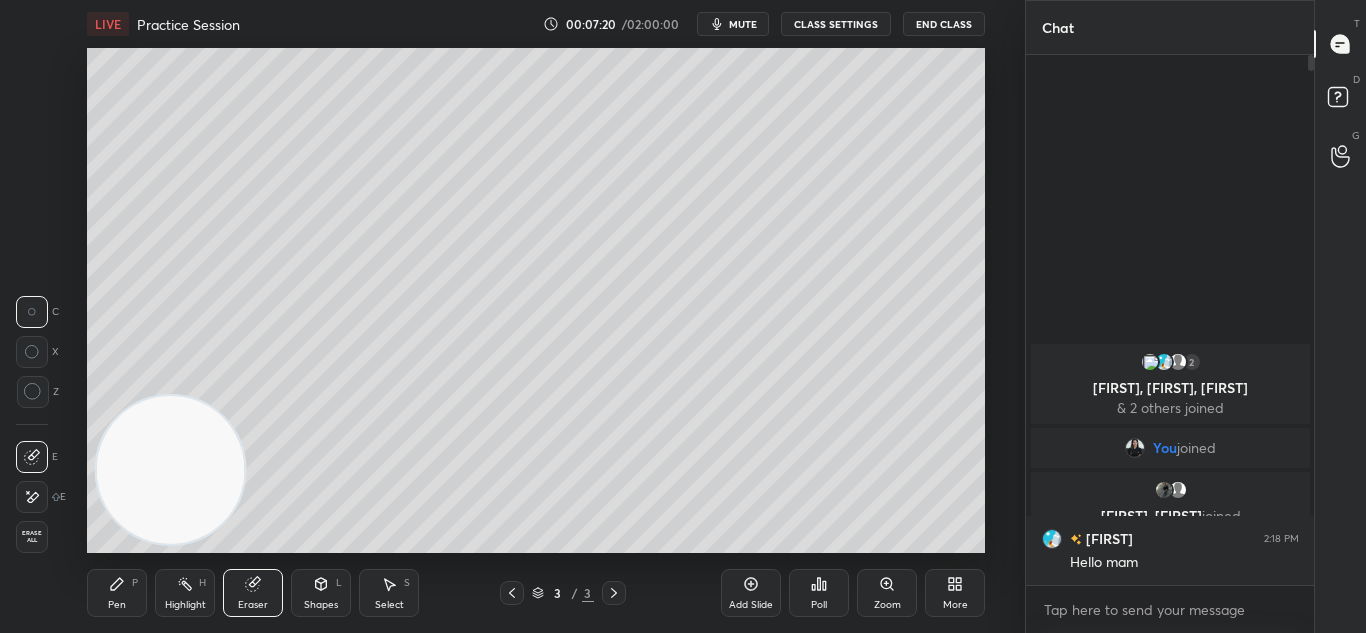 click on "Eraser" at bounding box center [253, 605] 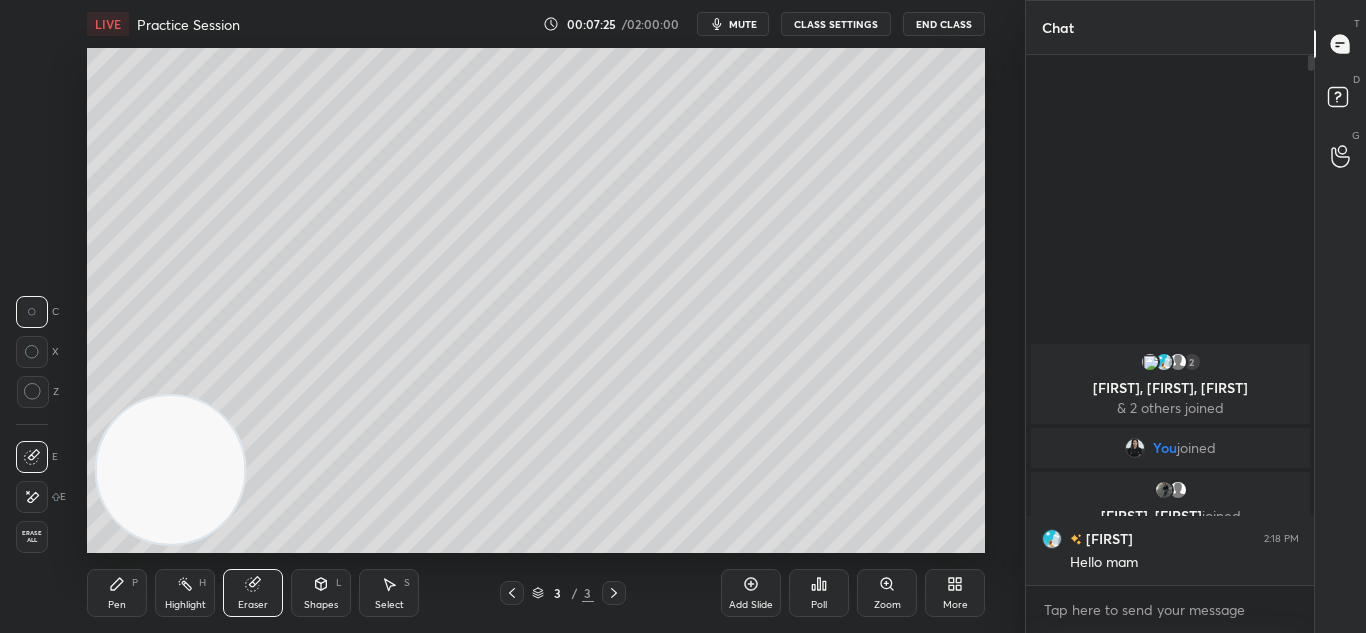 click on "Pen" at bounding box center (117, 605) 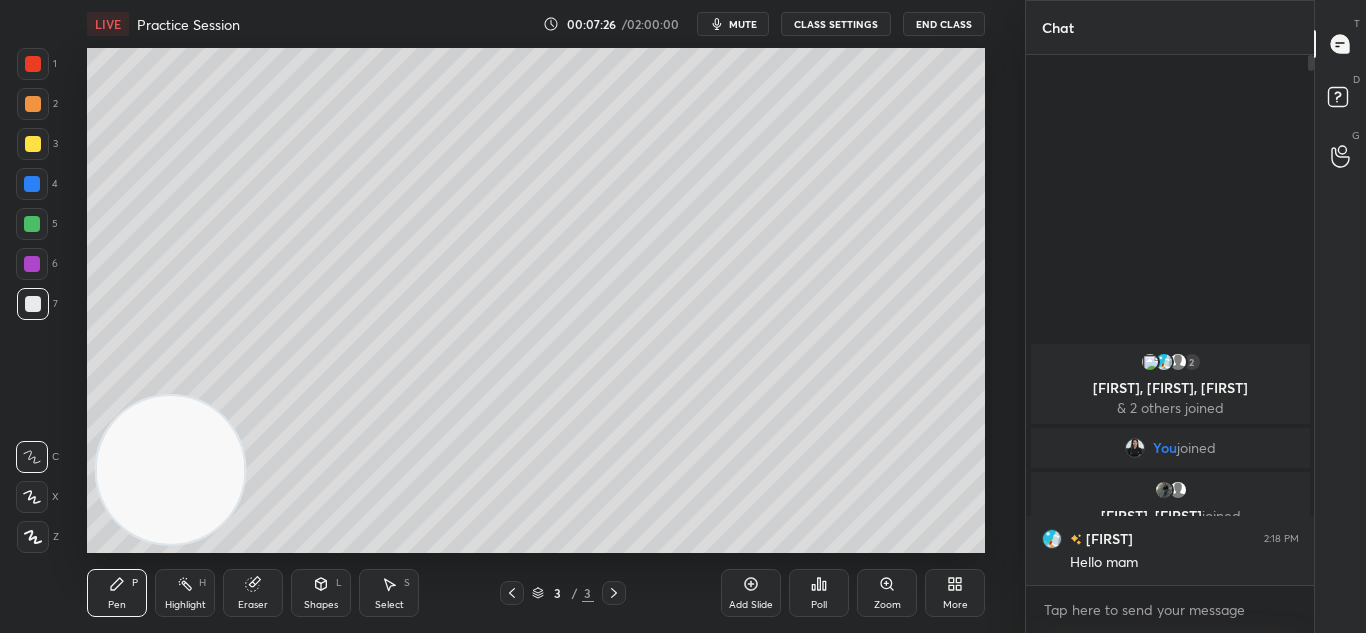 click 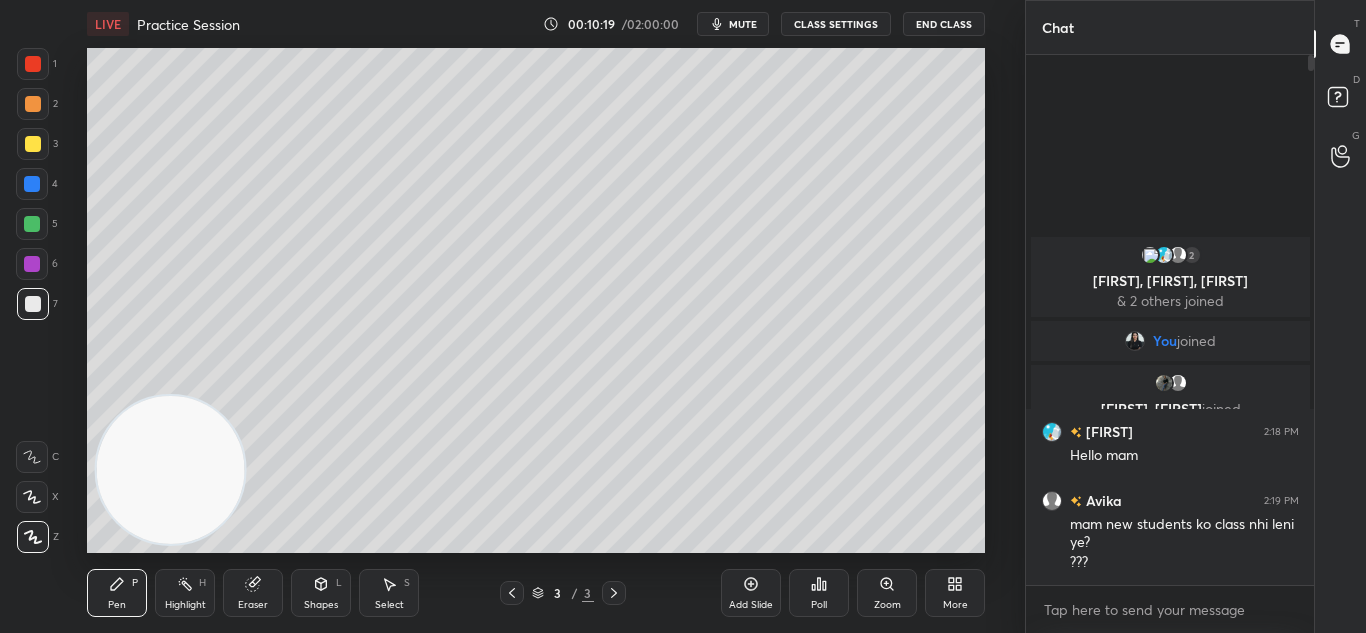 click on "Add Slide" at bounding box center (751, 593) 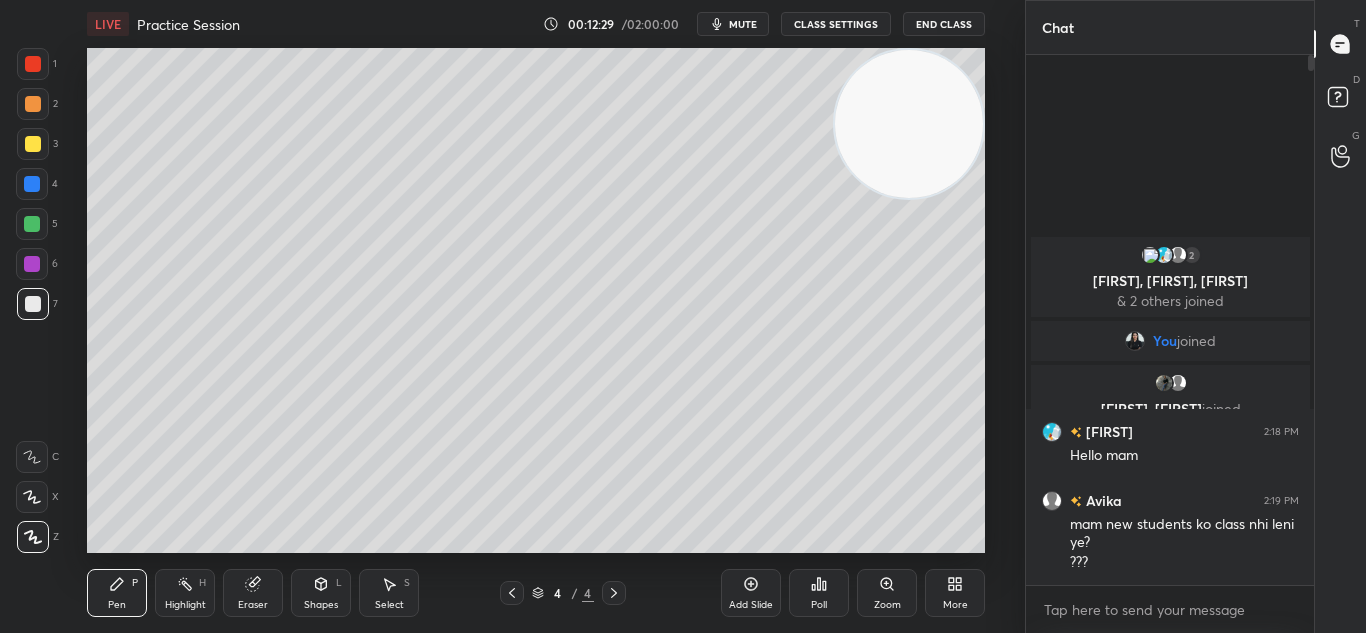 click on "Add Slide" at bounding box center [751, 605] 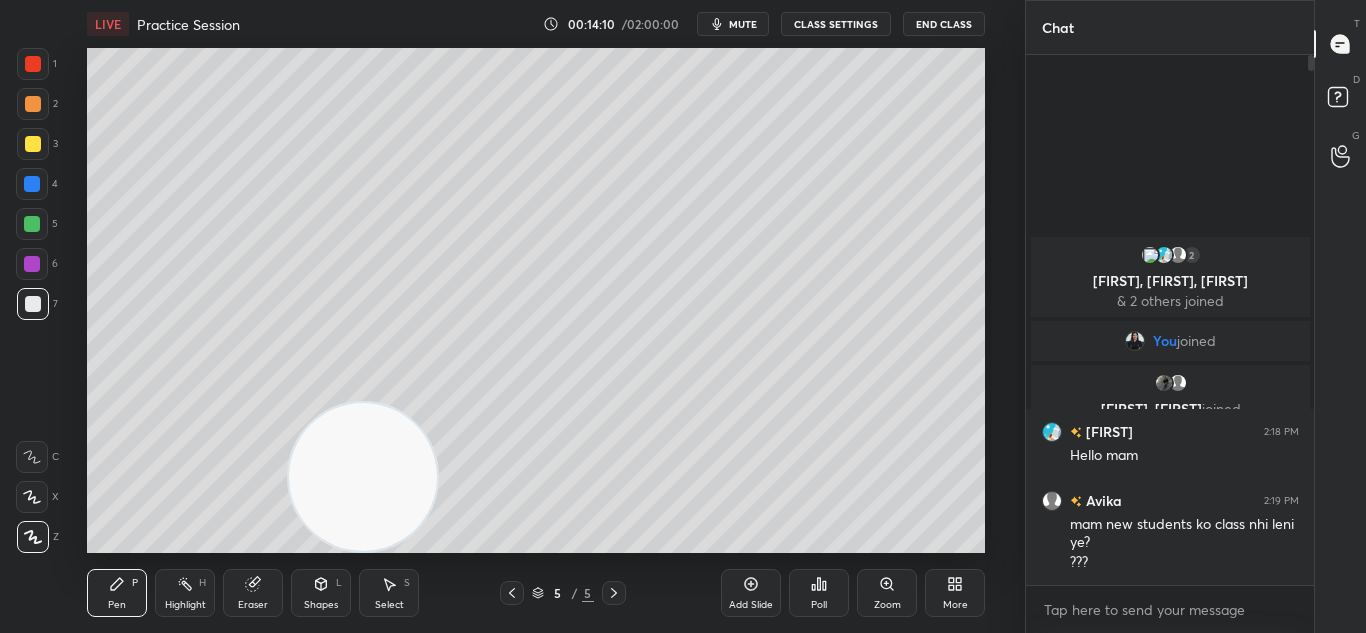 click on "Add Slide" at bounding box center (751, 605) 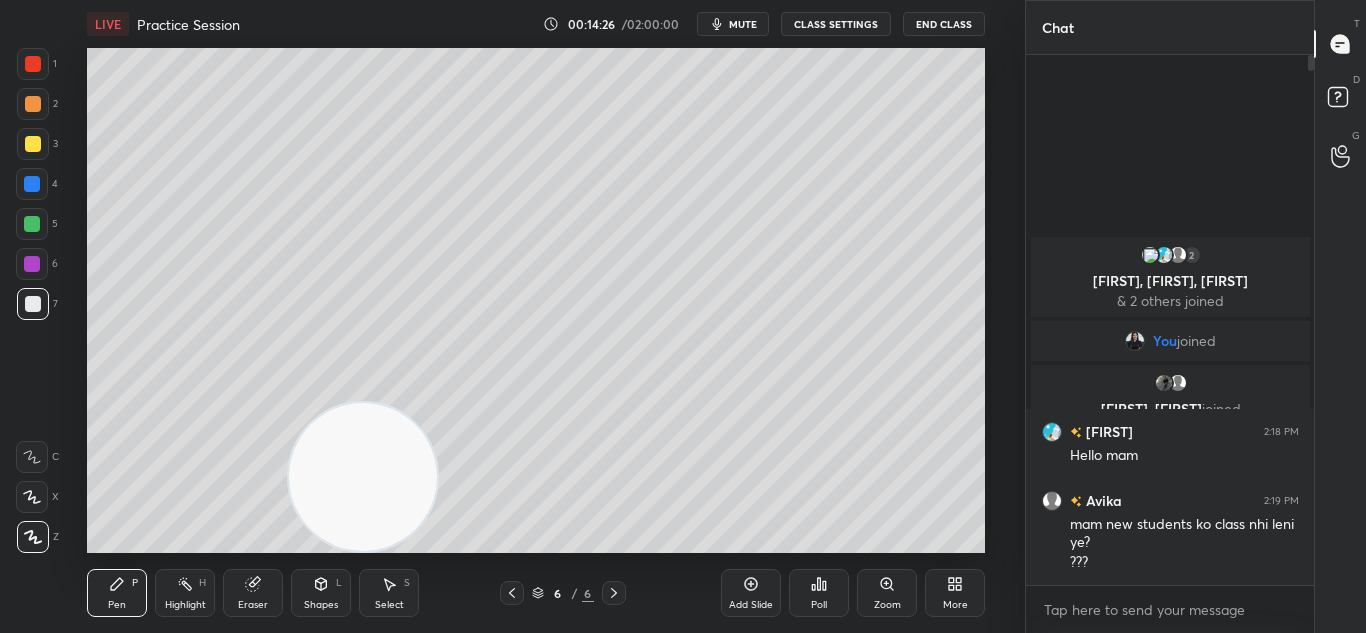 click at bounding box center [512, 593] 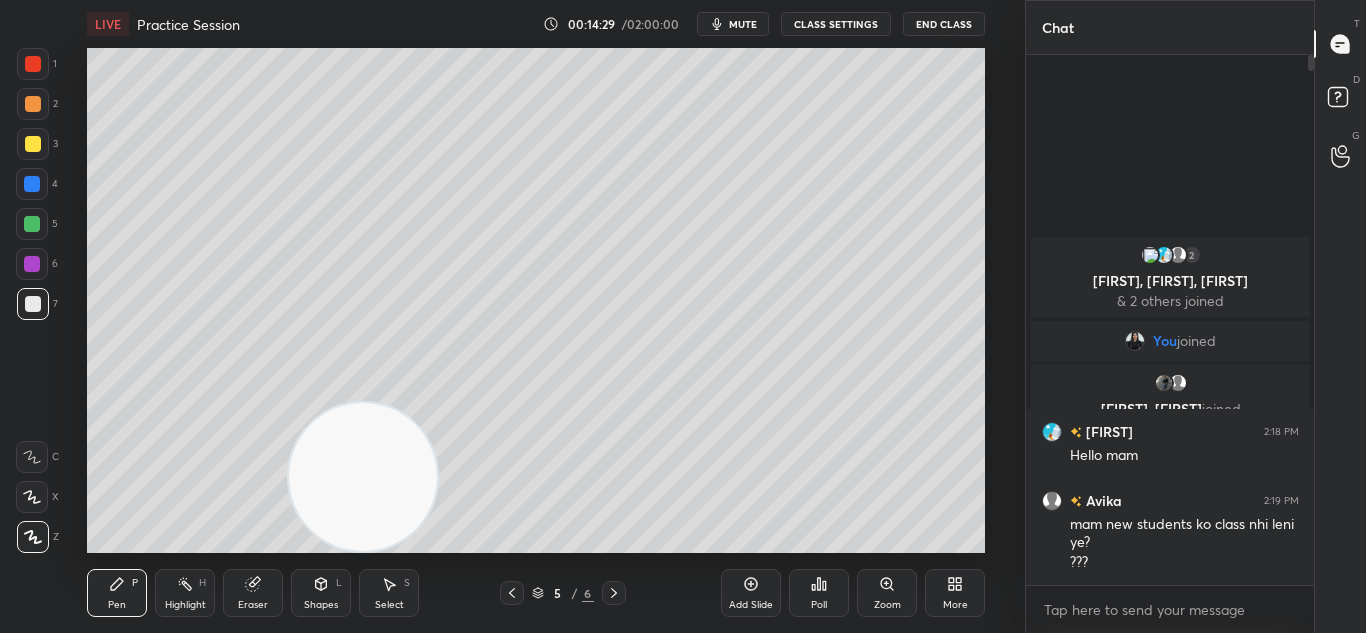 click at bounding box center [614, 593] 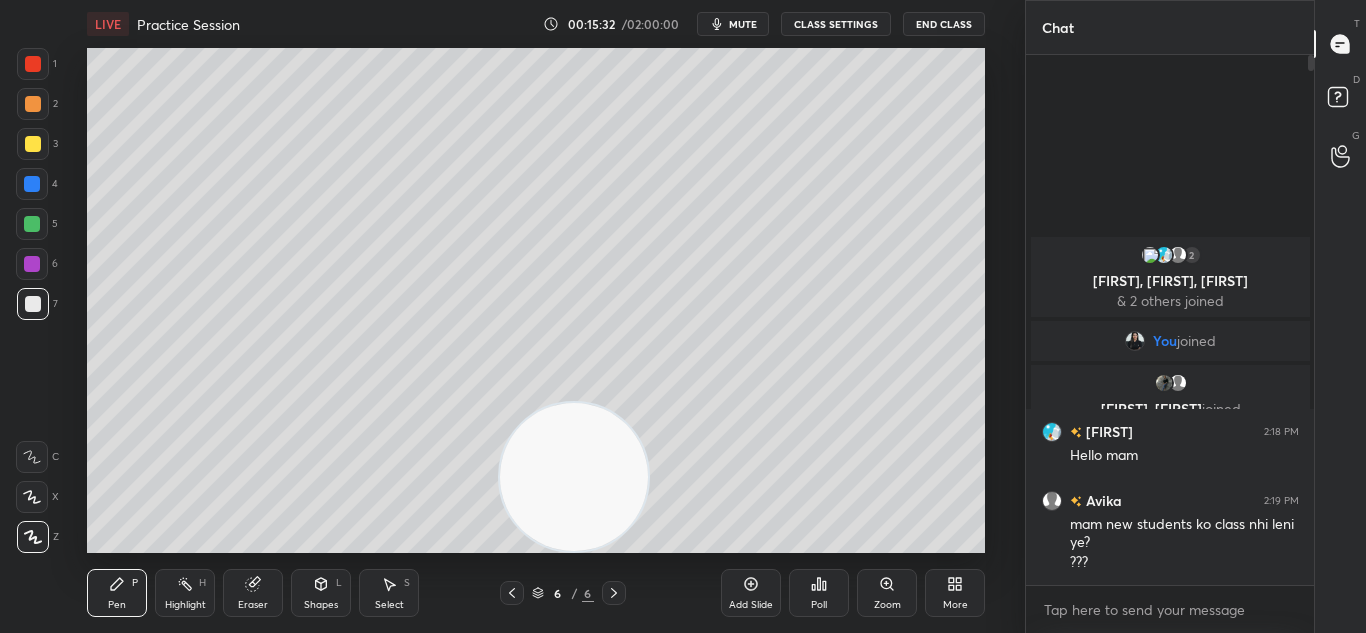 click on "Add Slide" at bounding box center [751, 605] 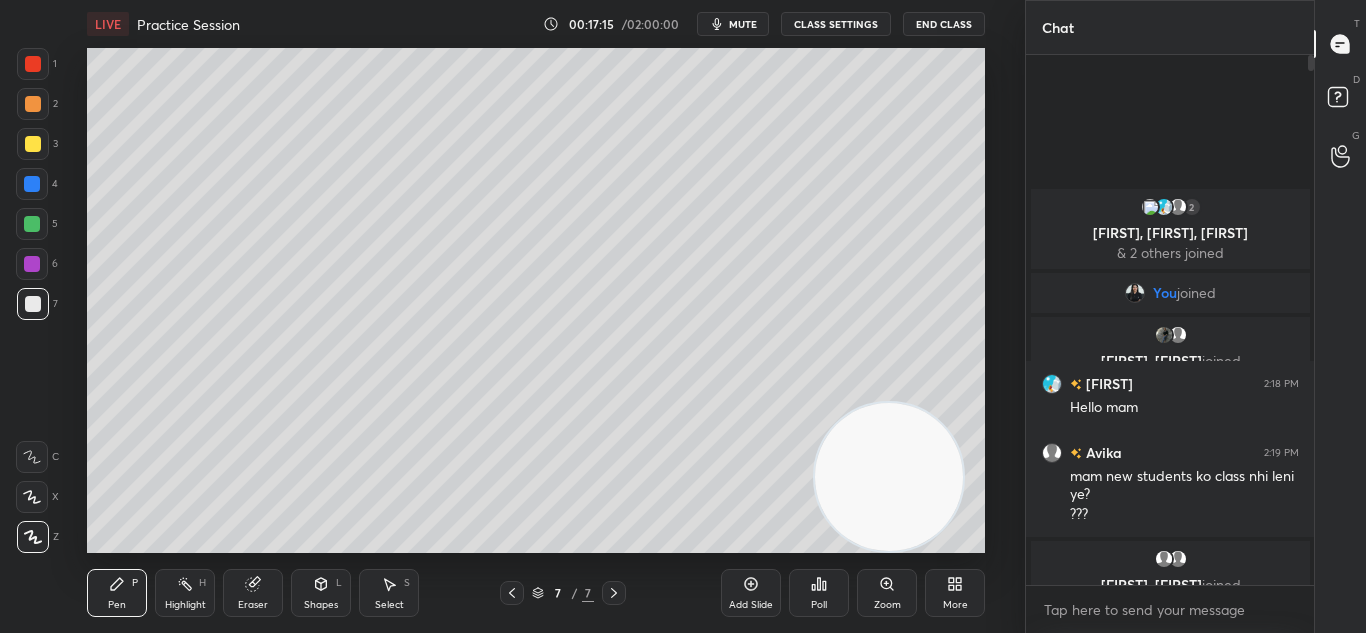 click at bounding box center [33, 104] 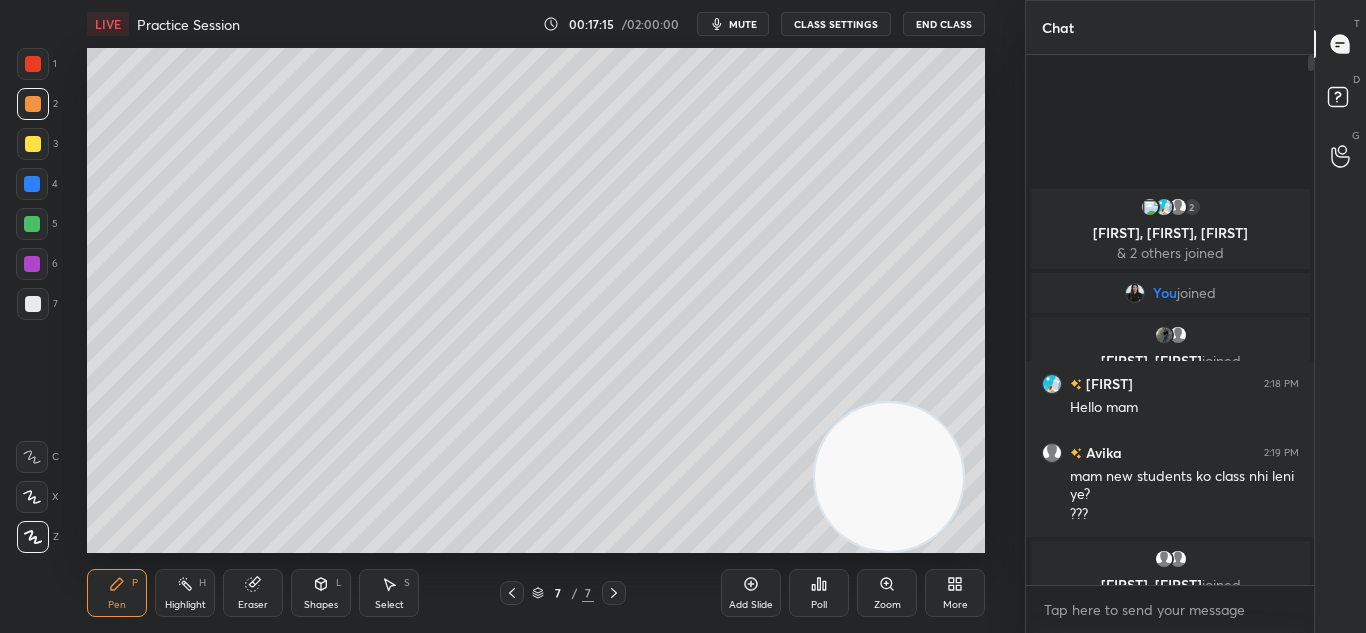 click at bounding box center [33, 104] 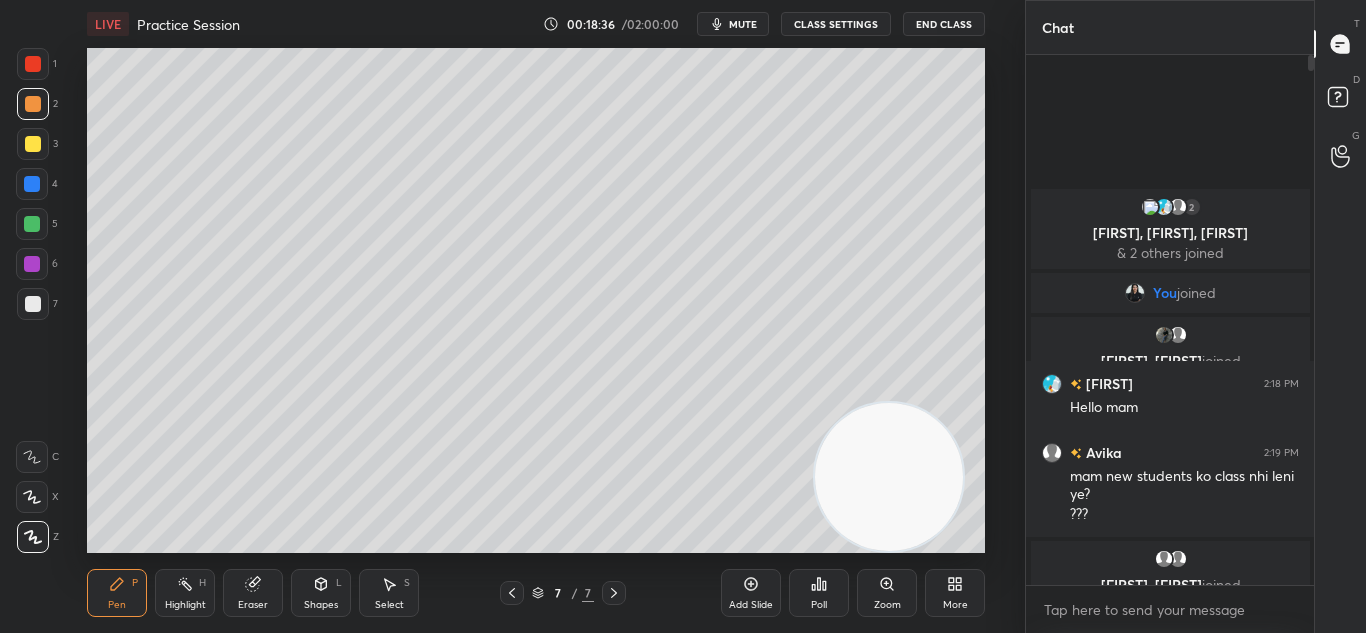 click on "Add Slide" at bounding box center [751, 593] 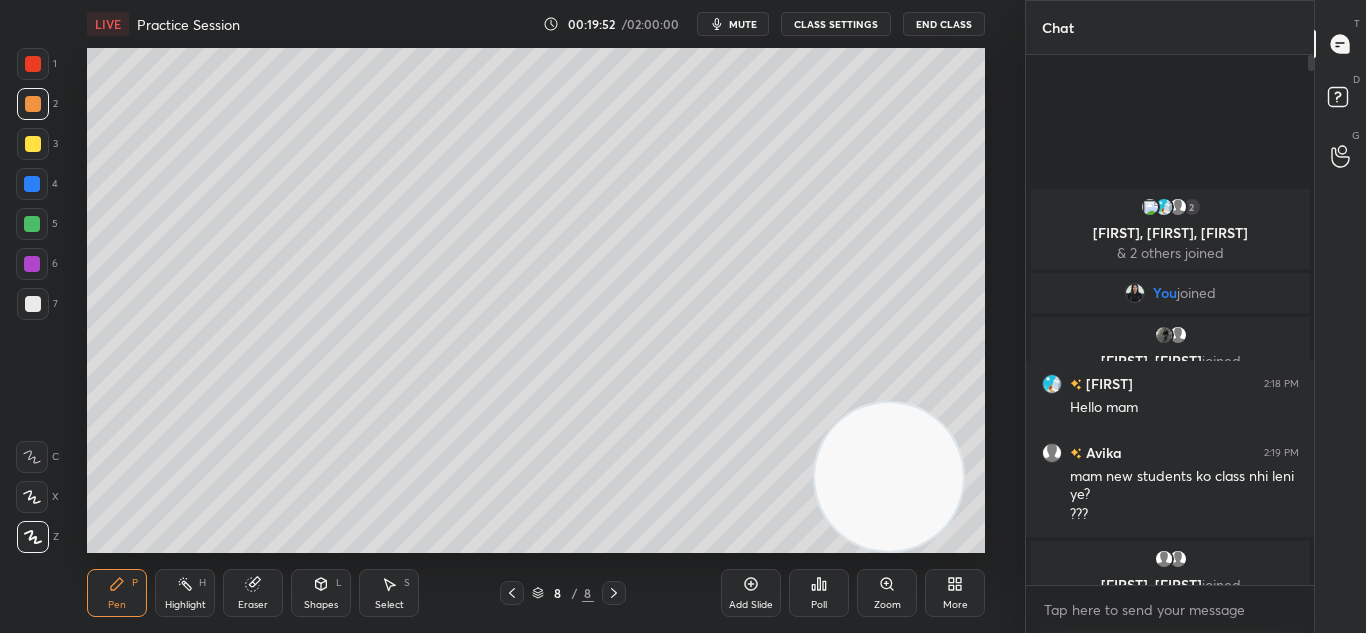 click on "Add Slide" at bounding box center [751, 593] 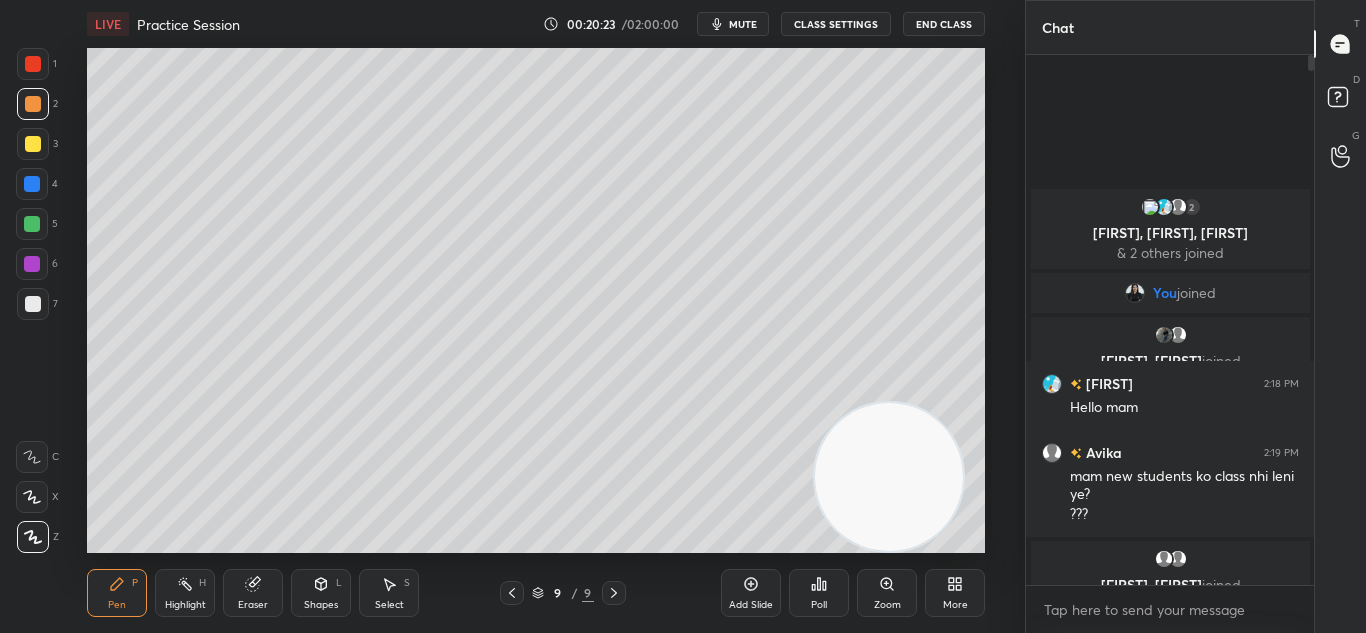 click on "mute" at bounding box center (743, 24) 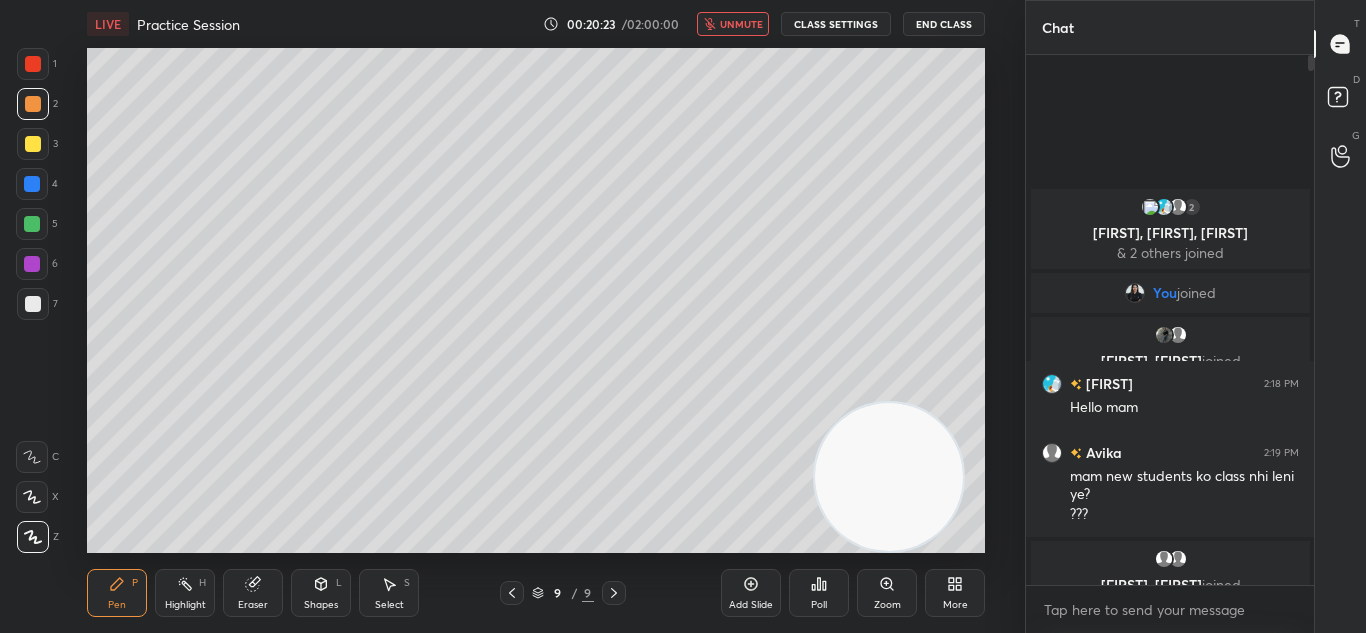 click on "End Class" at bounding box center [944, 24] 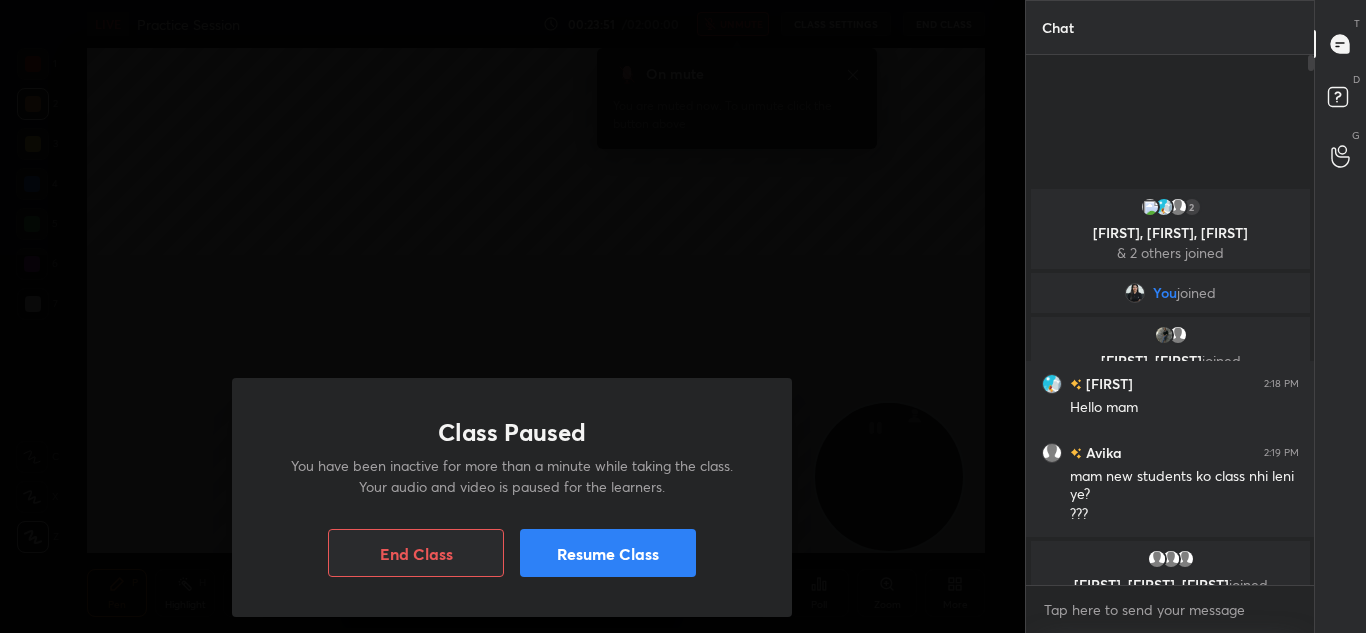 click on "Resume Class" at bounding box center [608, 553] 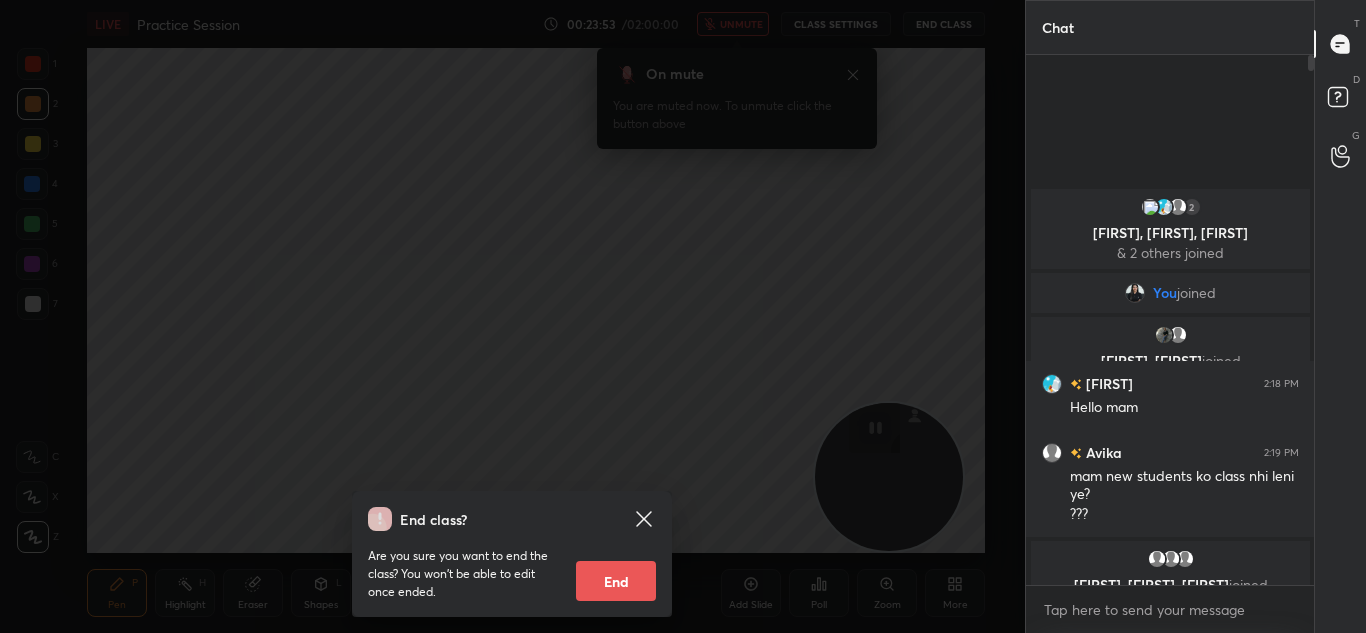 click on "End class? Are you sure you want to end the class? You won’t be able to edit once ended. End" at bounding box center (512, 316) 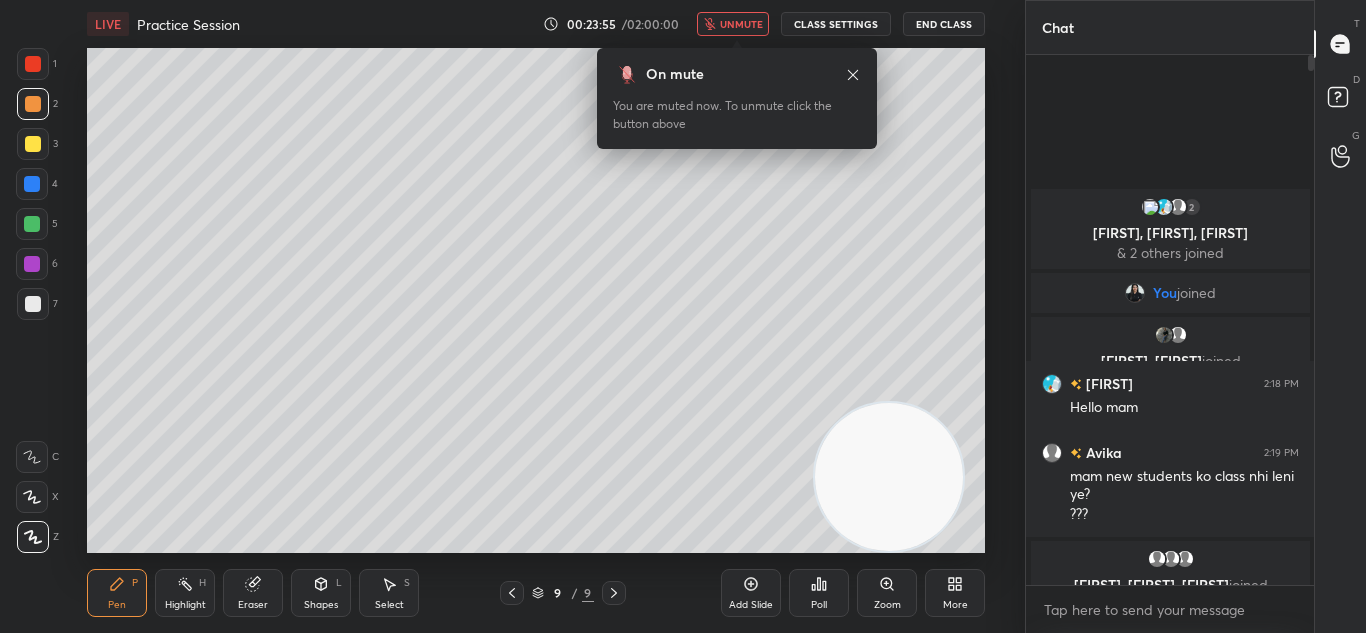 click on "LIVE Practice Session 00:23:55 /  02:00:00 unmute CLASS SETTINGS End Class" at bounding box center (536, 24) 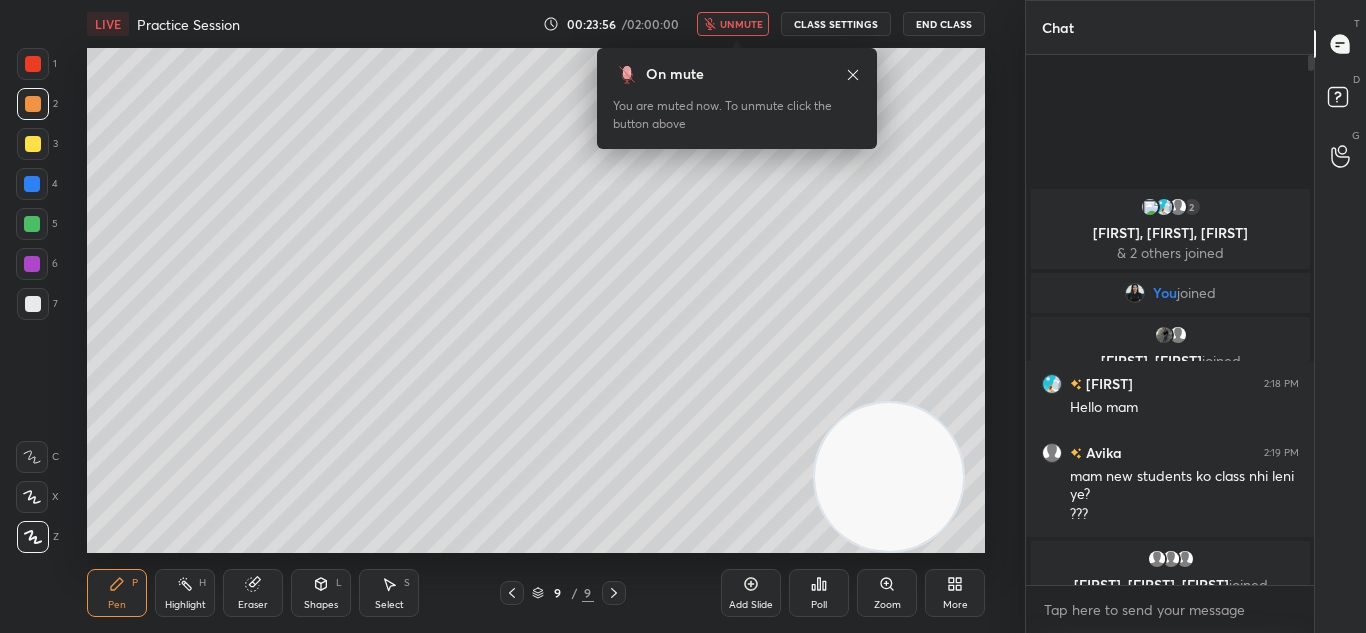 click on "LIVE Practice Session 00:23:56 /  02:00:00 unmute CLASS SETTINGS End Class" at bounding box center [536, 24] 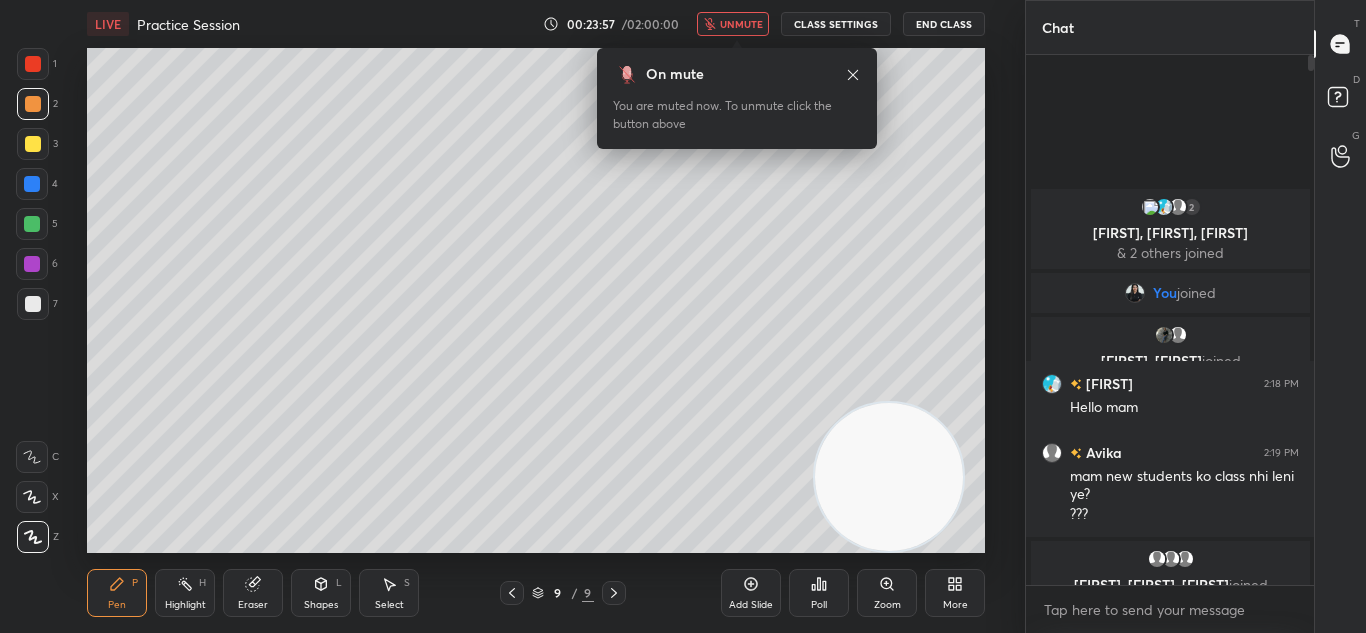 click on "unmute" at bounding box center [741, 24] 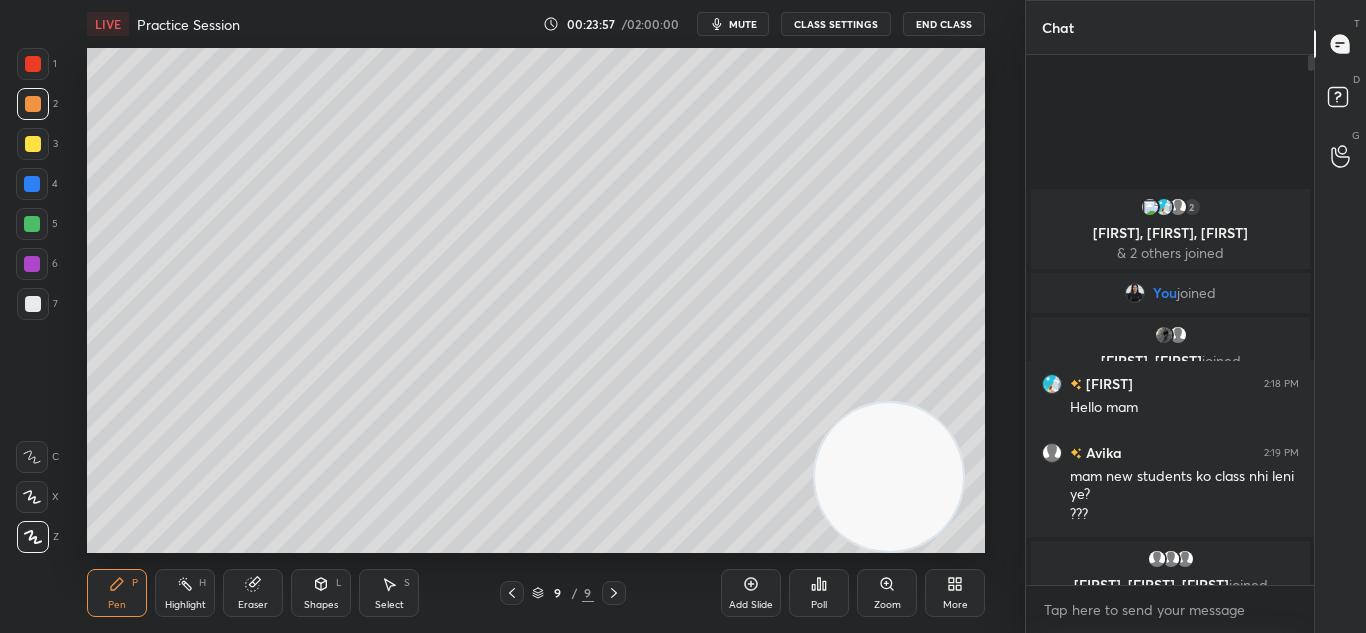 click on "mute" at bounding box center [733, 24] 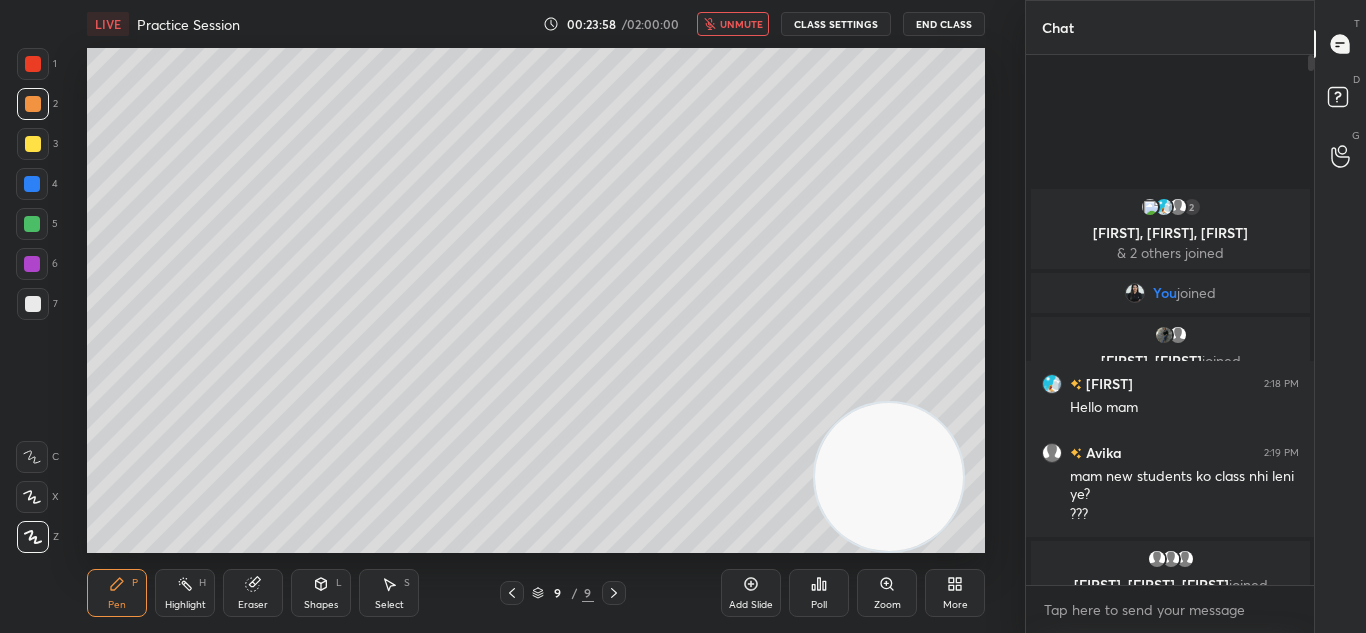 click on "unmute" at bounding box center [733, 24] 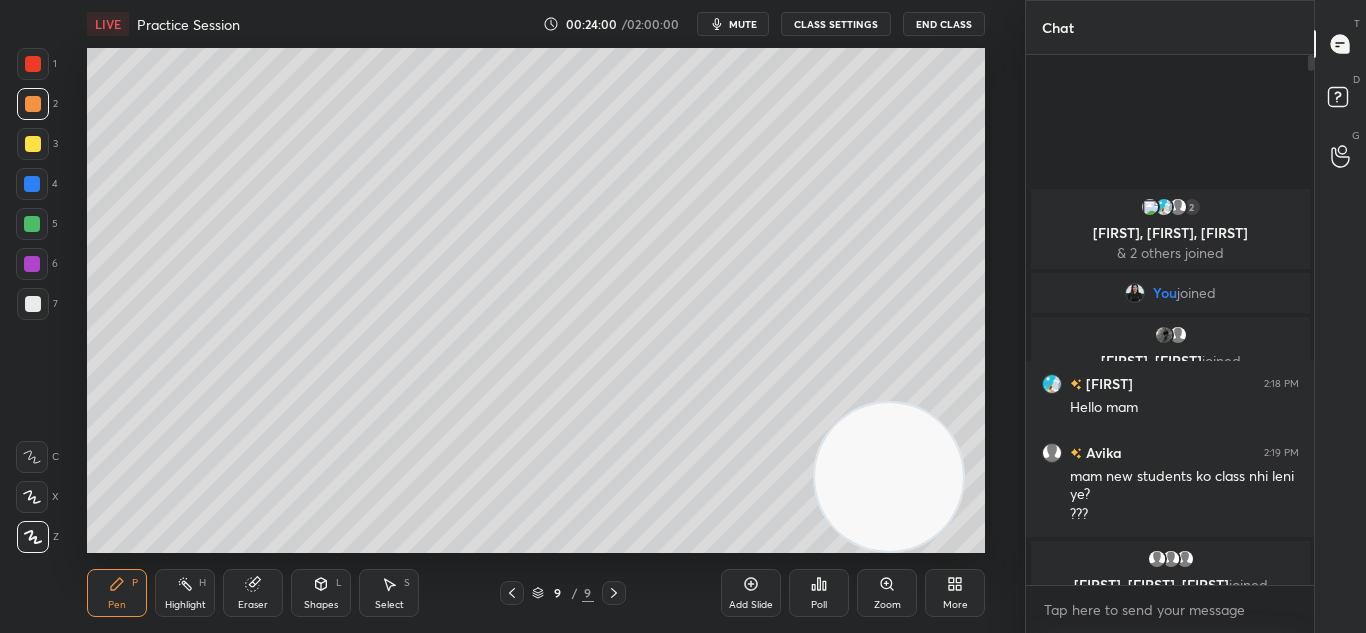 click on "Pen P" at bounding box center [117, 593] 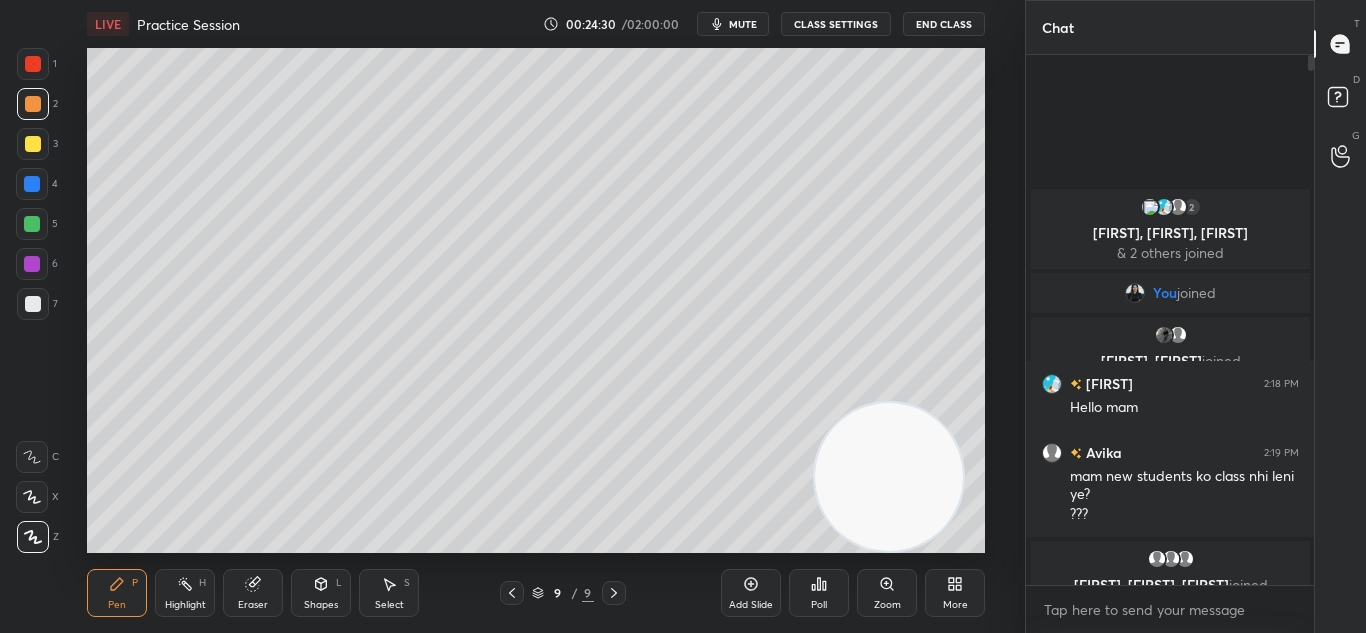 click on "1 2 3 4 5 6 7 C X Z C X Z E E Erase all   H H" at bounding box center (32, 300) 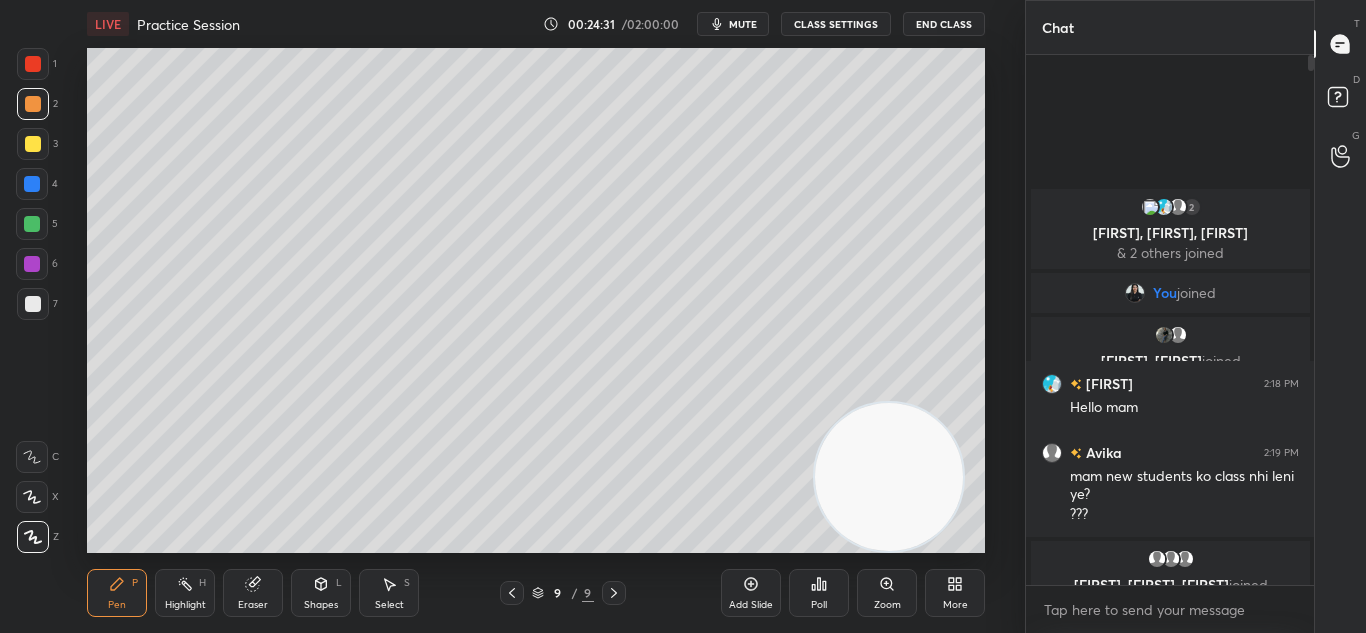 click on "1 2 3 4 5 6 7 C X Z C X Z E E Erase all   H H" at bounding box center (32, 300) 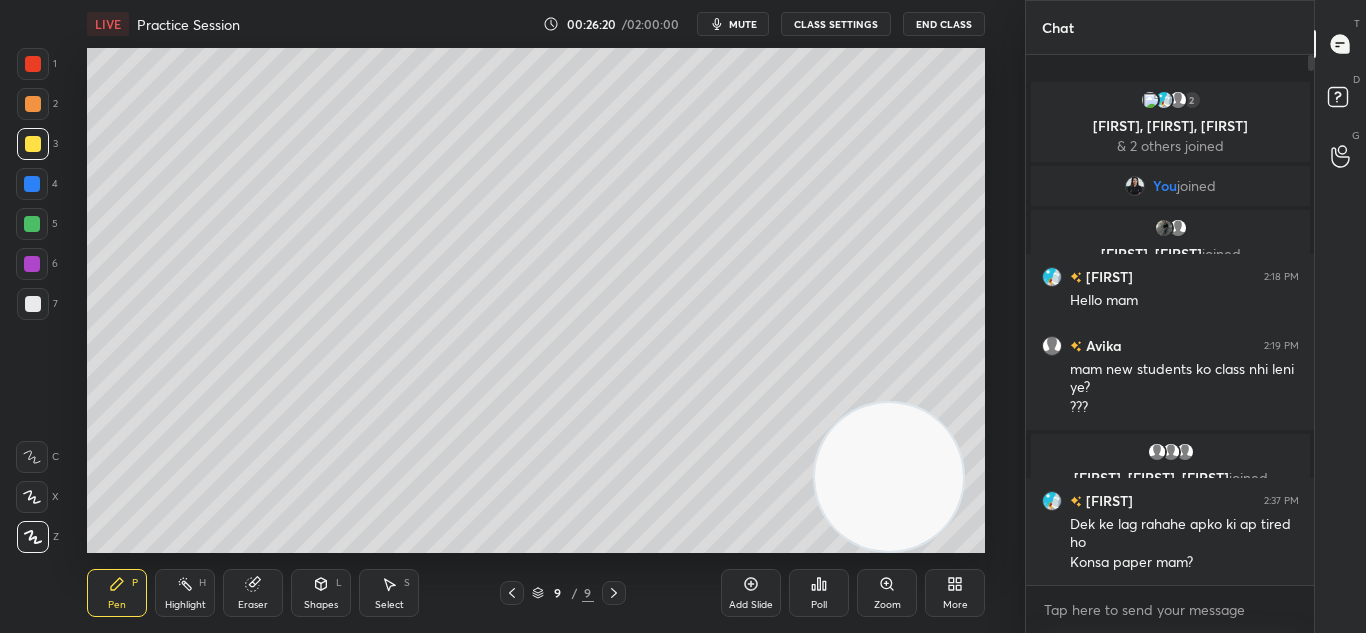click on "Highlight" at bounding box center (185, 605) 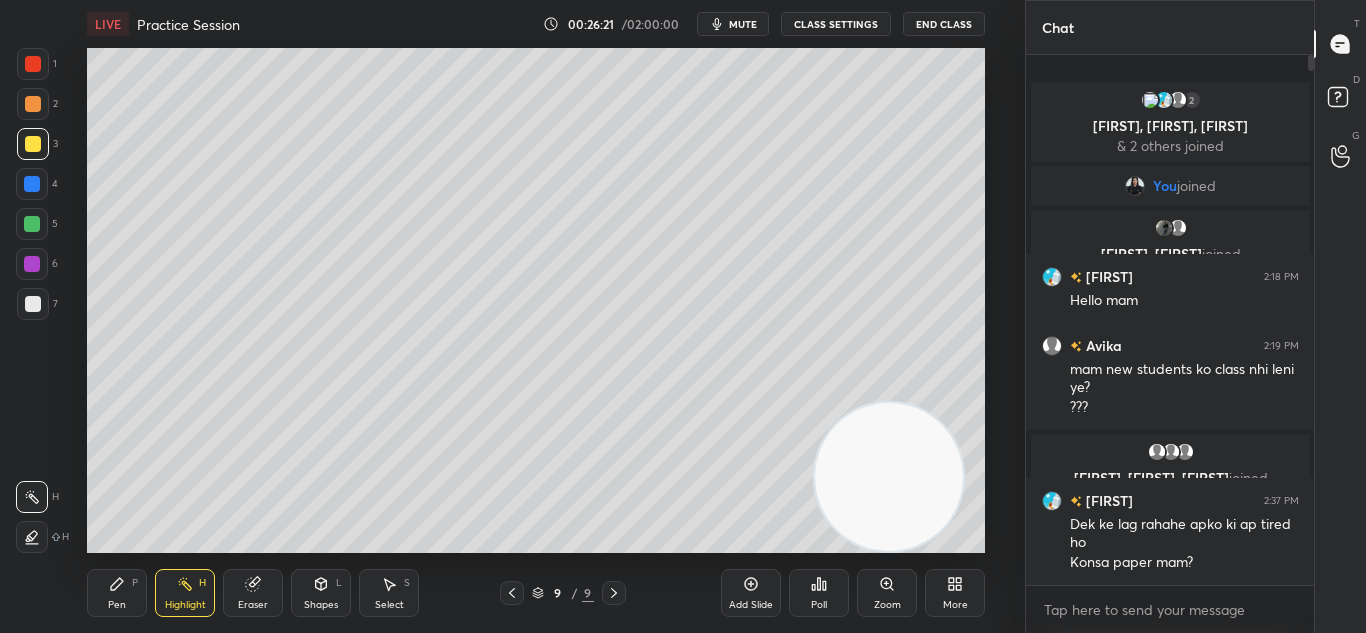 click on "Eraser" at bounding box center [253, 605] 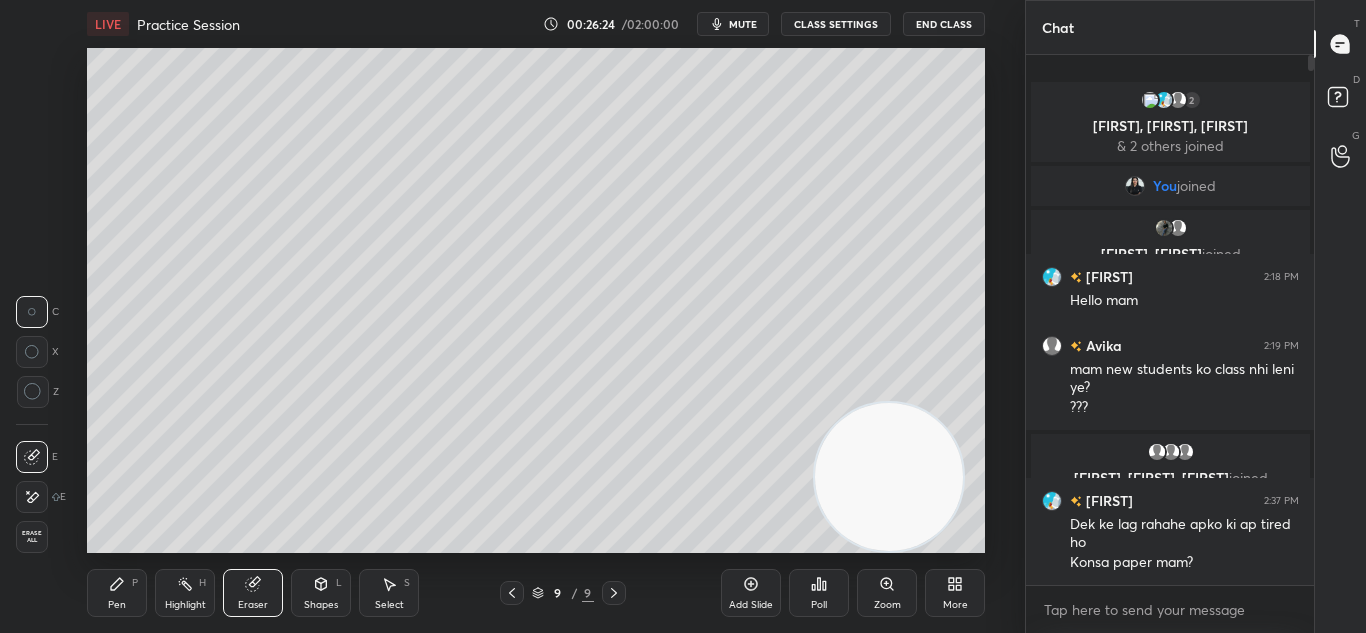 click on "Pen P" at bounding box center [117, 593] 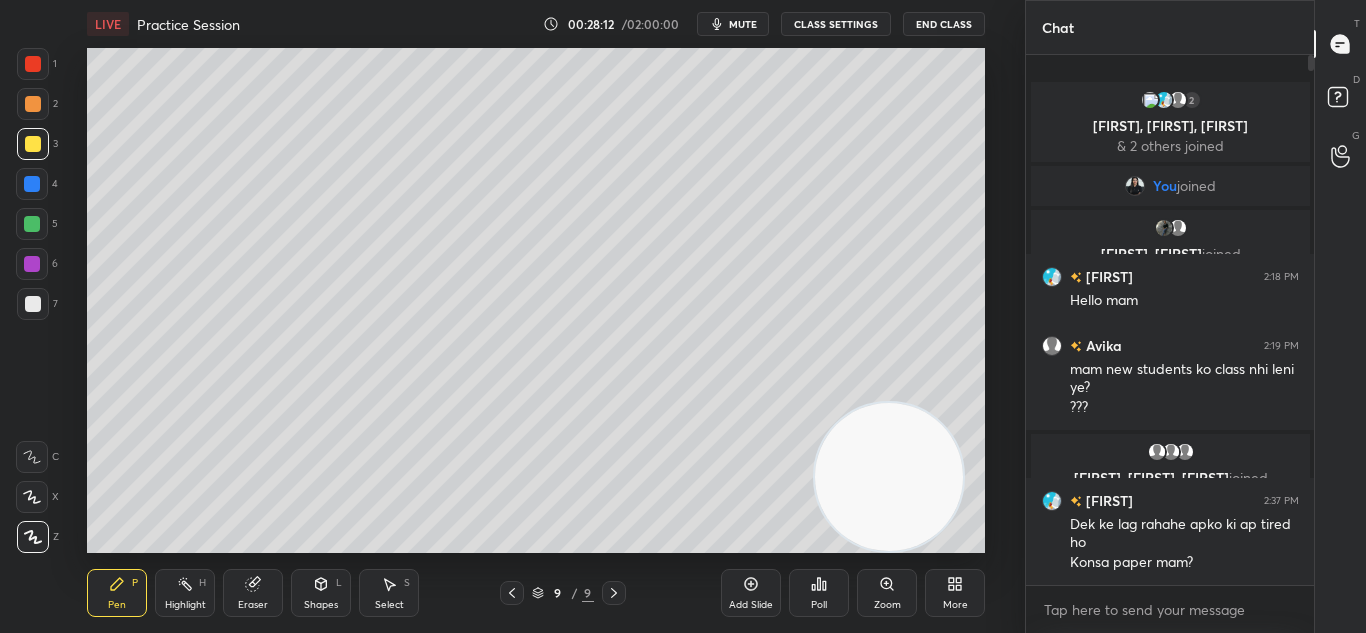 click on "Add Slide" at bounding box center [751, 593] 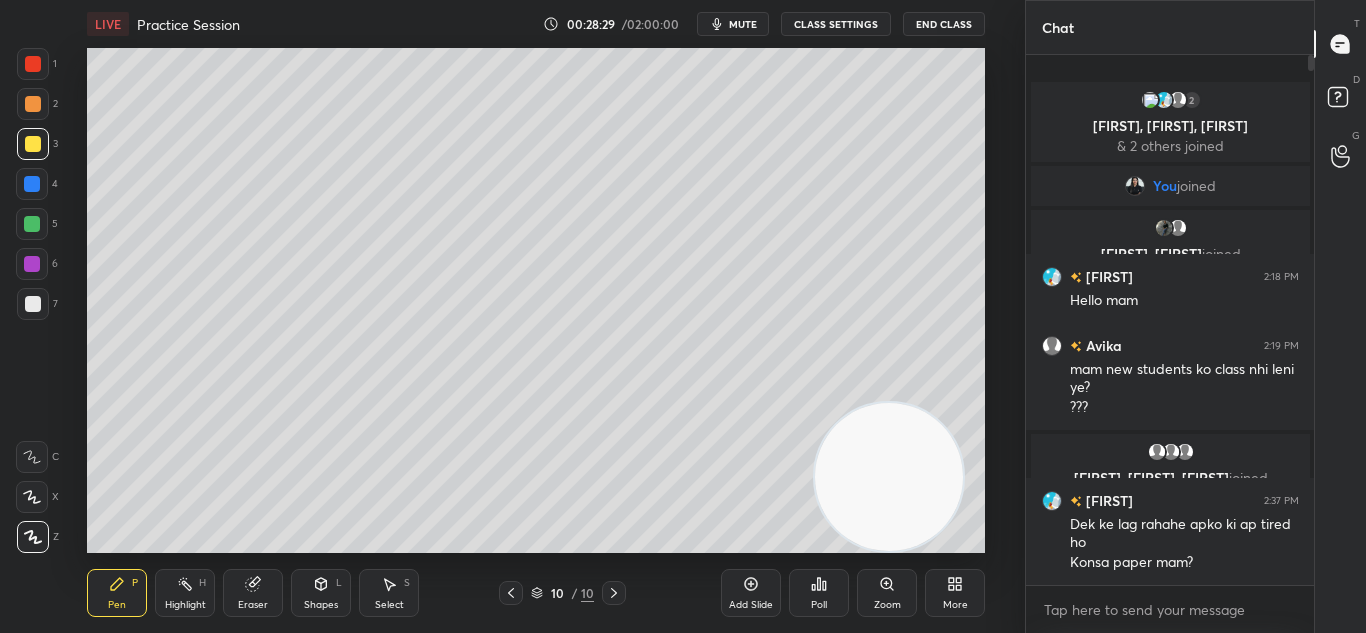 click on "Pen P Highlight H Eraser Shapes L Select S 10 / 10 Add Slide Poll Zoom More" at bounding box center [536, 593] 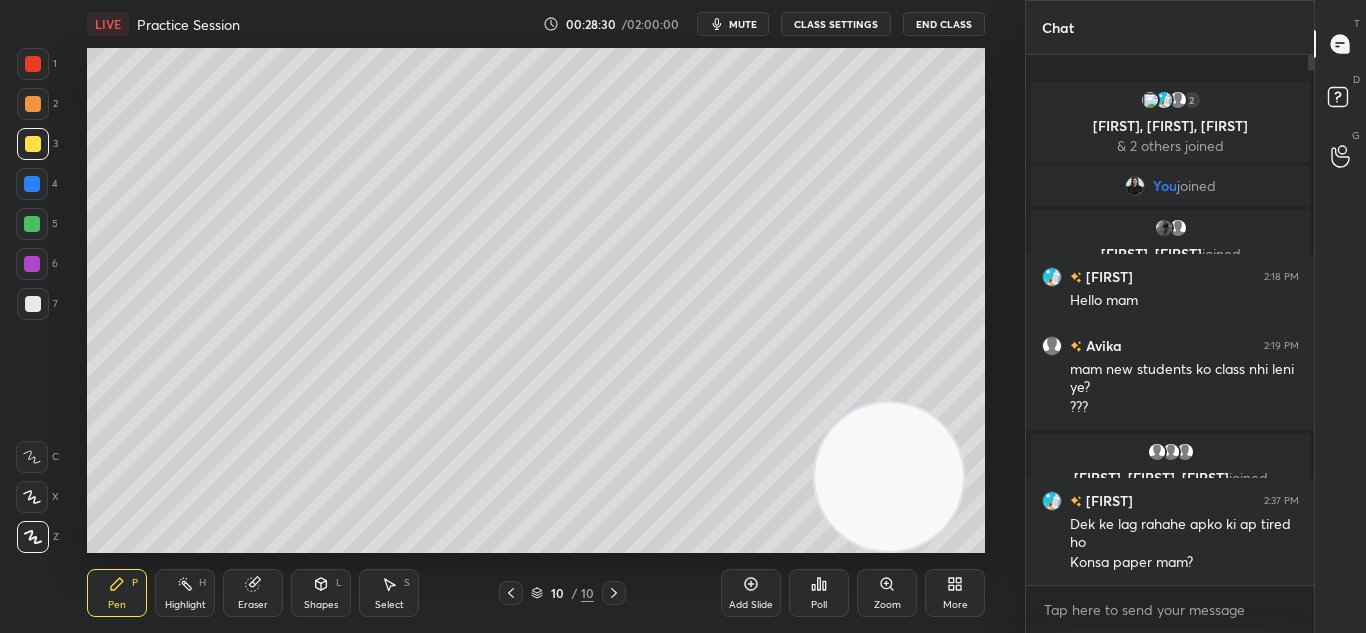 click at bounding box center [511, 593] 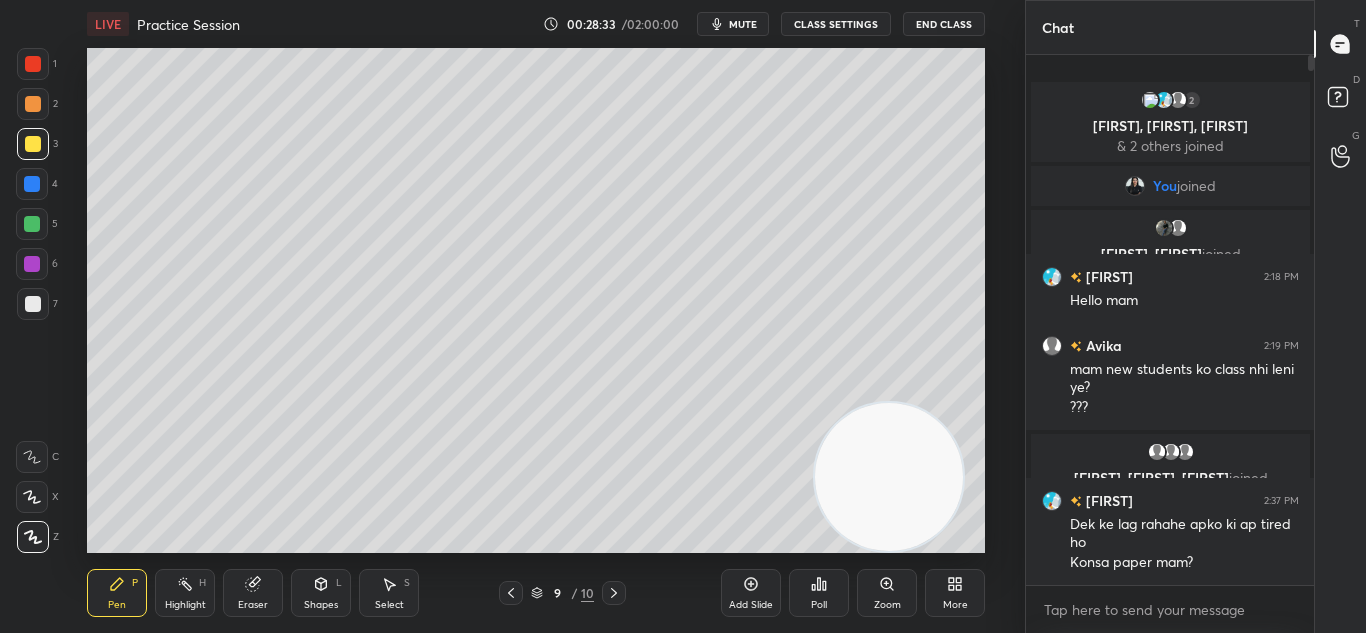 click at bounding box center [614, 593] 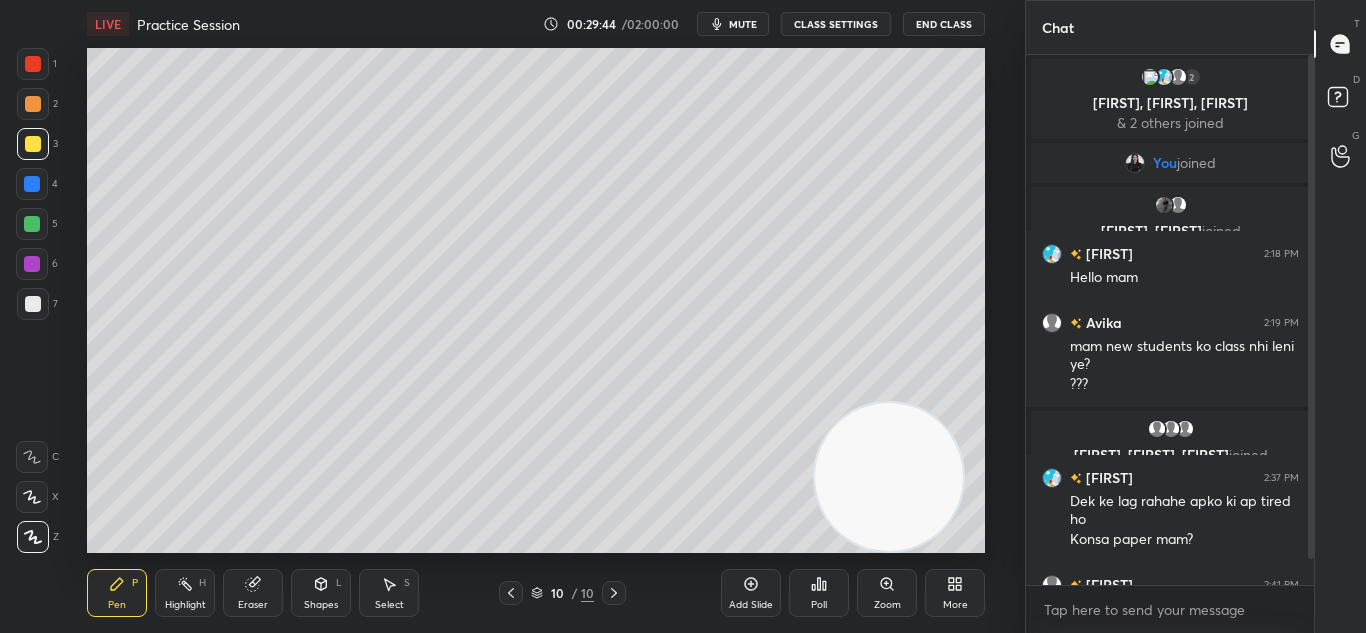 click on "Add Slide" at bounding box center (751, 605) 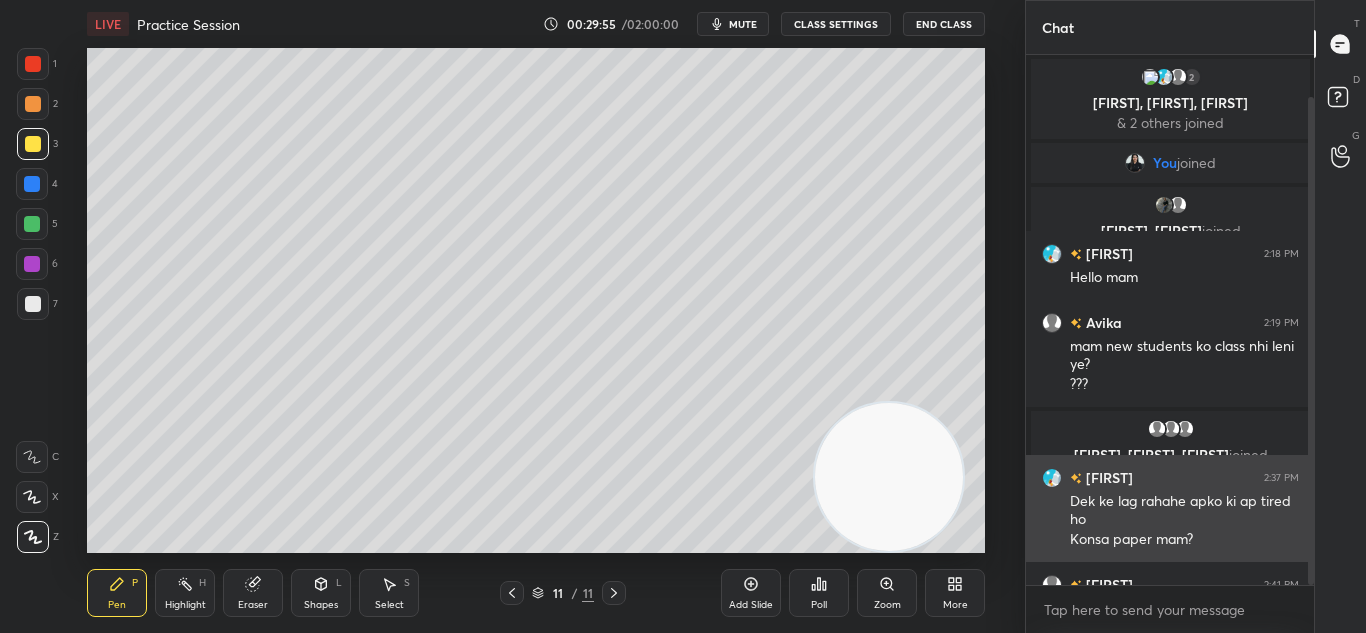 scroll, scrollTop: 46, scrollLeft: 0, axis: vertical 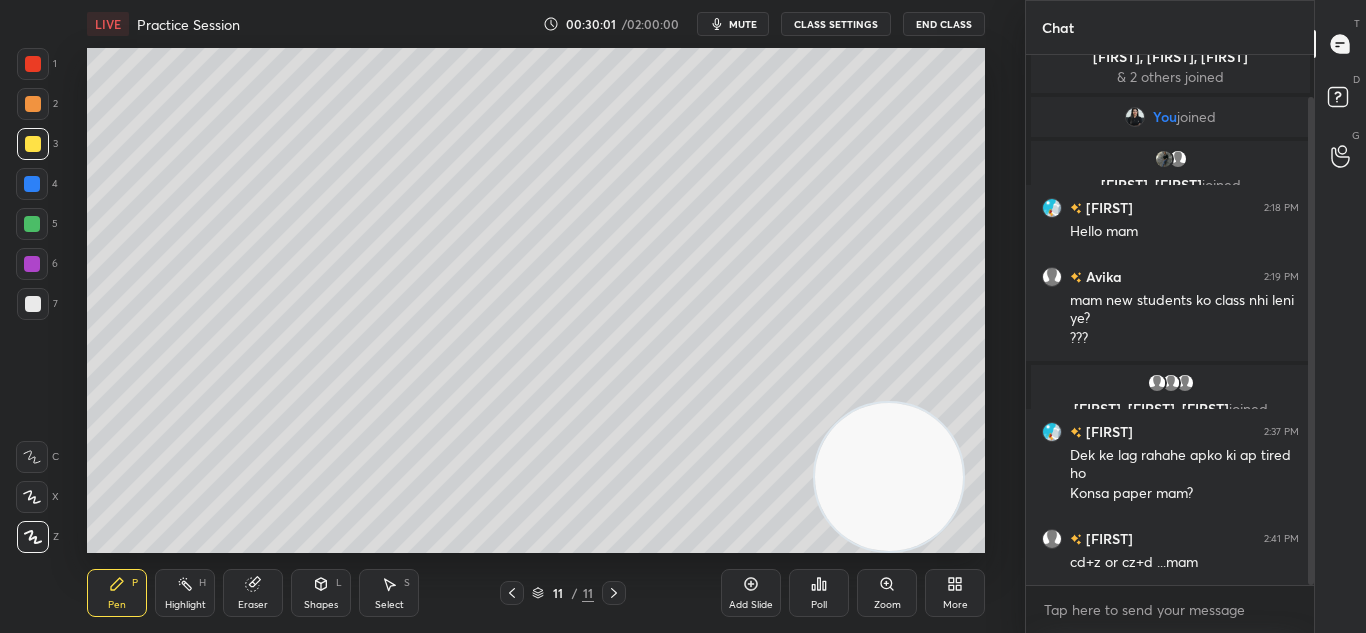 click at bounding box center [512, 593] 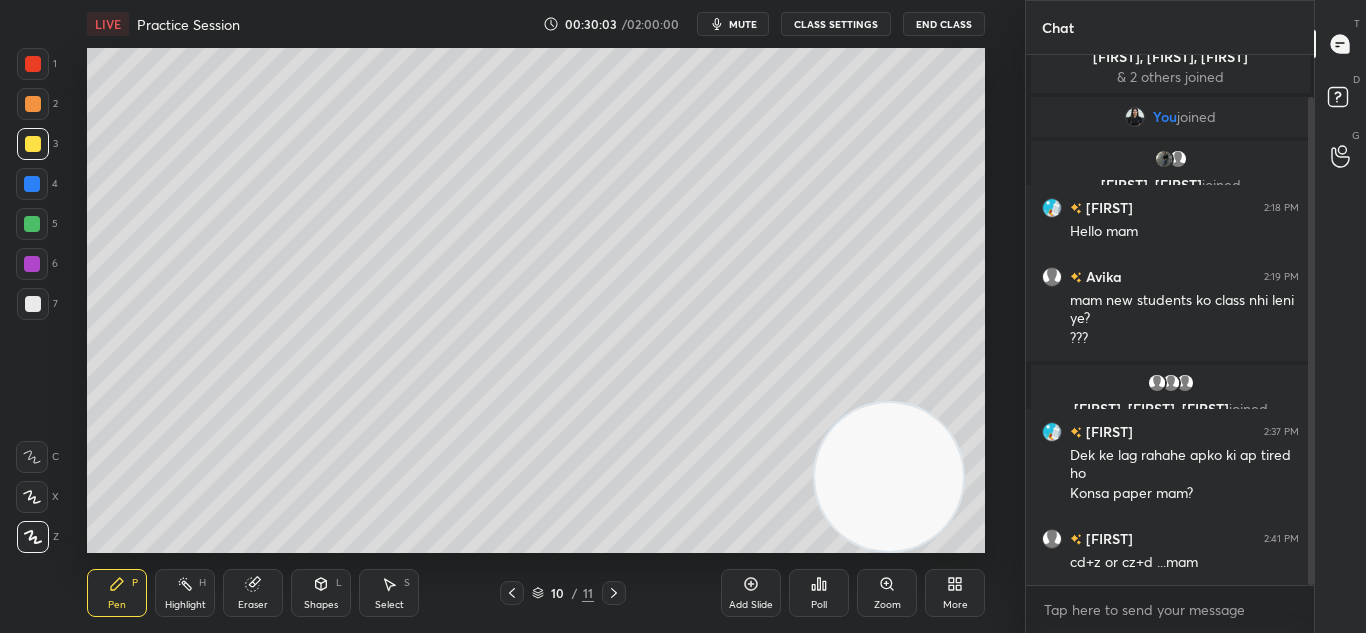 click 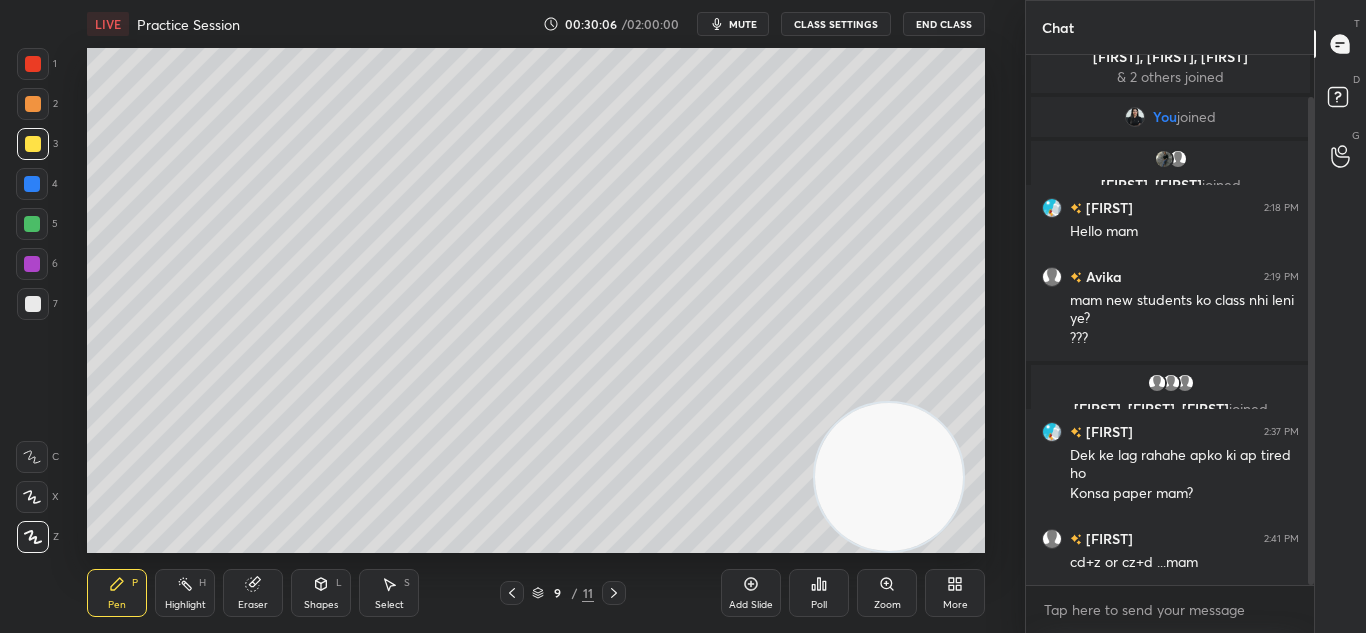 click on "Eraser" at bounding box center [253, 593] 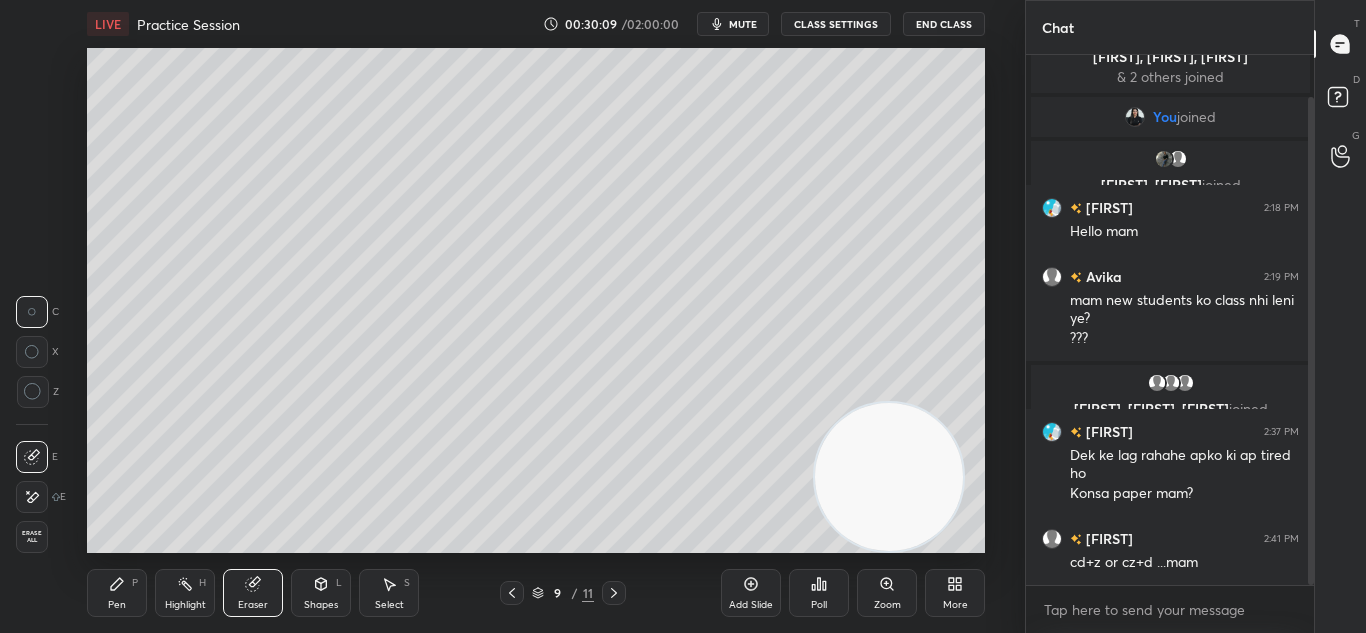 click on "Pen P" at bounding box center (117, 593) 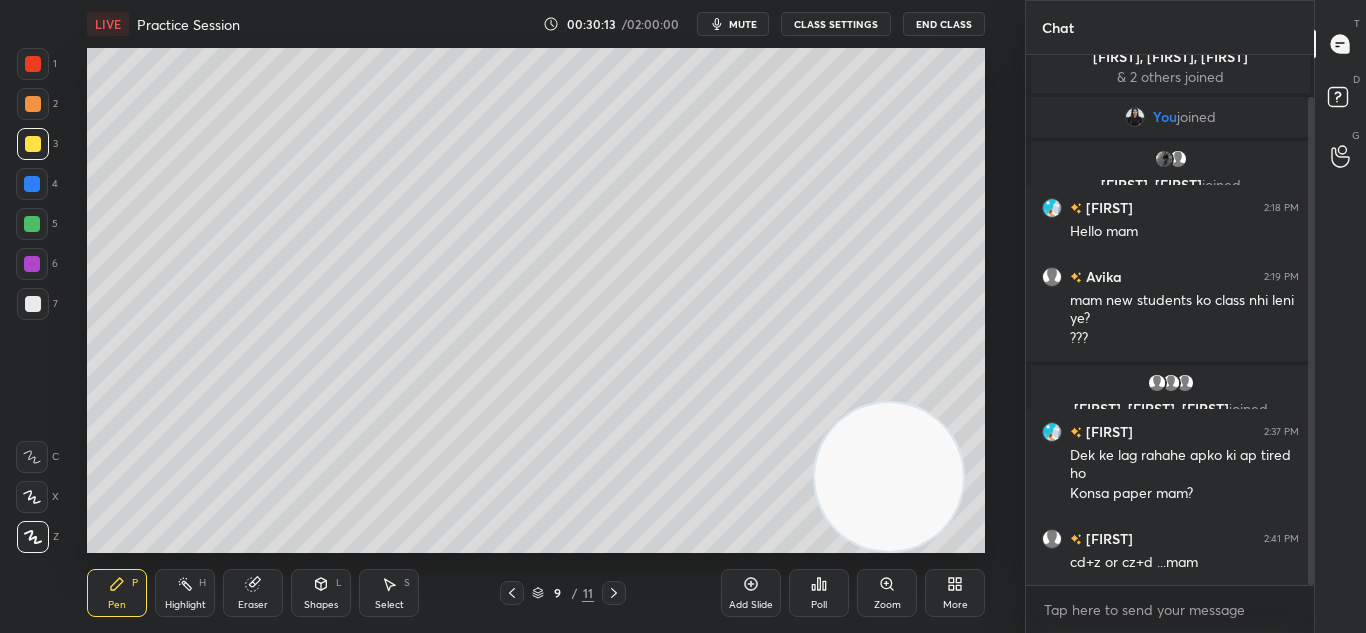 click 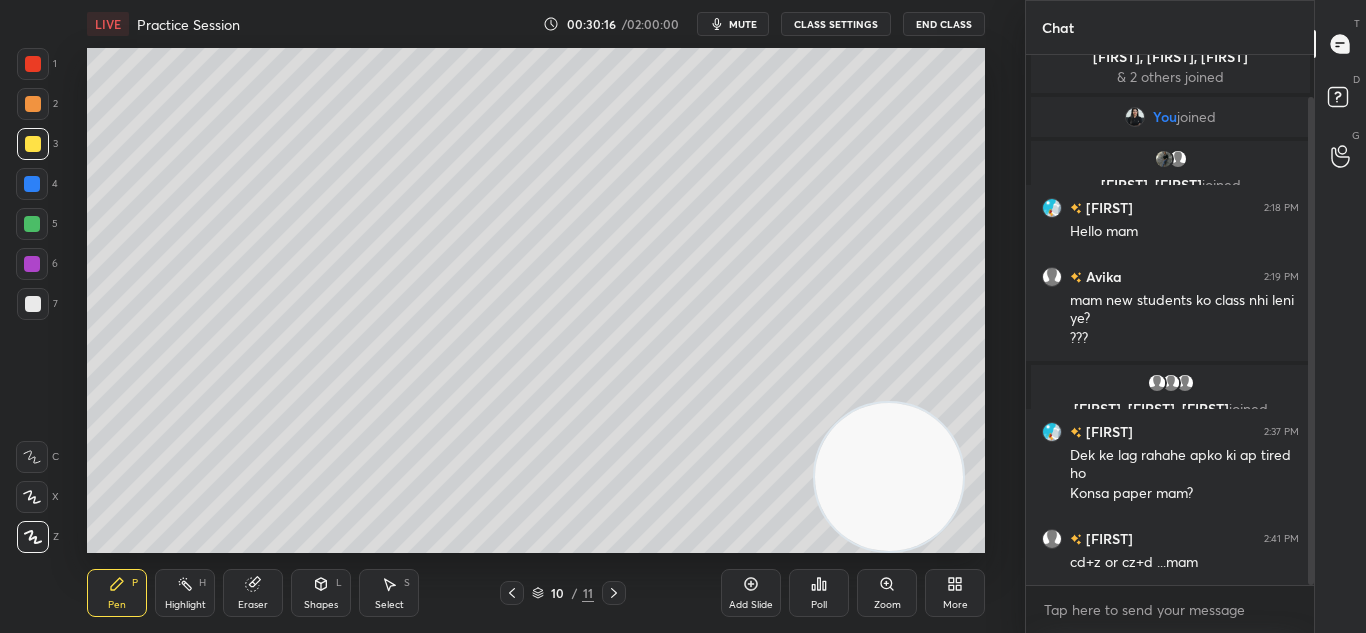 click 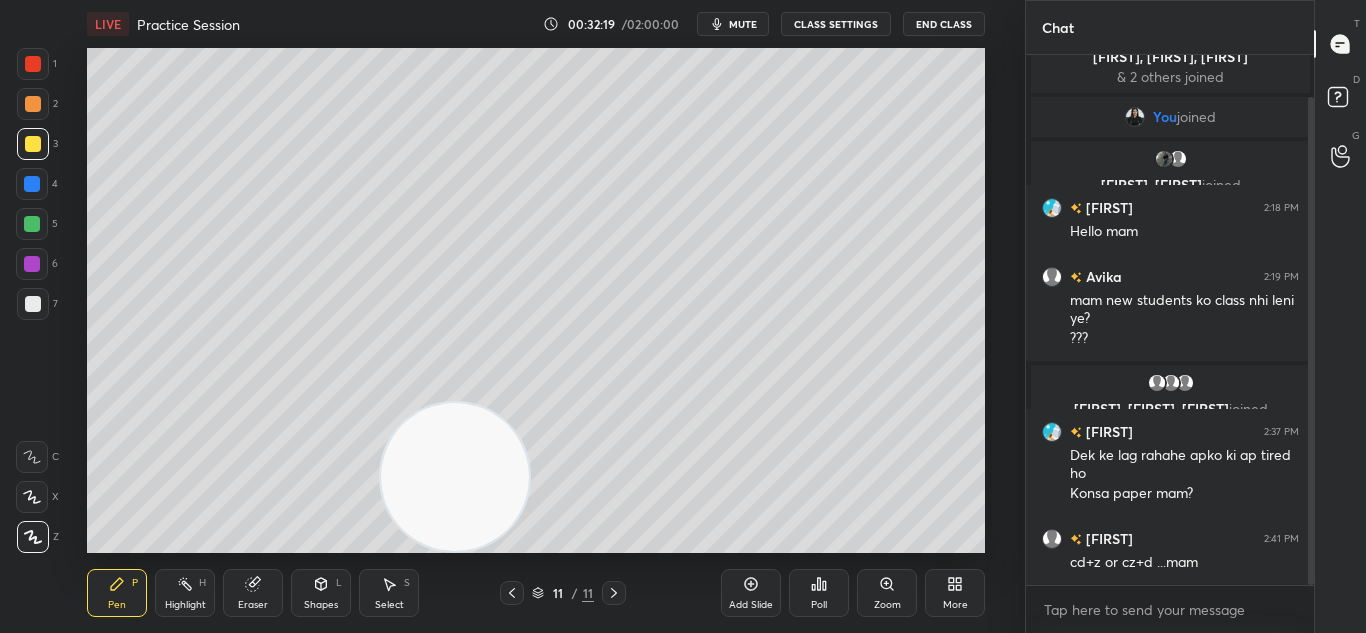 click on "Eraser" at bounding box center (253, 605) 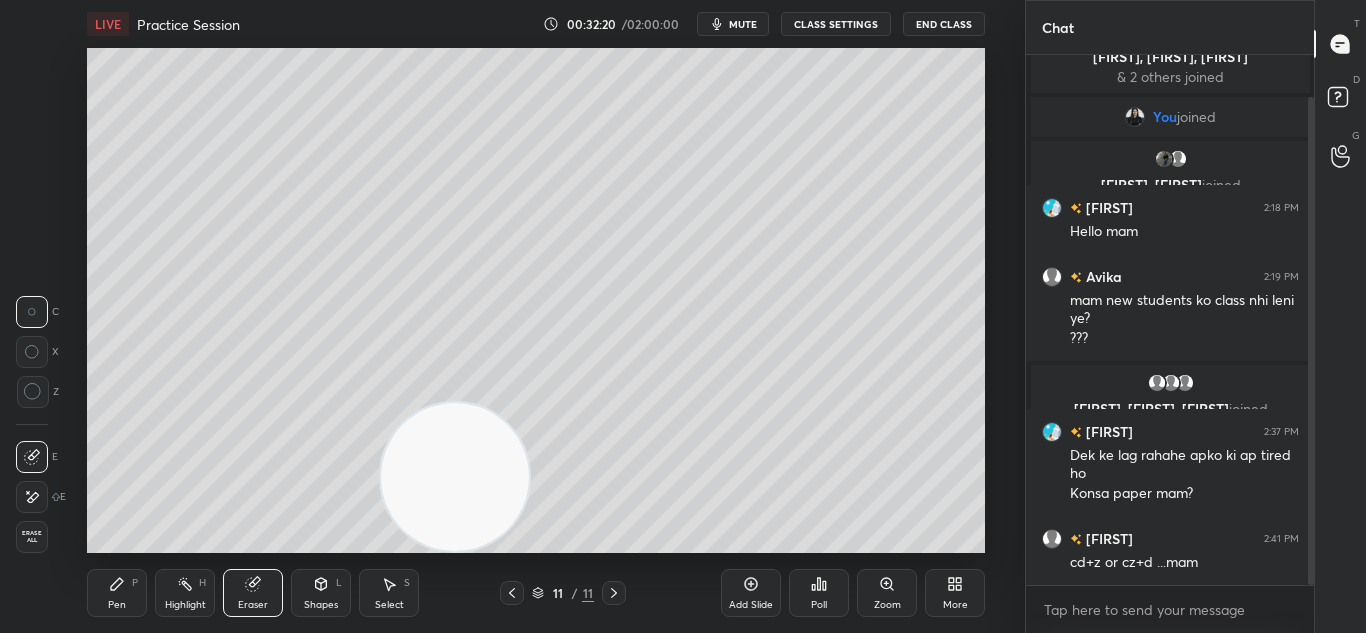 click on "Pen P" at bounding box center (117, 593) 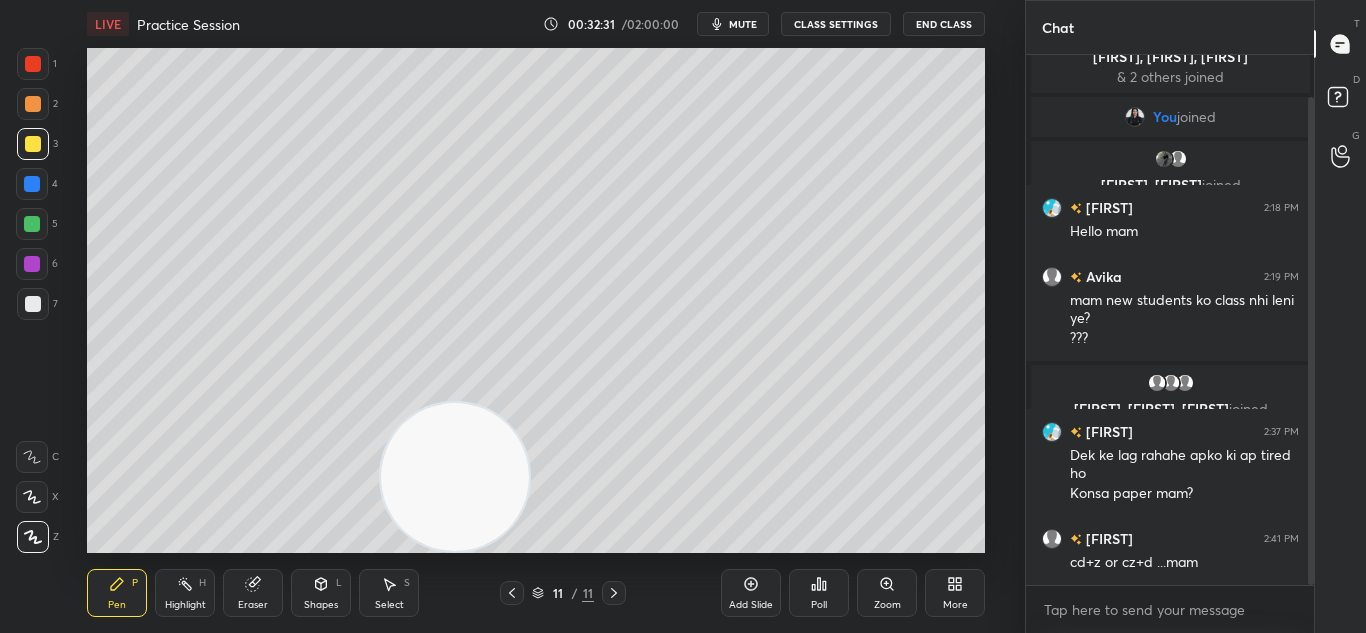 click on "Setting up your live class Poll for   secs No correct answer Start poll" at bounding box center (536, 300) 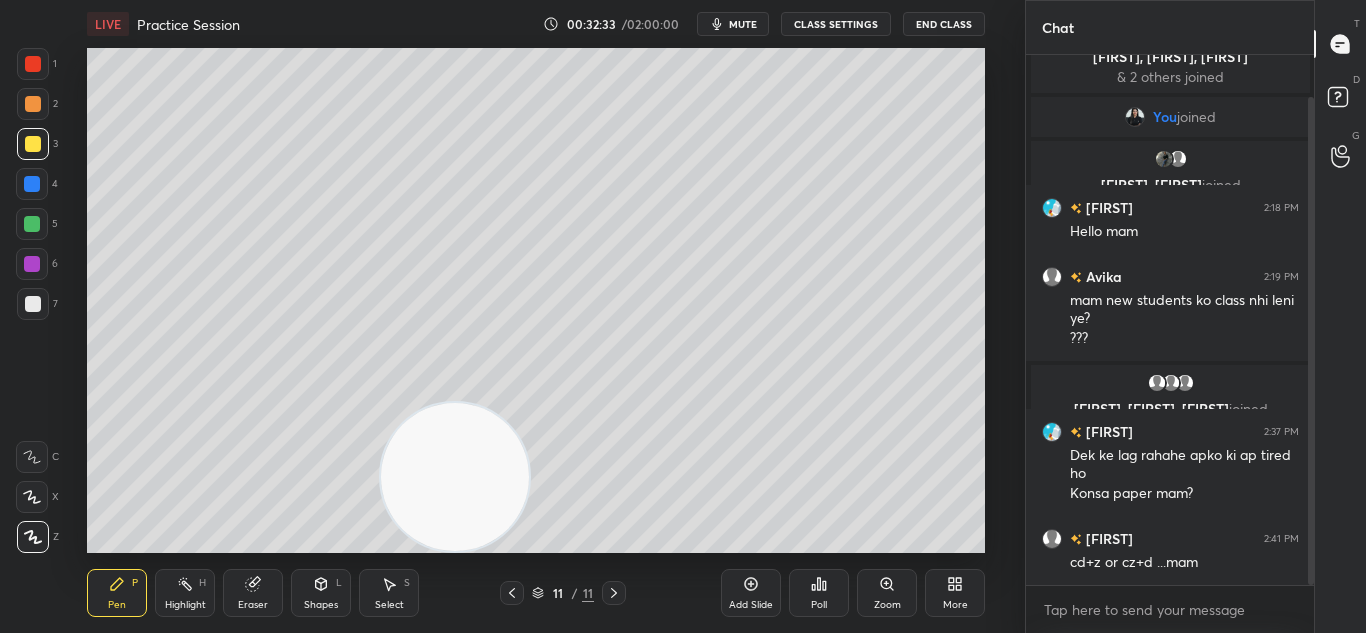 click on "Setting up your live class Poll for   secs No correct answer Start poll" at bounding box center (536, 300) 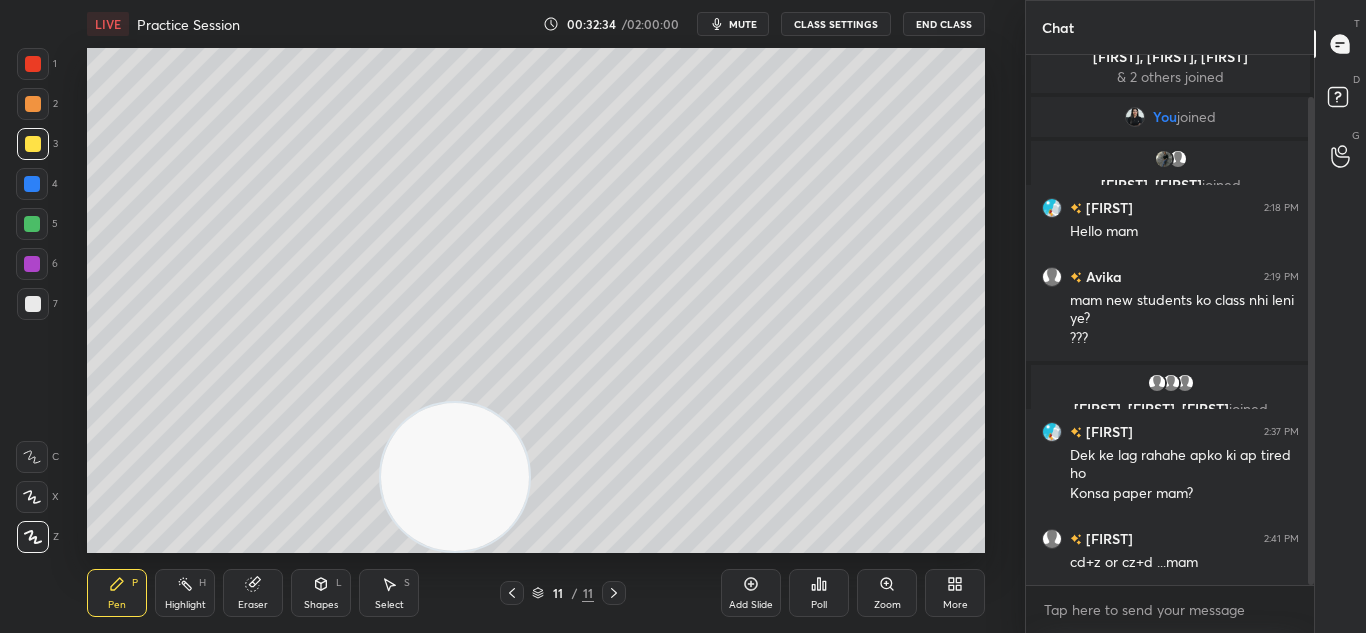 click on "Setting up your live class Poll for   secs No correct answer Start poll" at bounding box center [536, 300] 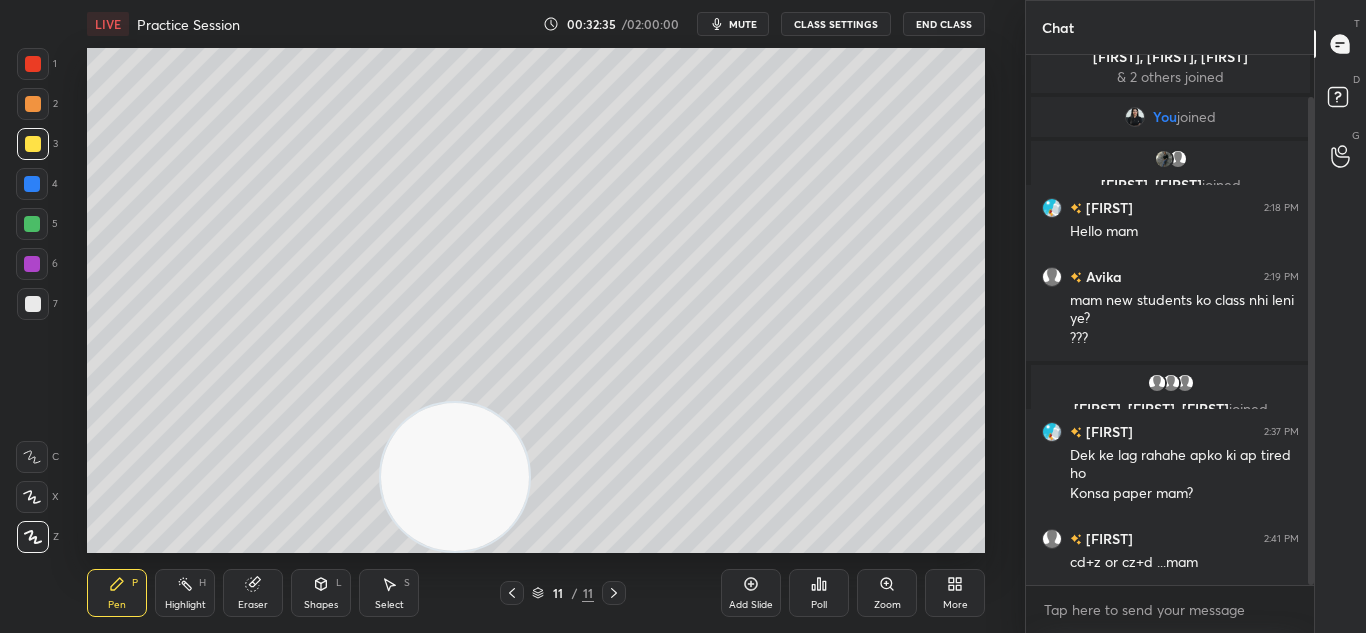 click on "Setting up your live class Poll for   secs No correct answer Start poll" at bounding box center (536, 300) 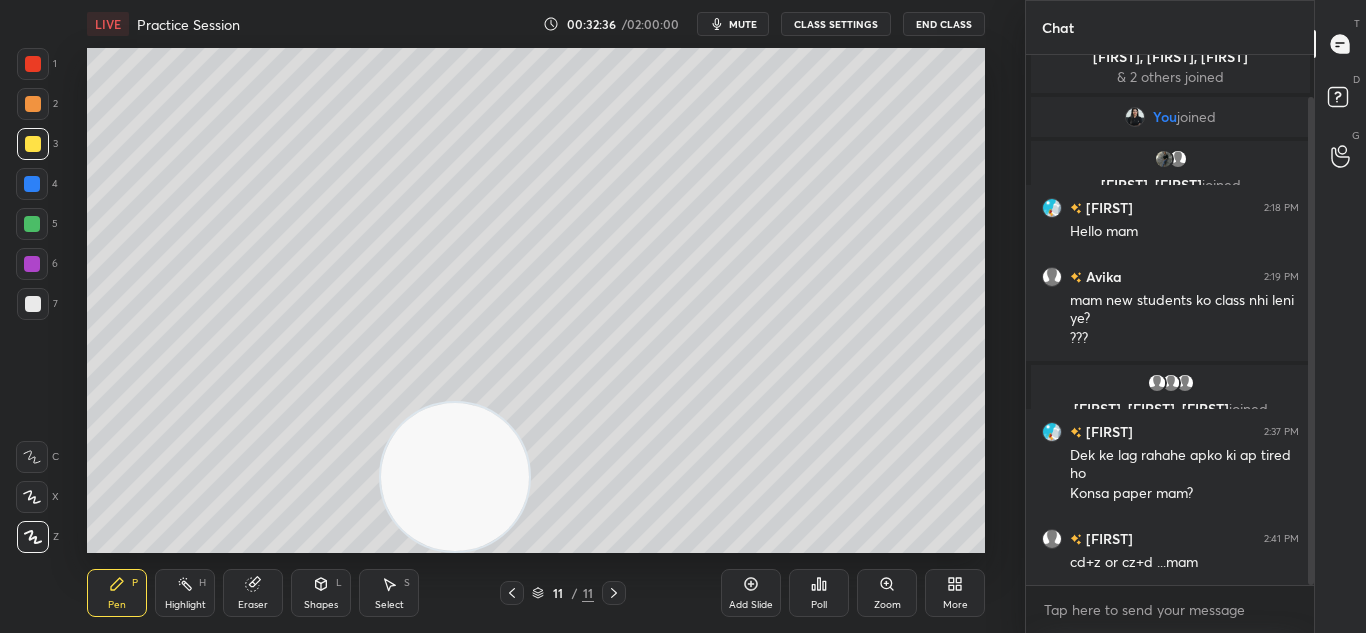 click on "Setting up your live class Poll for   secs No correct answer Start poll" at bounding box center (536, 300) 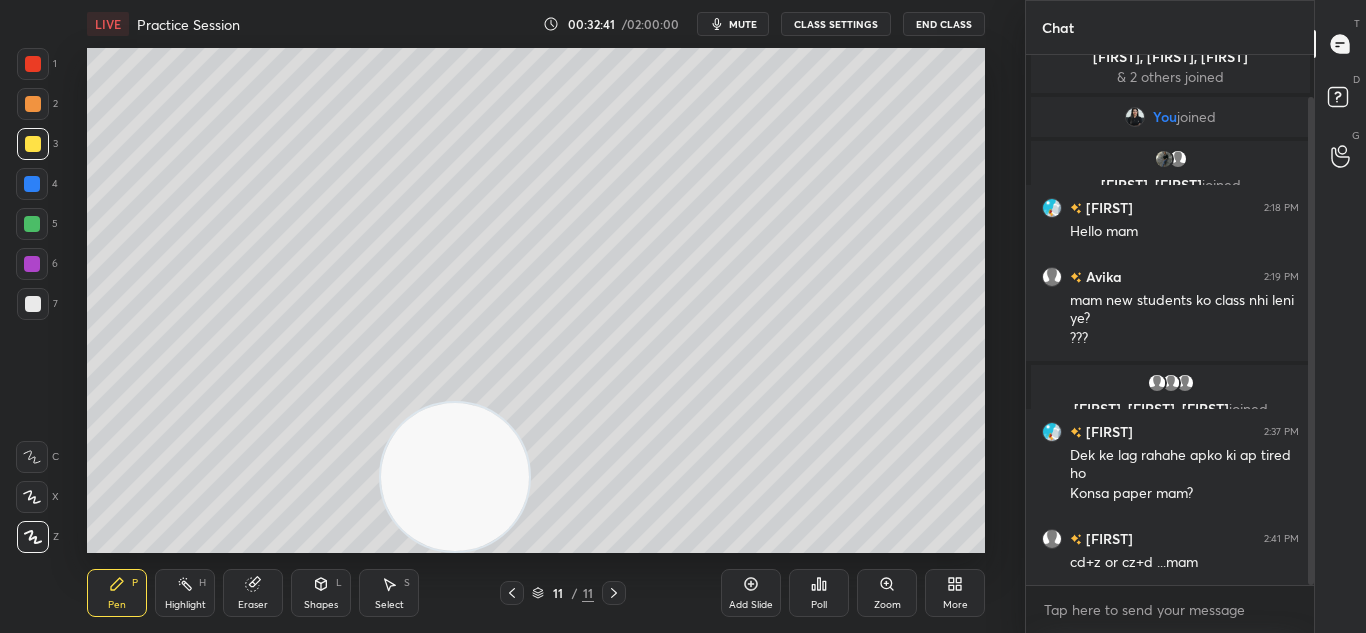 click on "Add Slide" at bounding box center (751, 605) 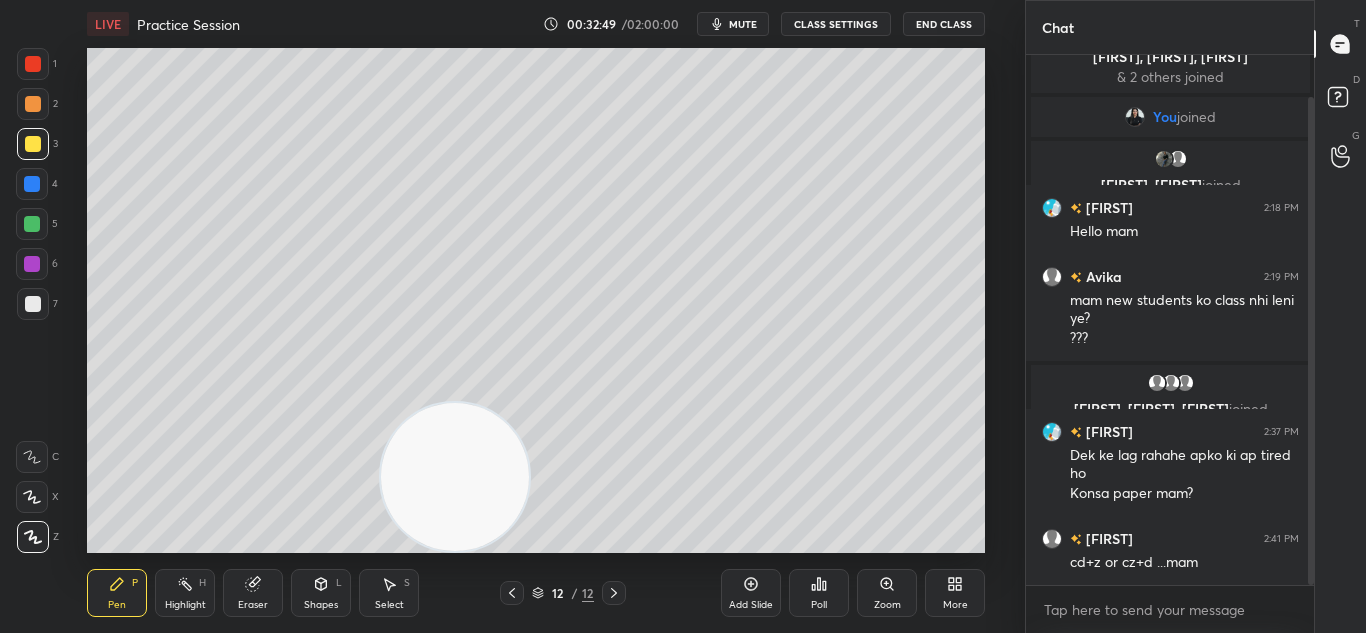 click at bounding box center [512, 593] 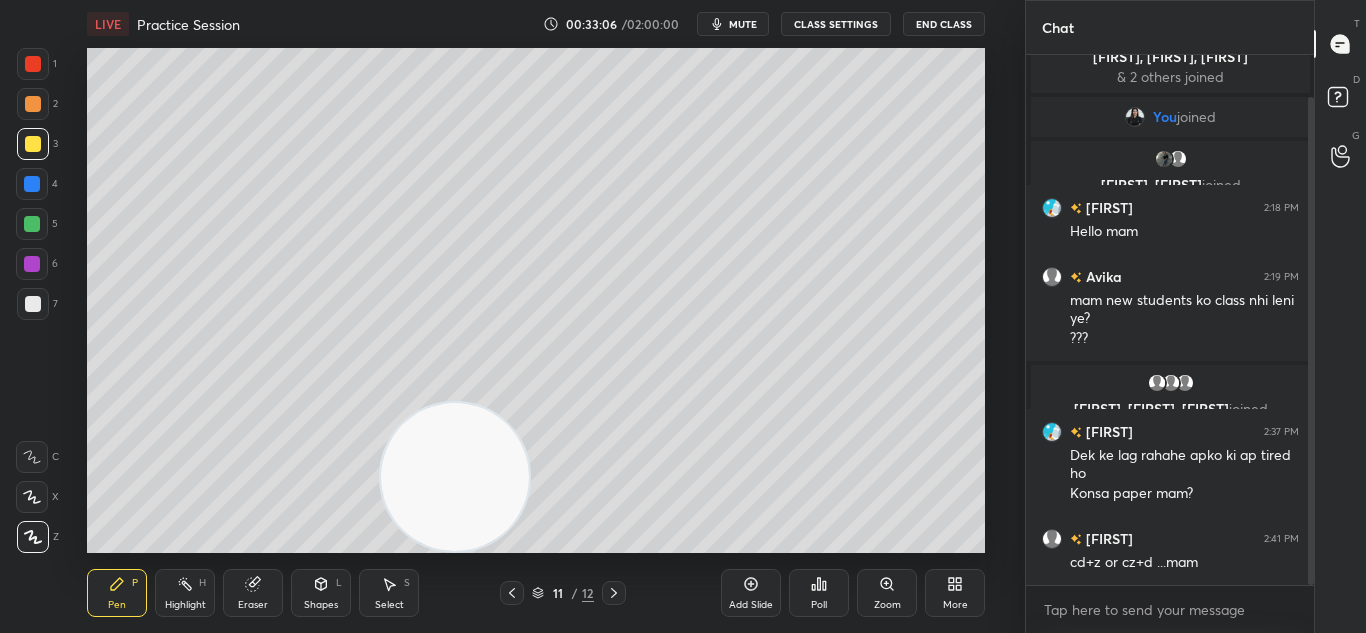 click 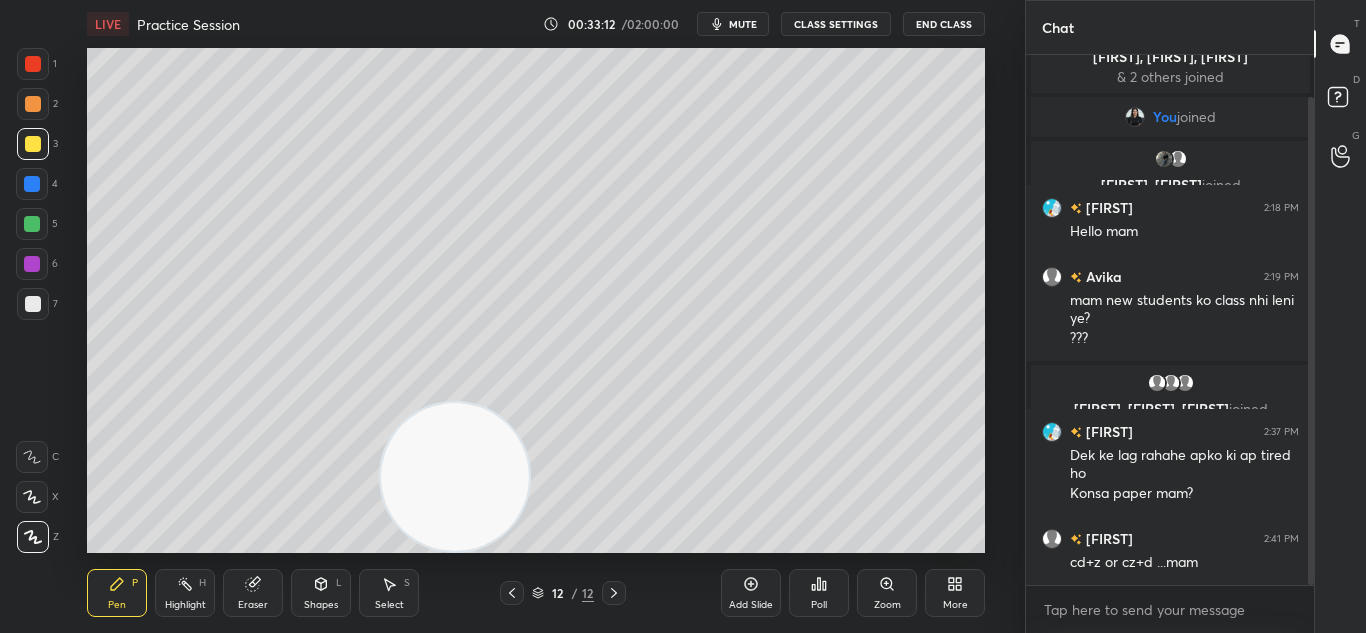click at bounding box center (512, 593) 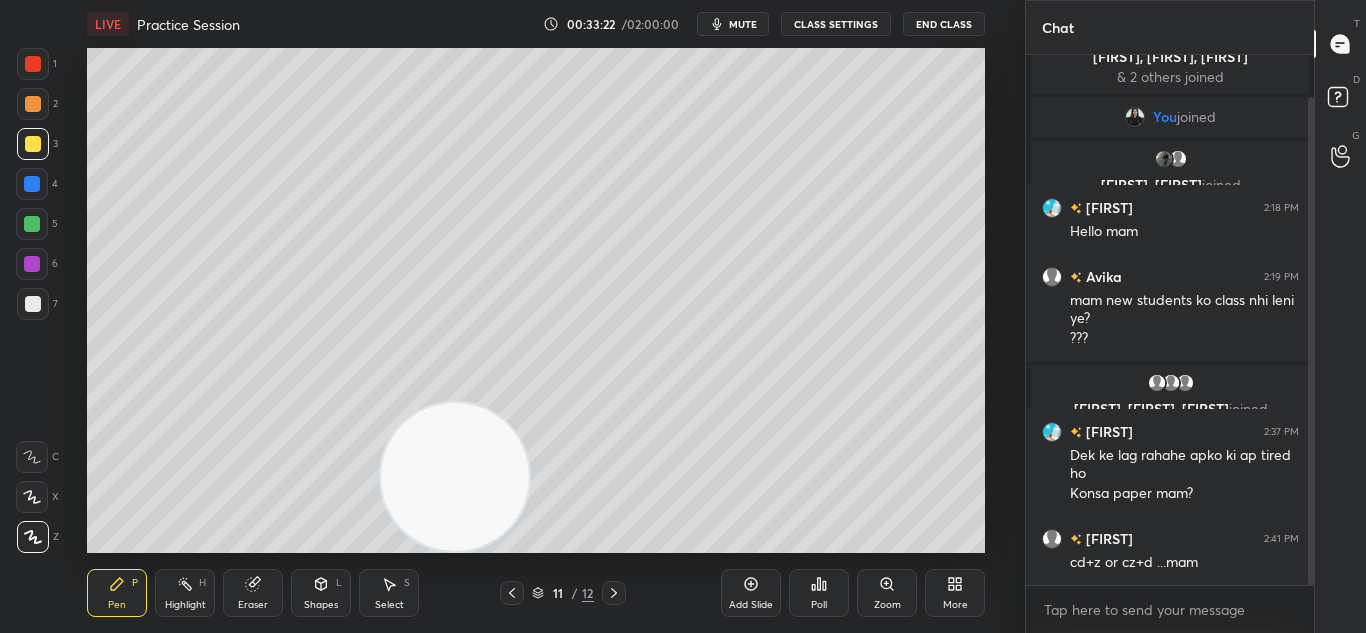 click at bounding box center [614, 593] 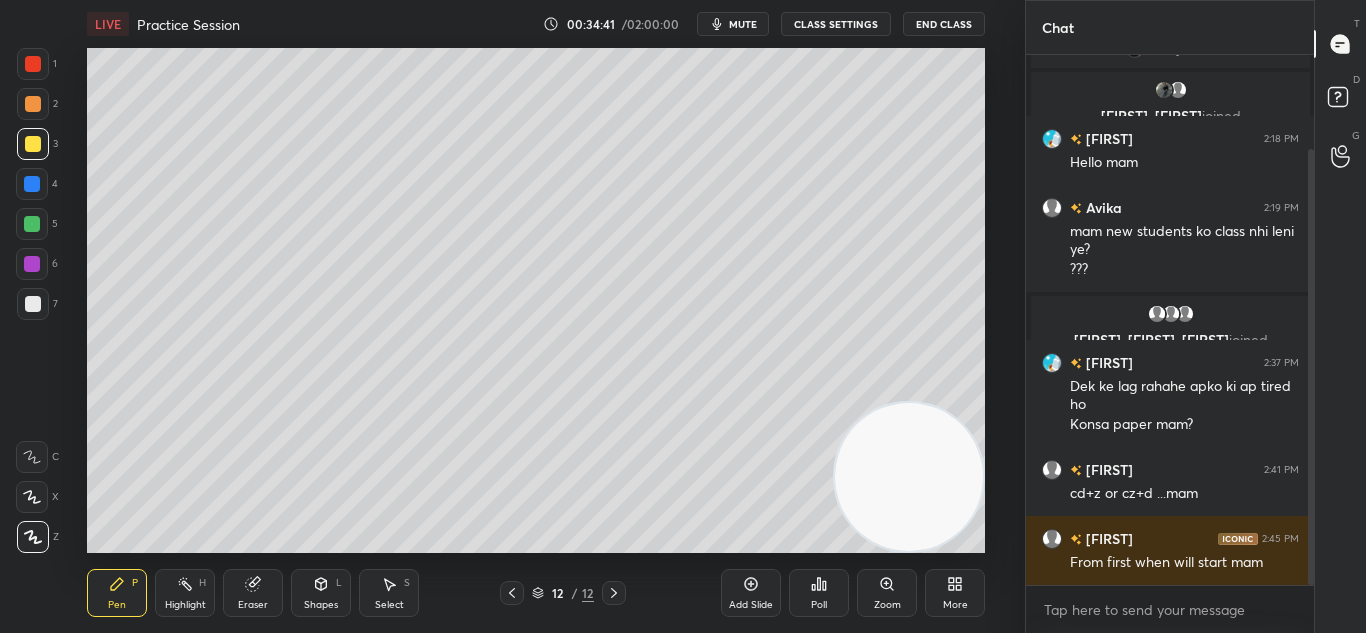 scroll, scrollTop: 184, scrollLeft: 0, axis: vertical 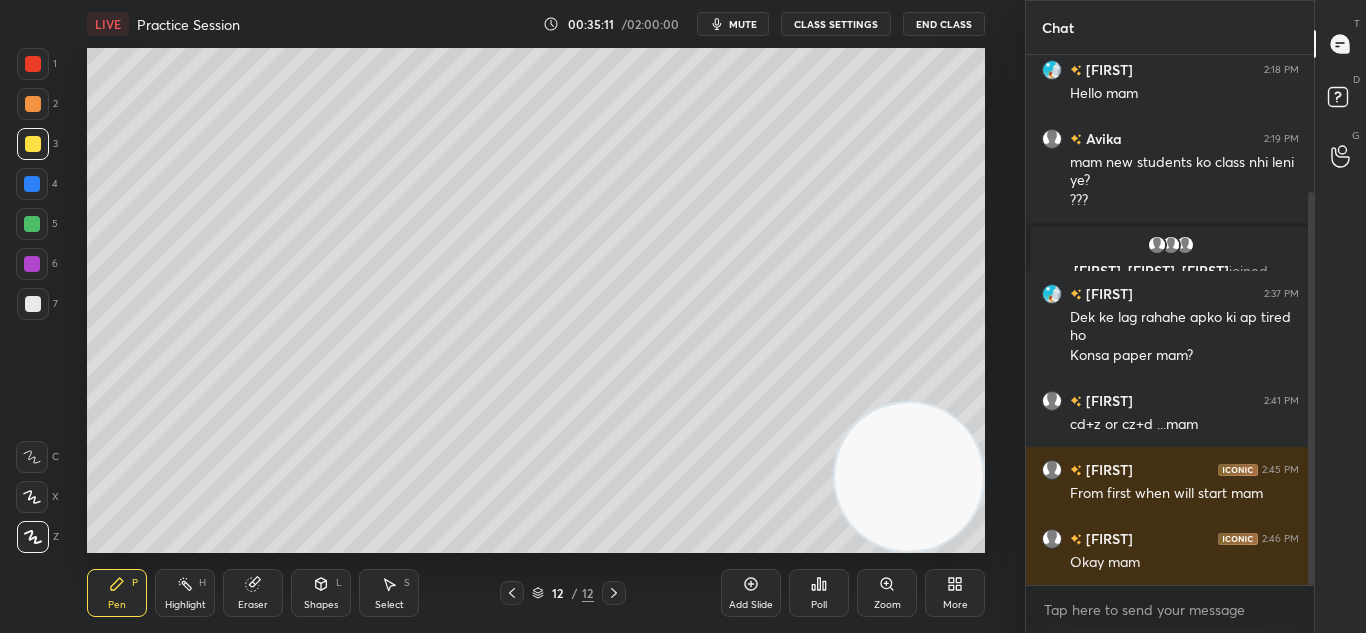 click on "Eraser" at bounding box center (253, 593) 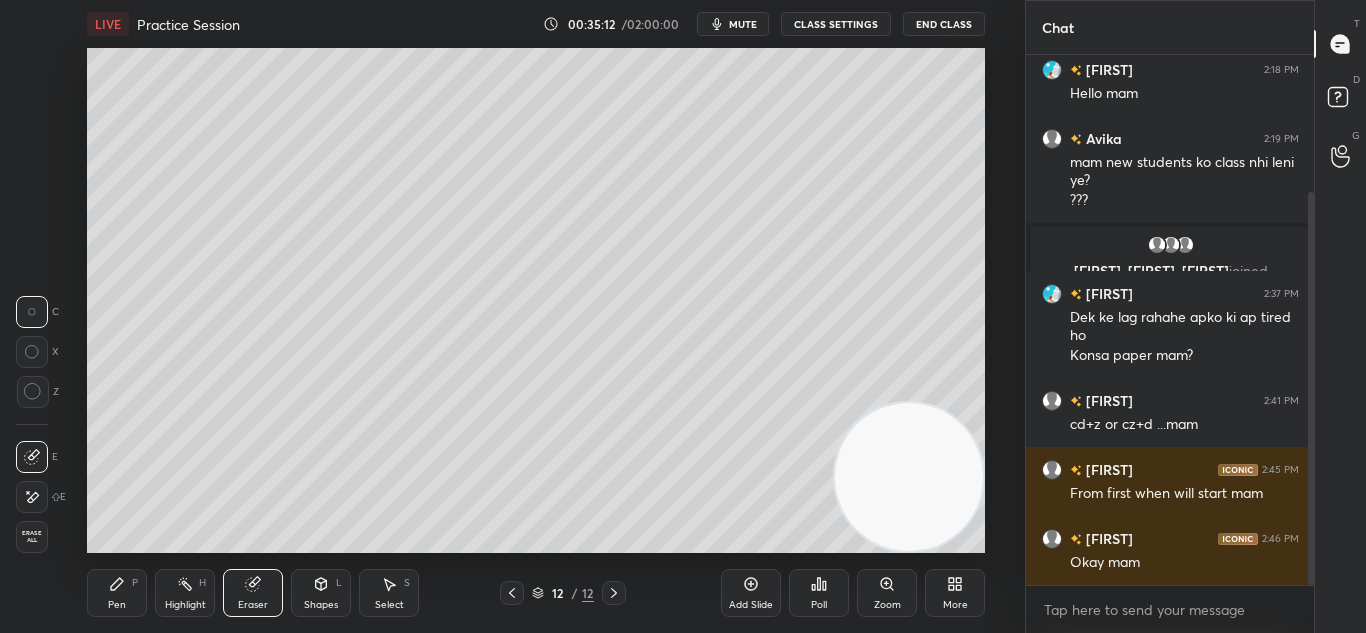 click on "Pen" at bounding box center [117, 605] 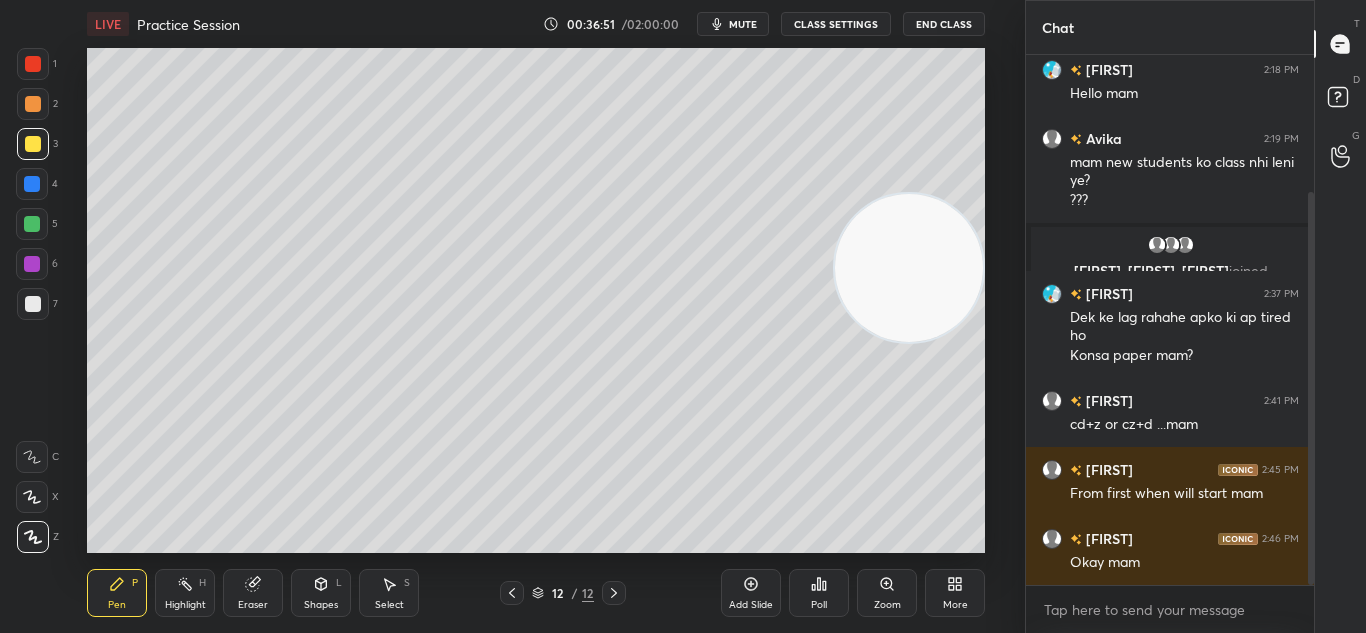 click on "Add Slide" at bounding box center (751, 593) 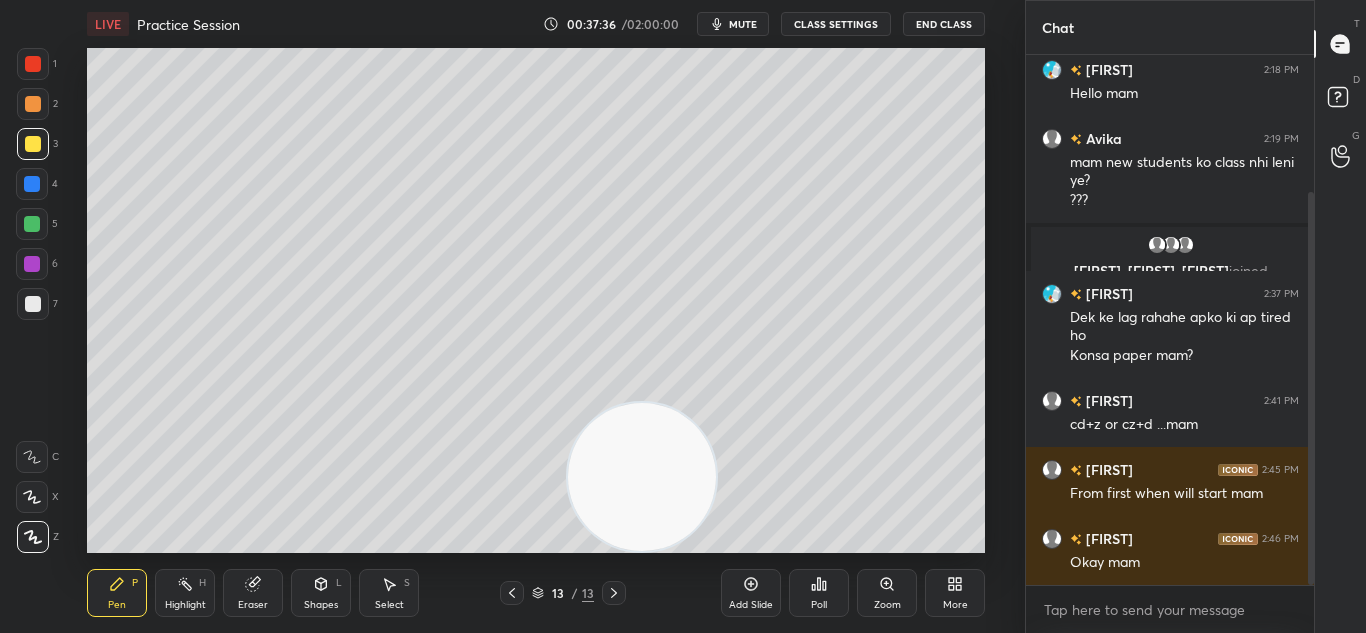click at bounding box center (512, 593) 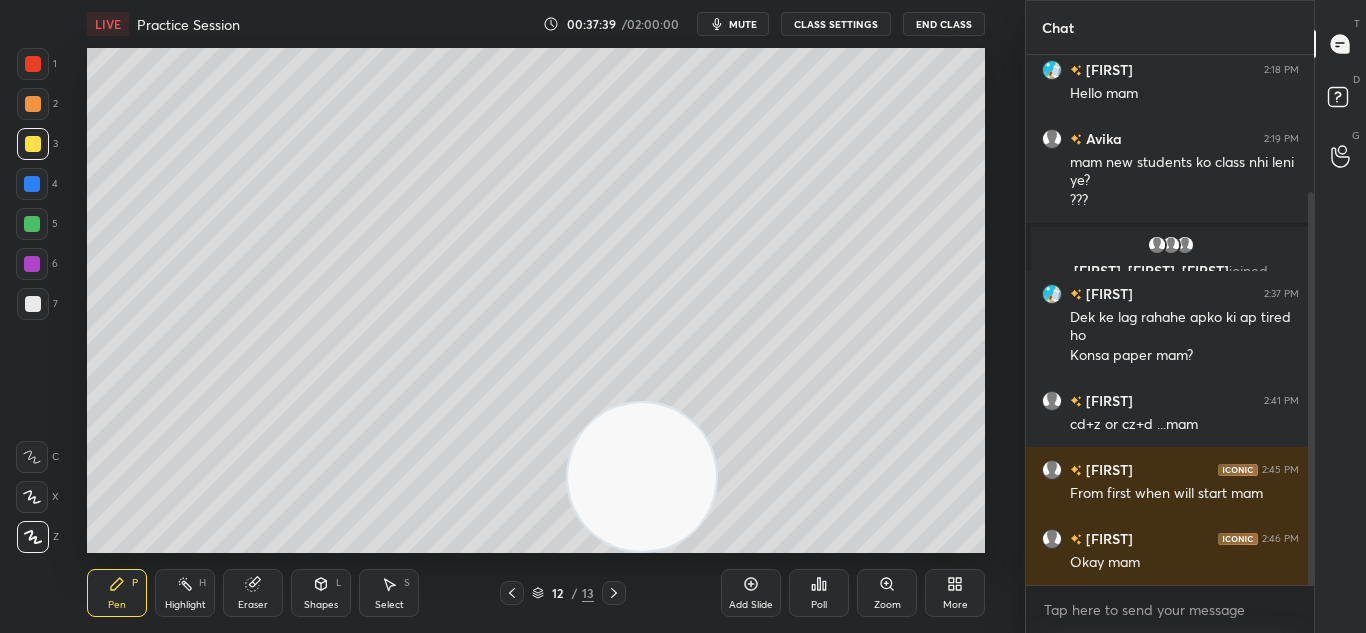 click at bounding box center (512, 593) 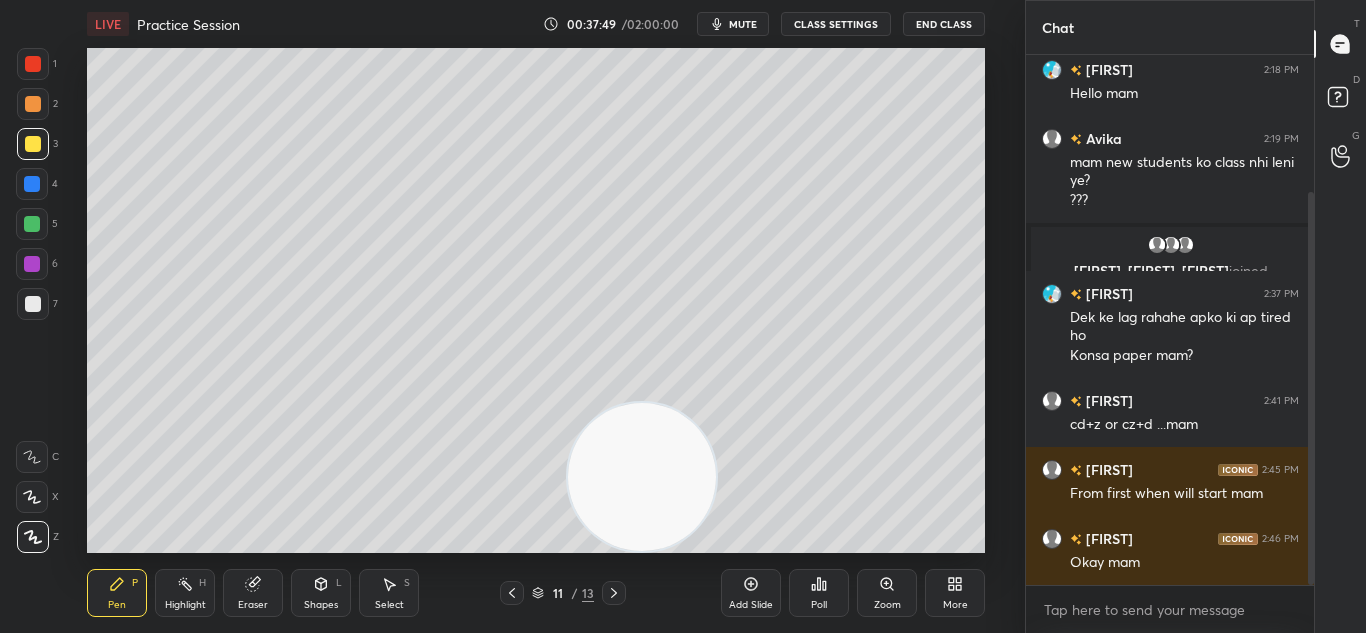 click at bounding box center (614, 593) 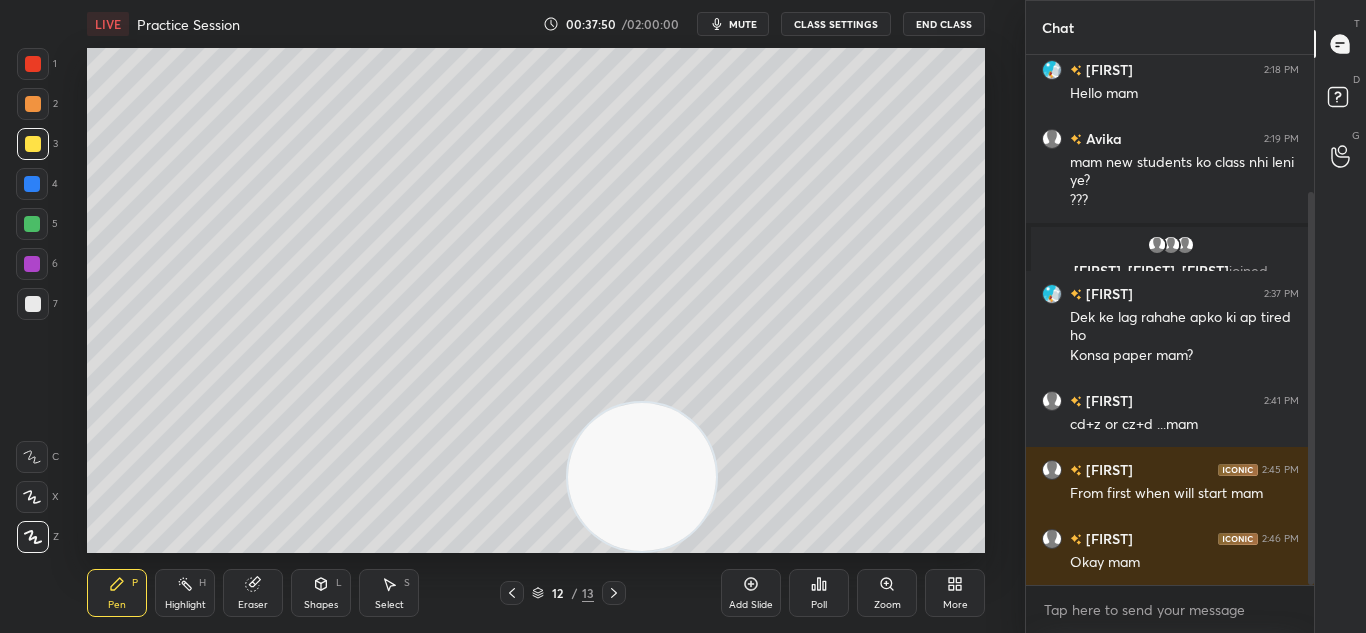 click 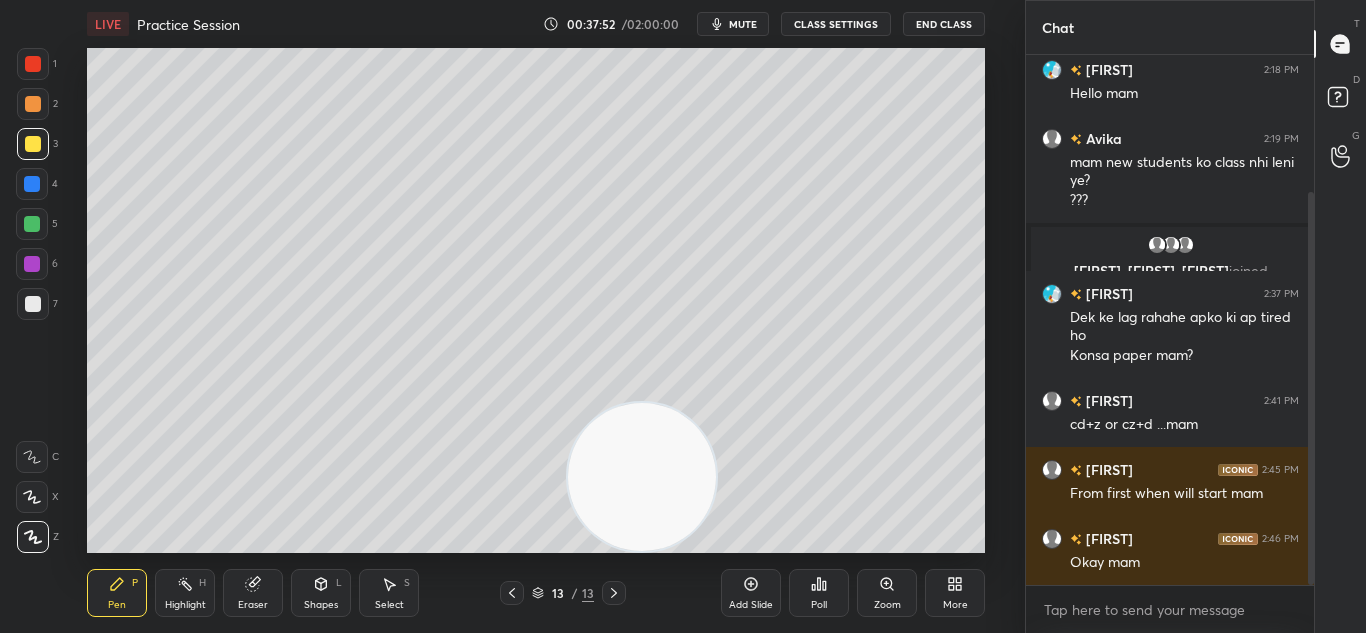 click 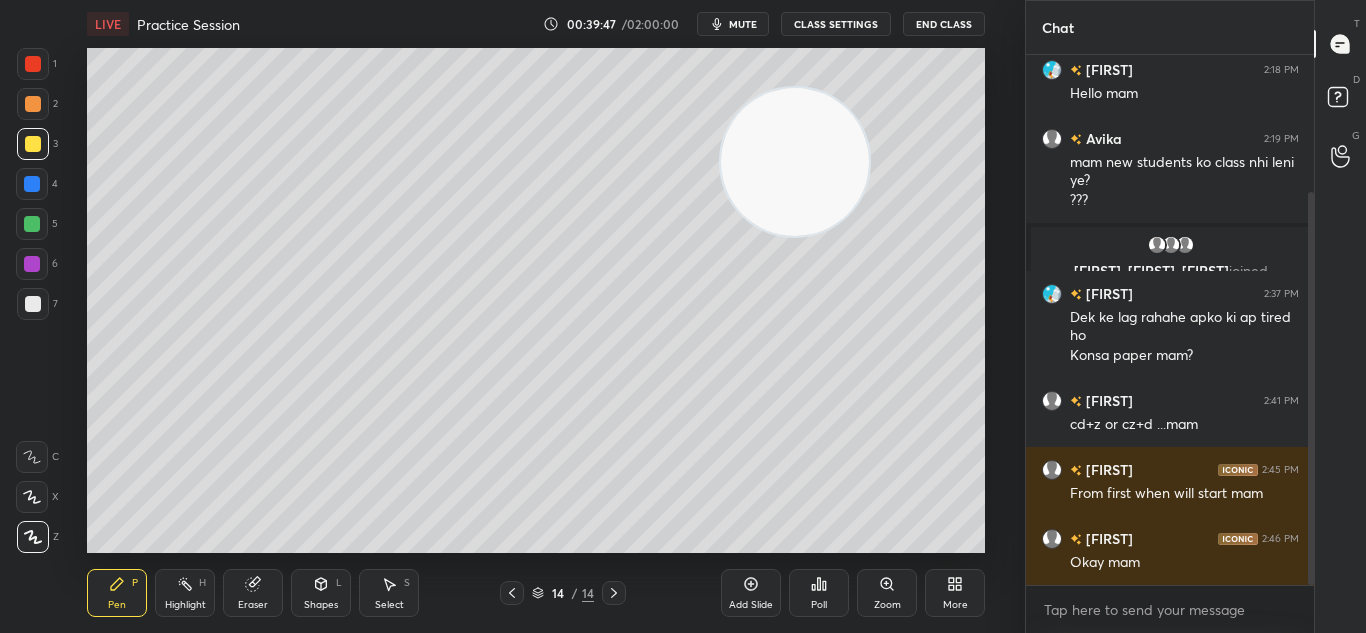 click on "Setting up your live class Poll for   secs No correct answer Start poll" at bounding box center [536, 300] 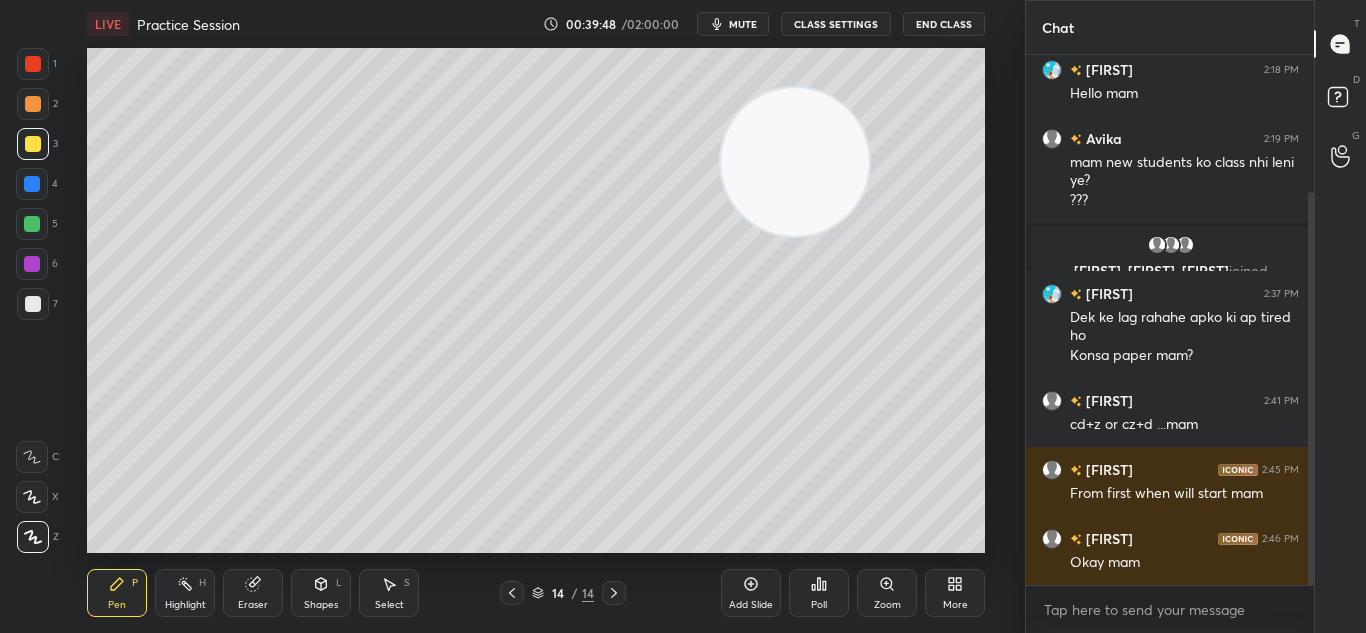 click on "Highlight H" at bounding box center [185, 593] 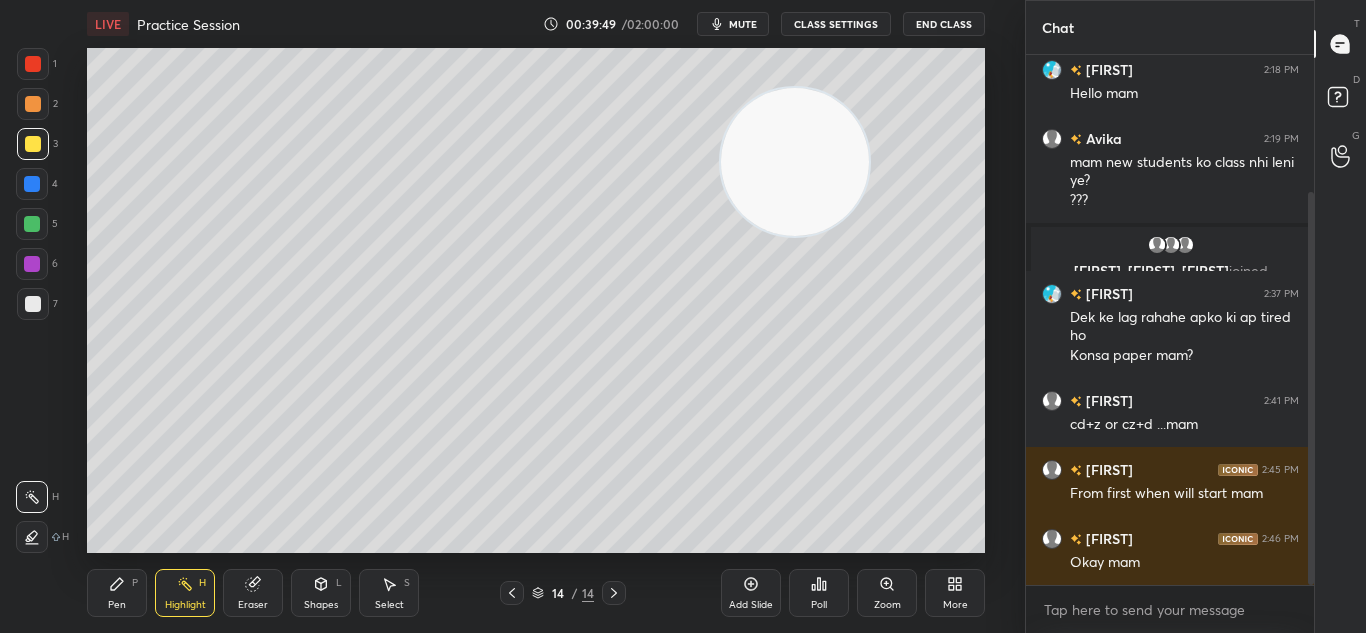 click on "Eraser" at bounding box center (253, 605) 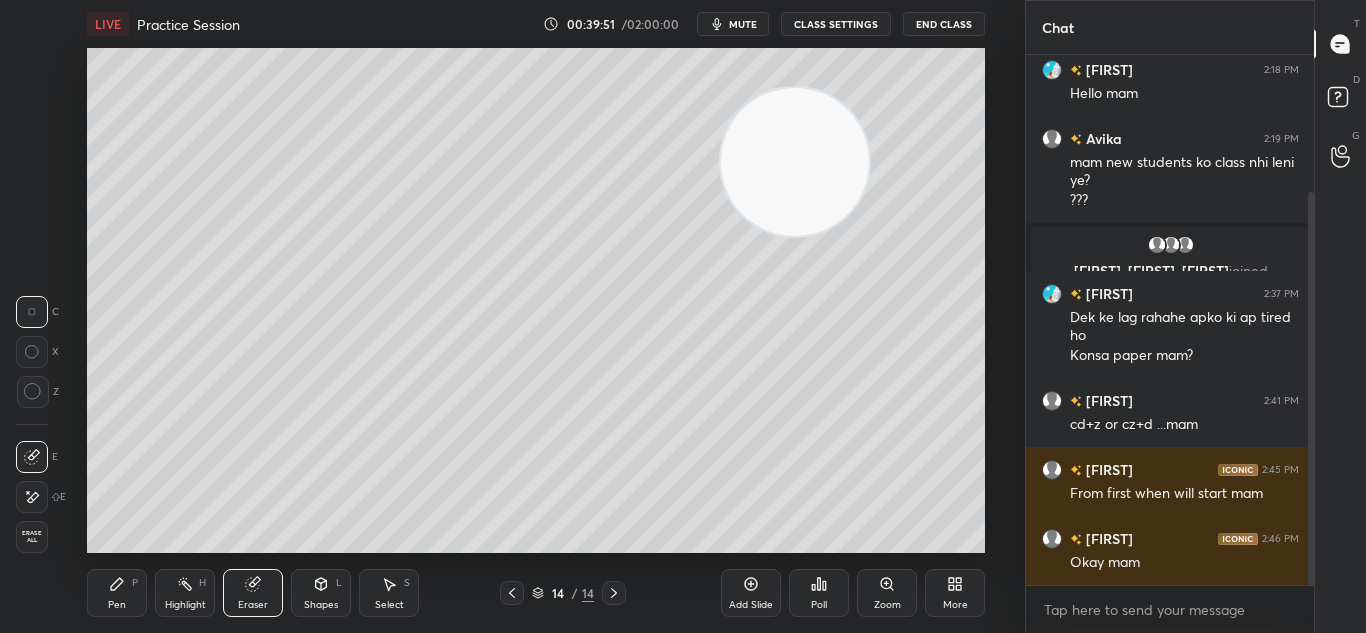 click on "Pen P" at bounding box center (117, 593) 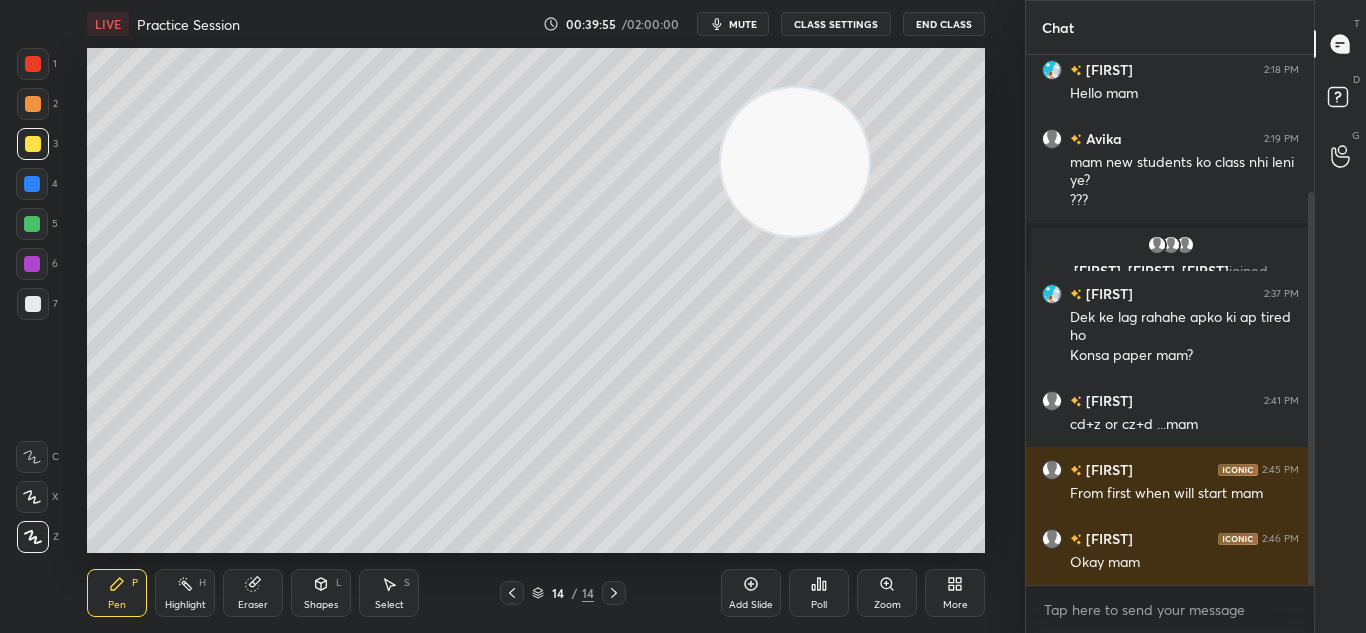 click on "Setting up your live class Poll for   secs No correct answer Start poll" at bounding box center [536, 300] 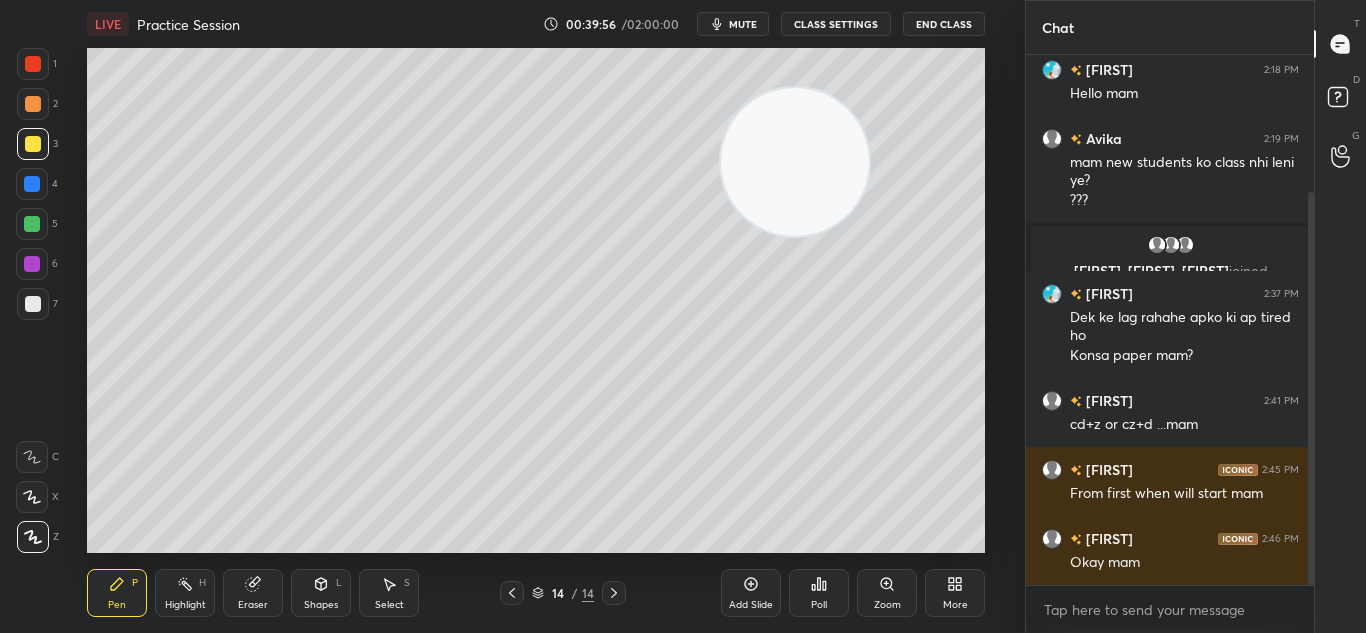 click on "Poll" at bounding box center [819, 593] 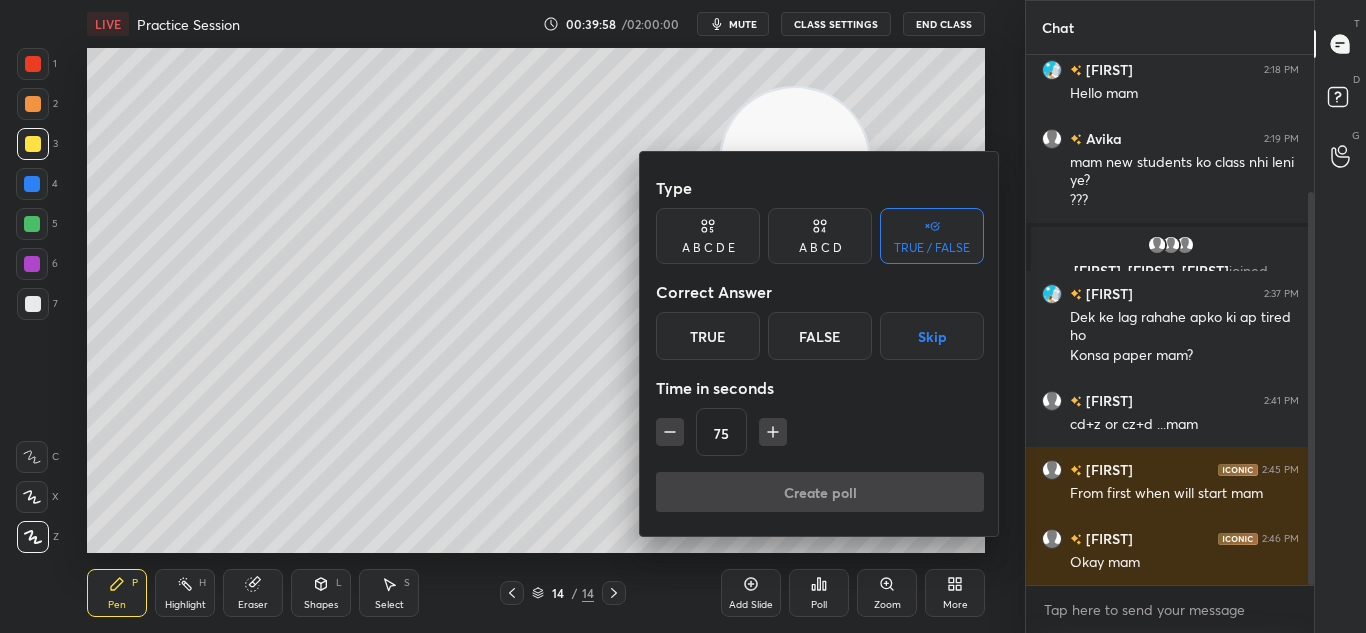 click at bounding box center [683, 316] 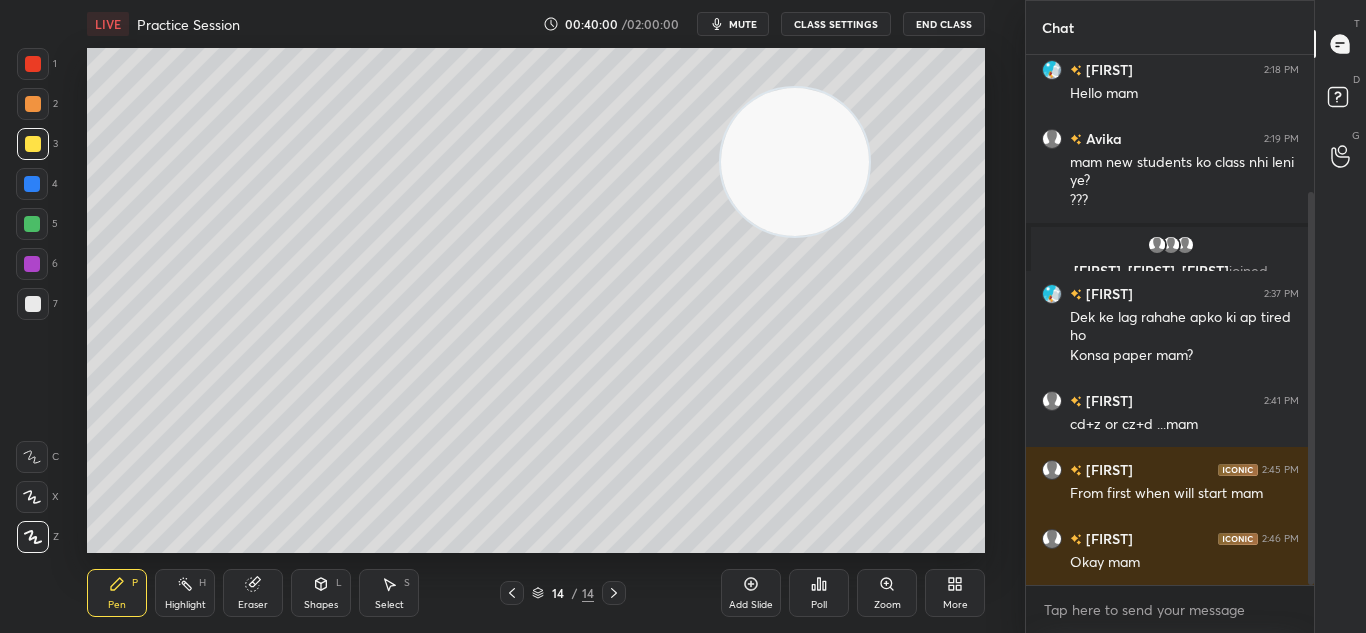 click 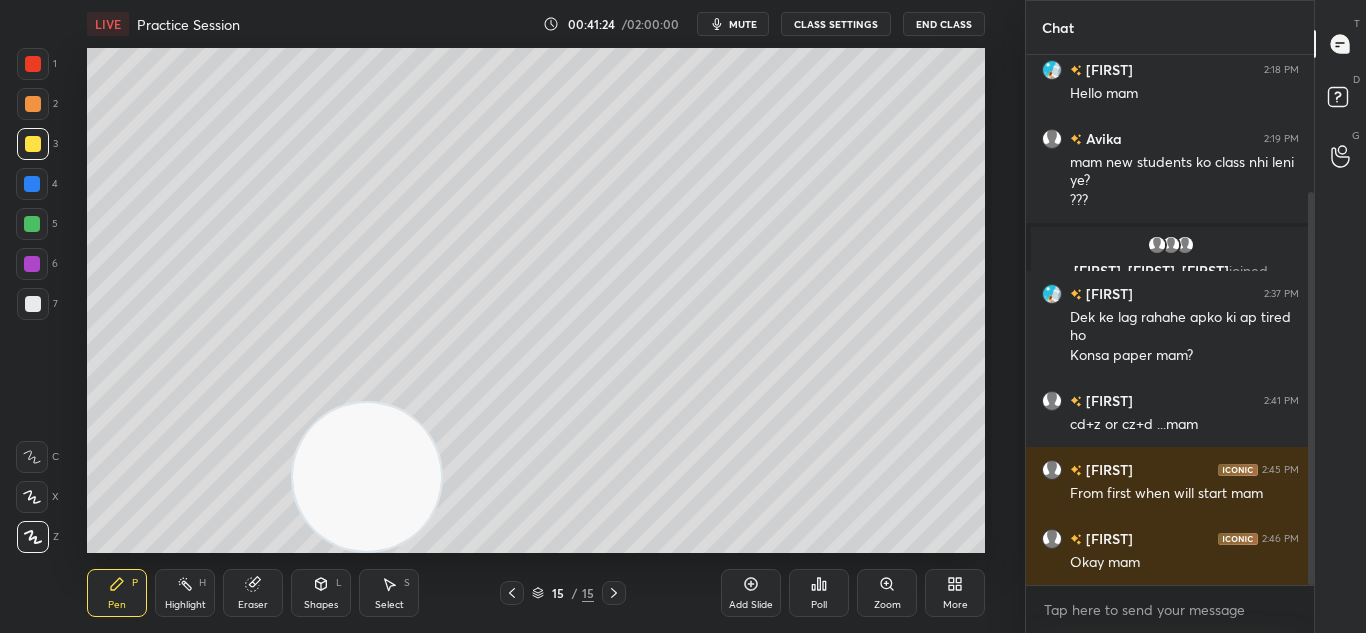 click on "Add Slide" at bounding box center (751, 605) 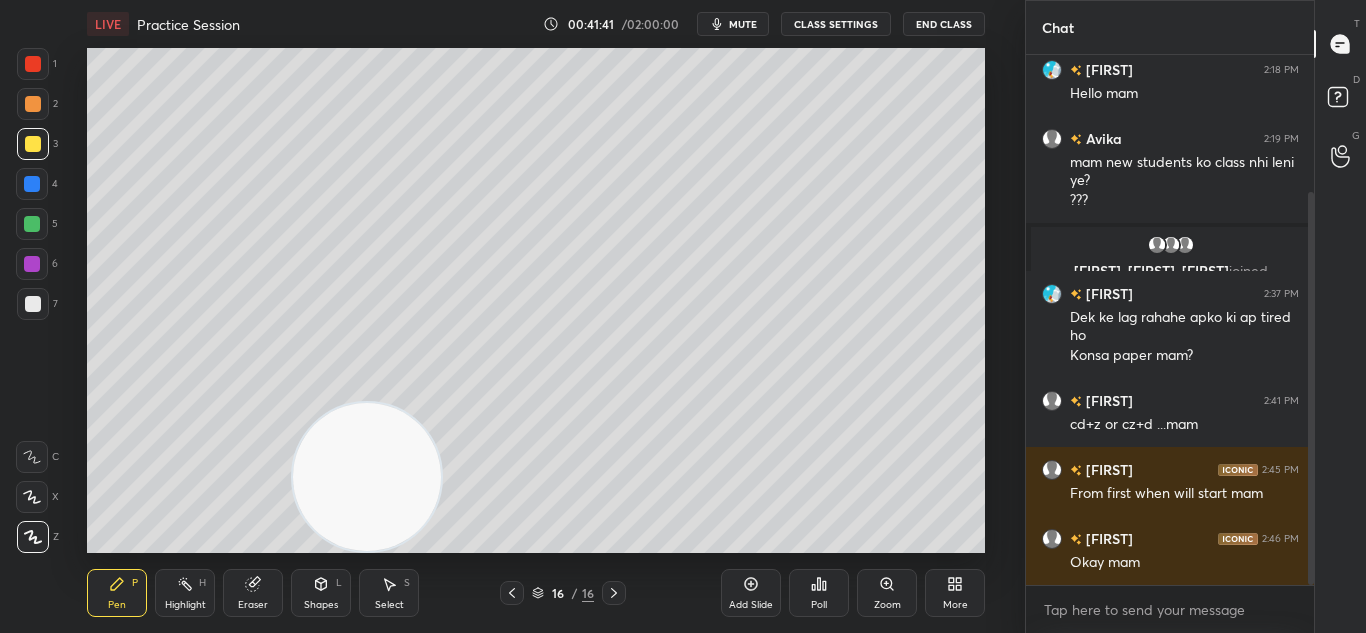 click on "Pen P Highlight H Eraser Shapes L Select S 16 / 16 Add Slide Poll Zoom More" at bounding box center (536, 593) 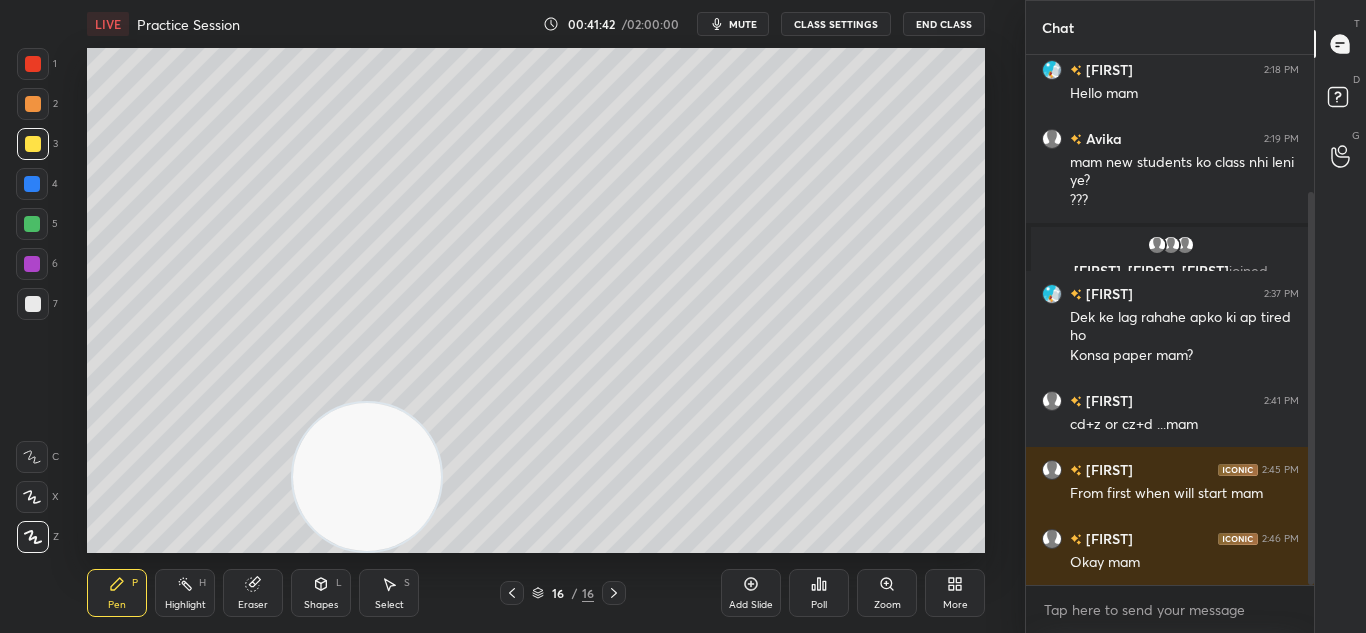 click 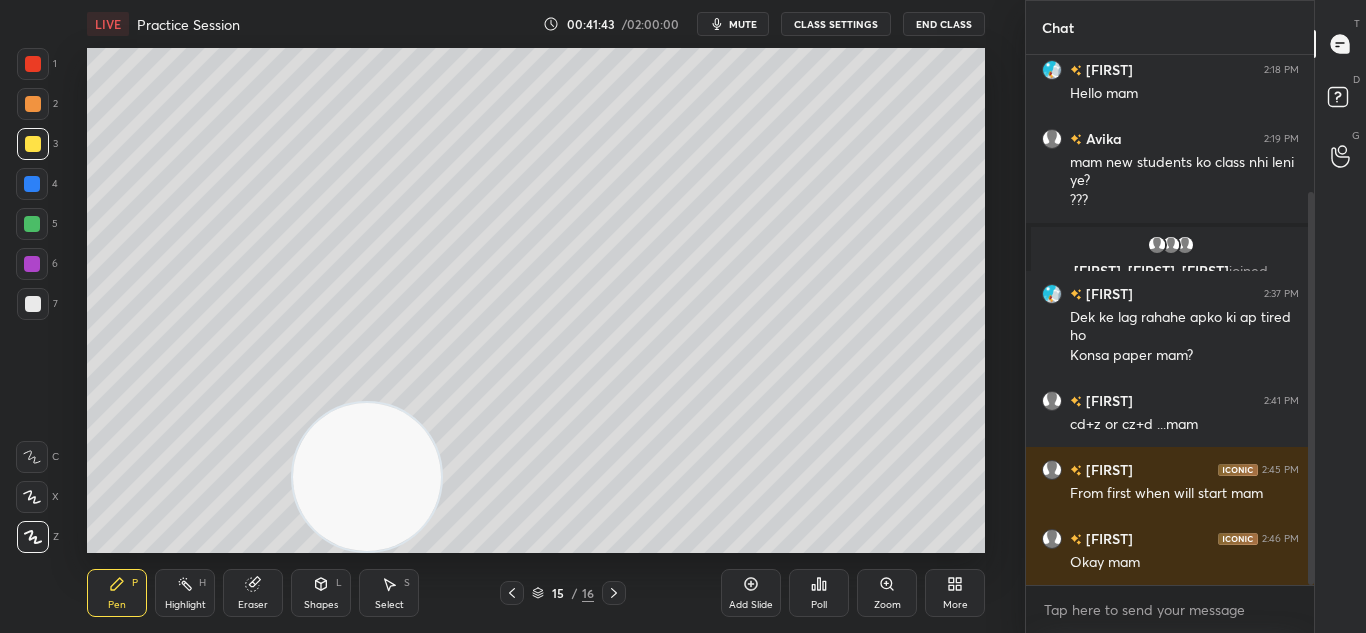 click 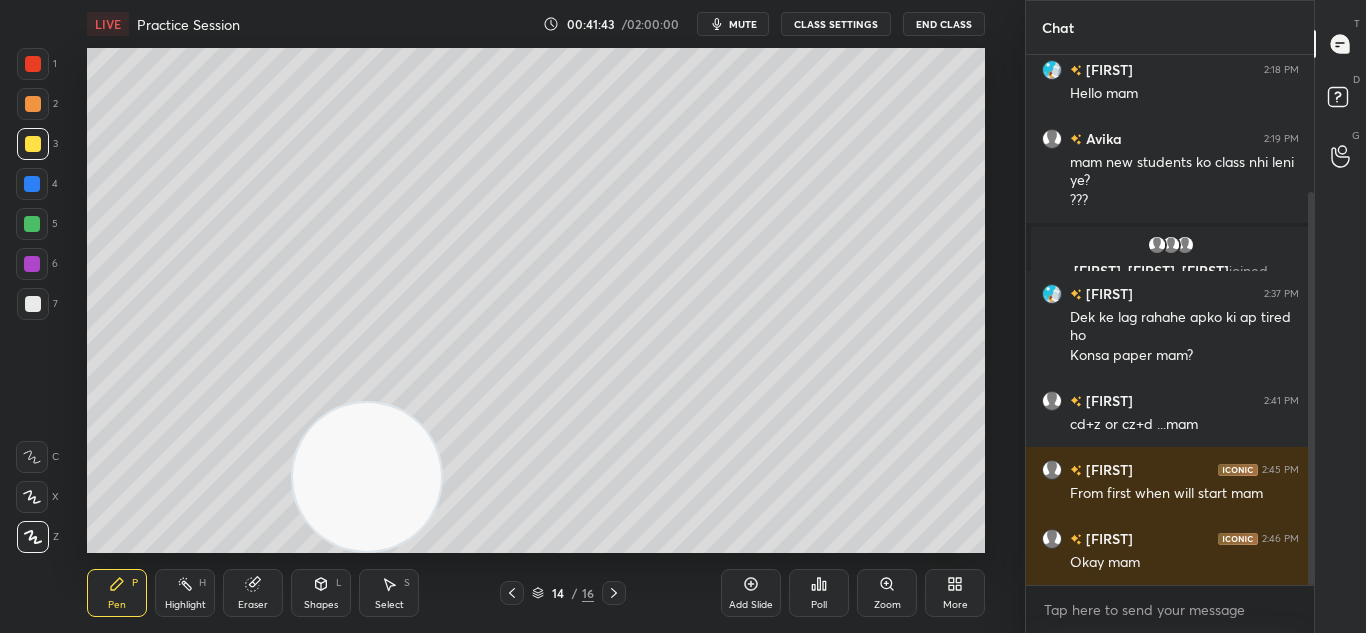 click 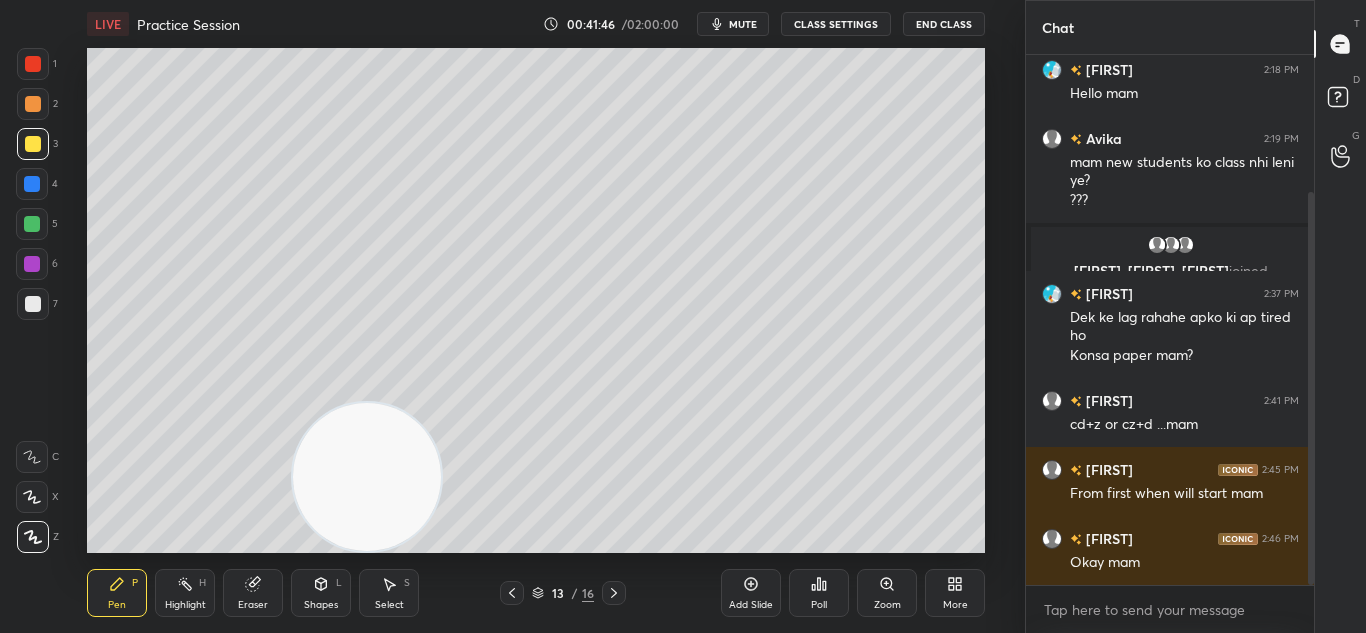 click at bounding box center (614, 593) 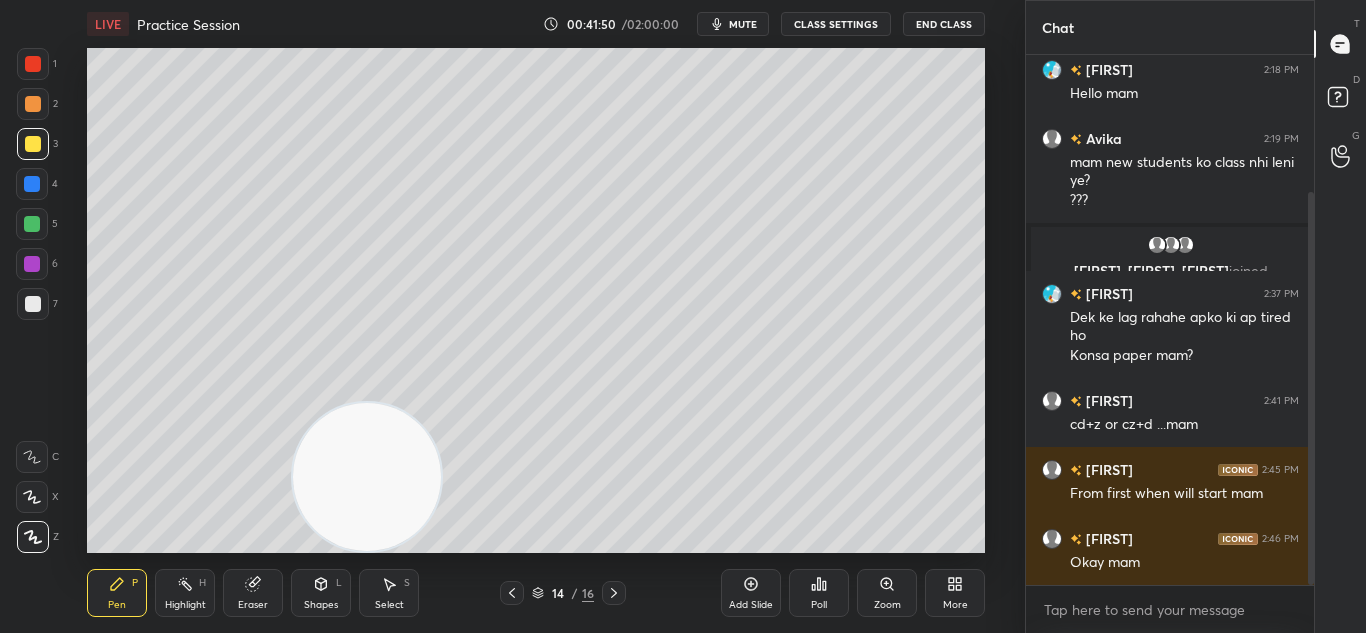 click 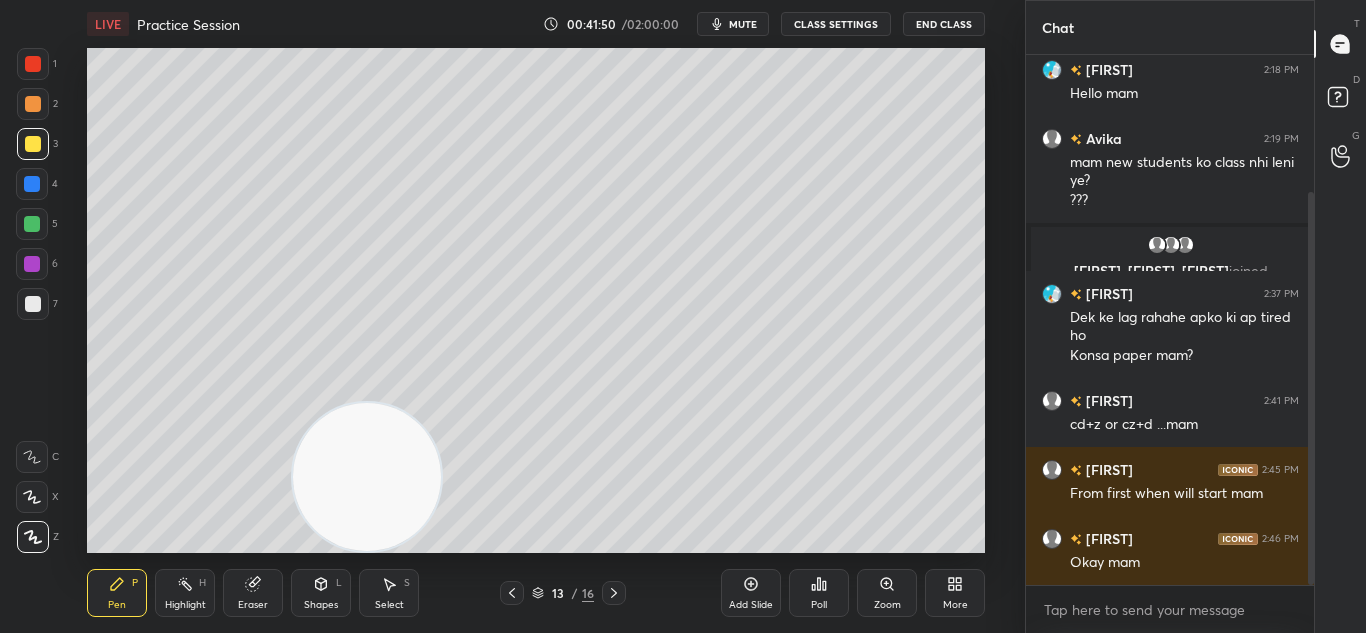 click at bounding box center [512, 593] 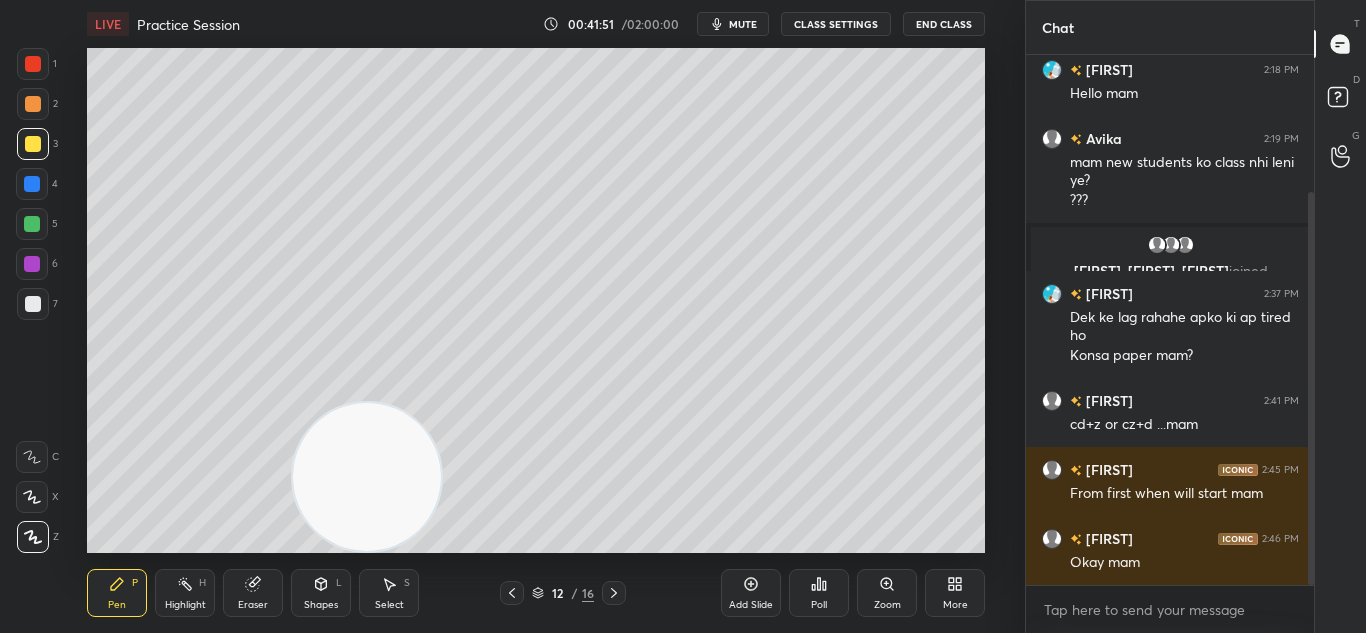 click 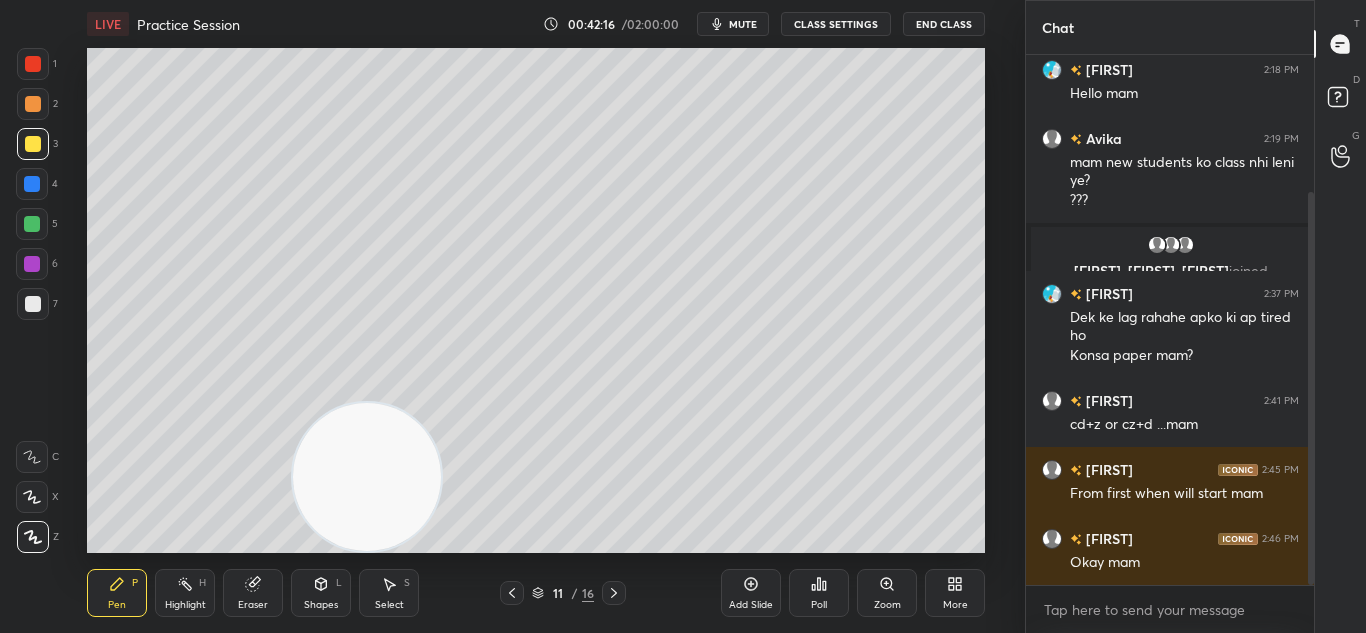 click at bounding box center (614, 593) 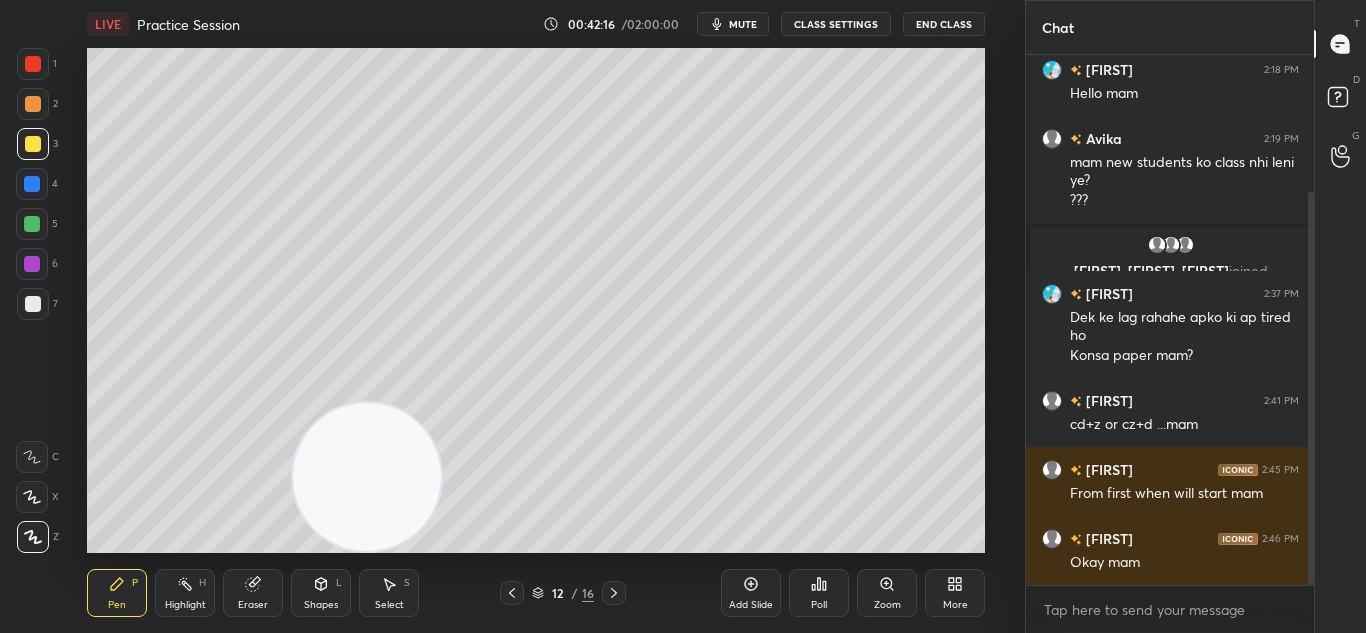 click 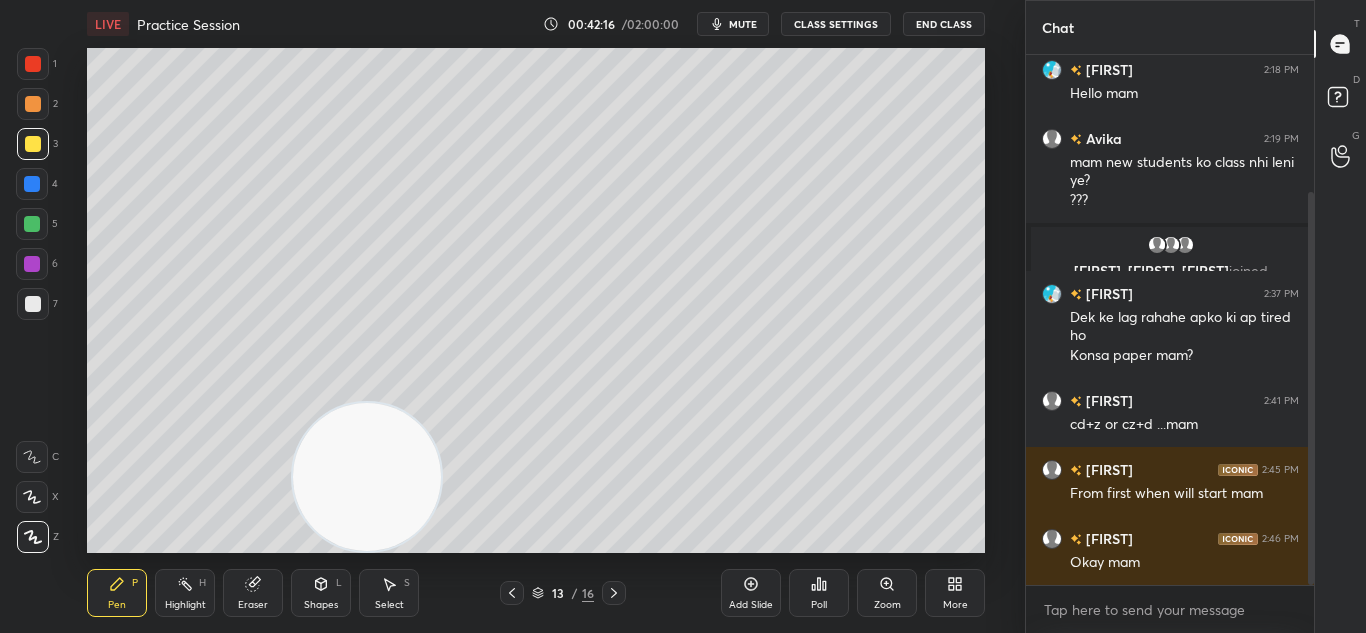 click 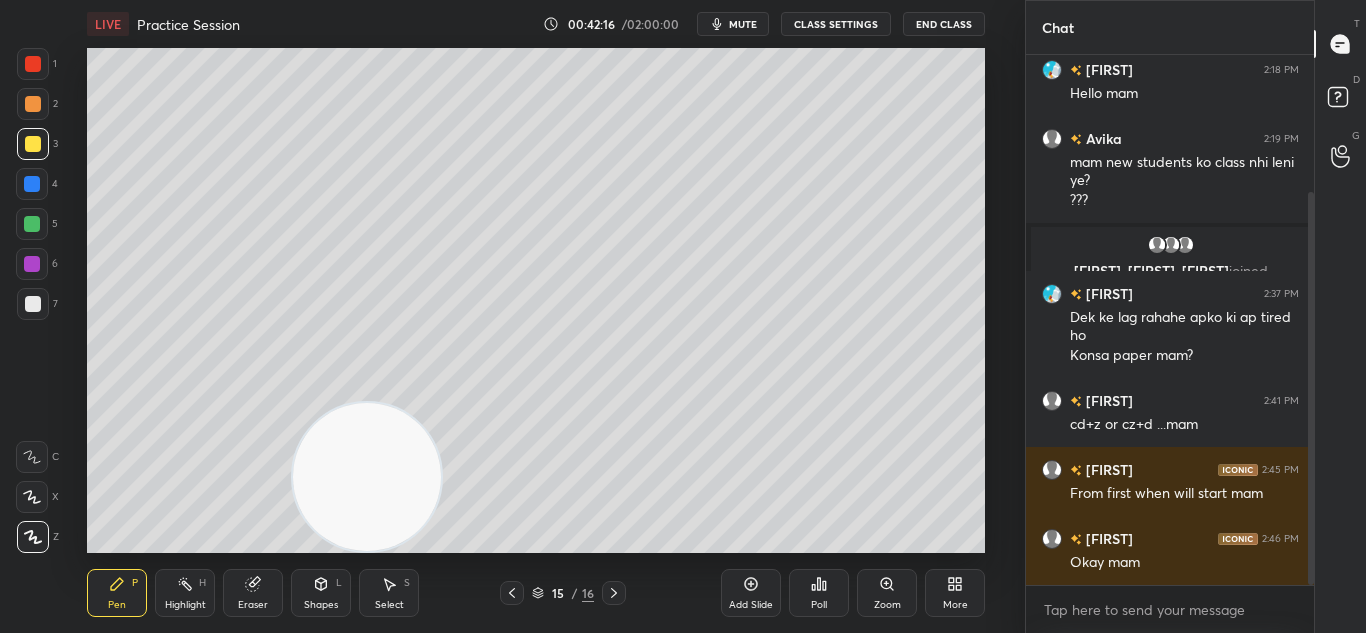 click 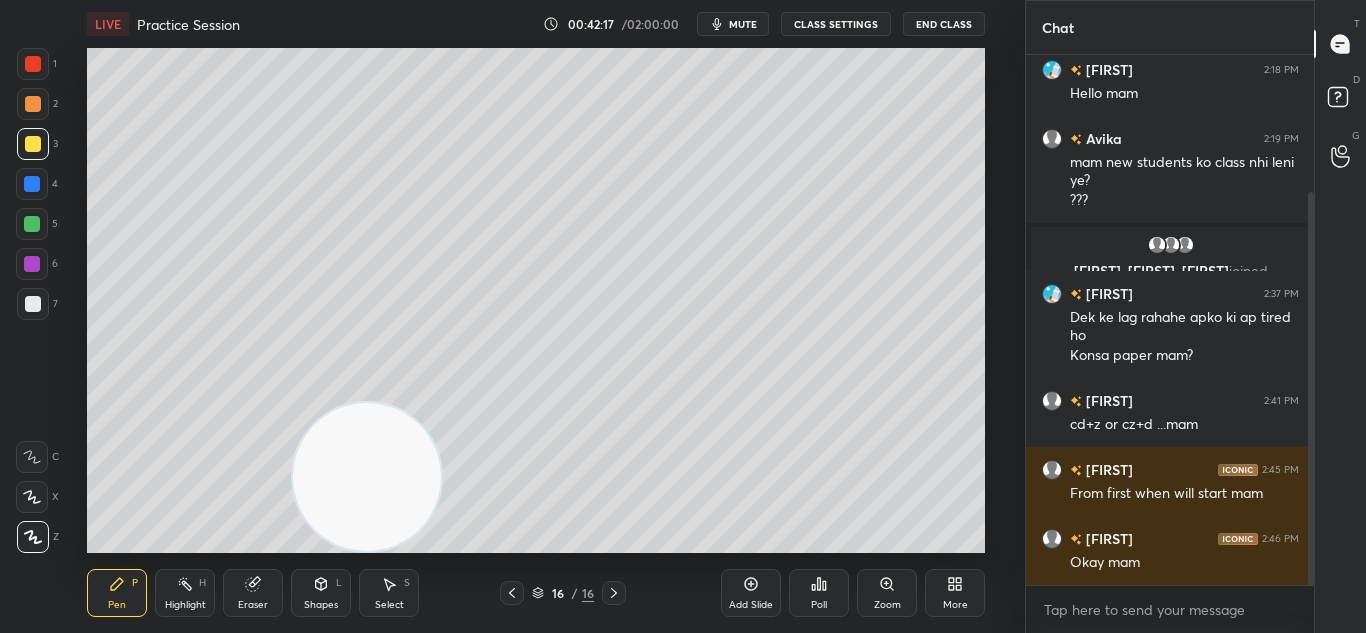 click 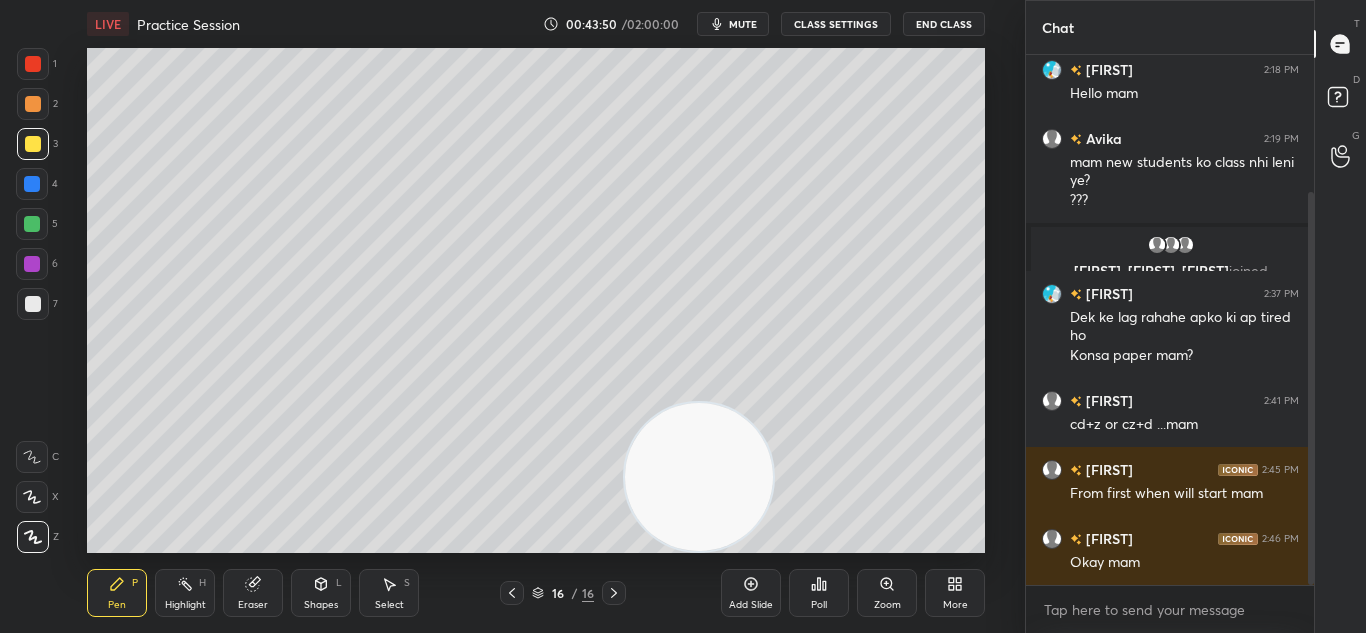 click at bounding box center (699, 477) 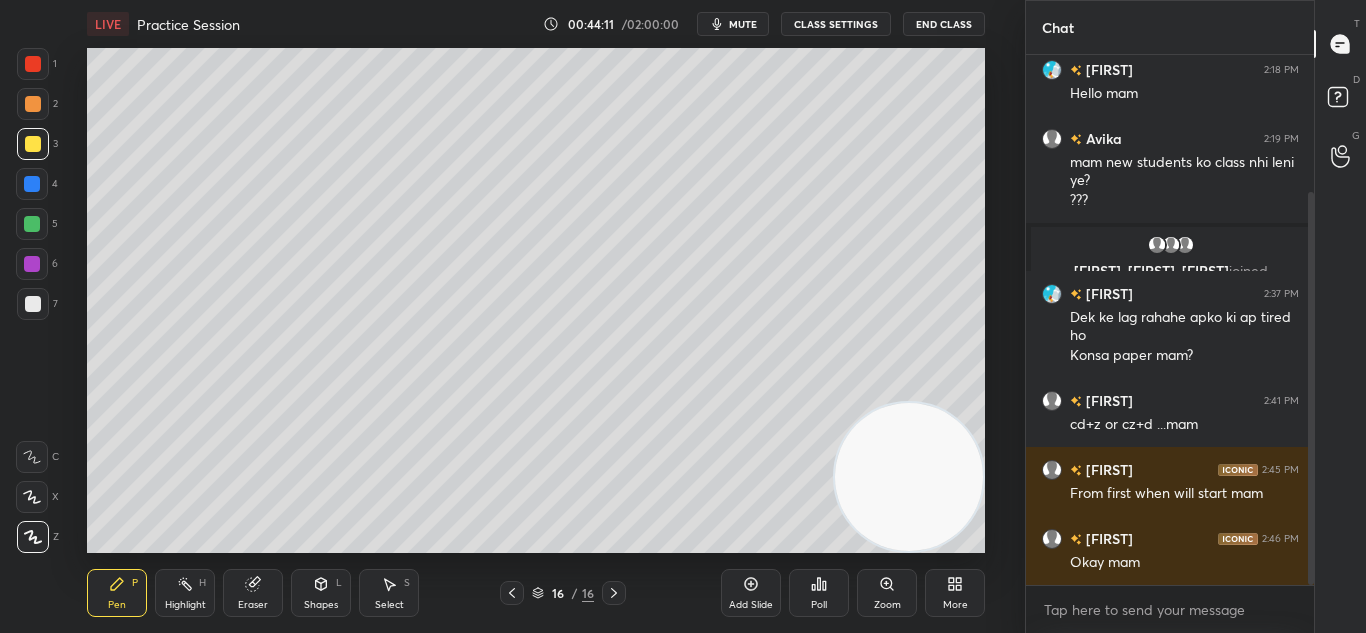 click at bounding box center [33, 304] 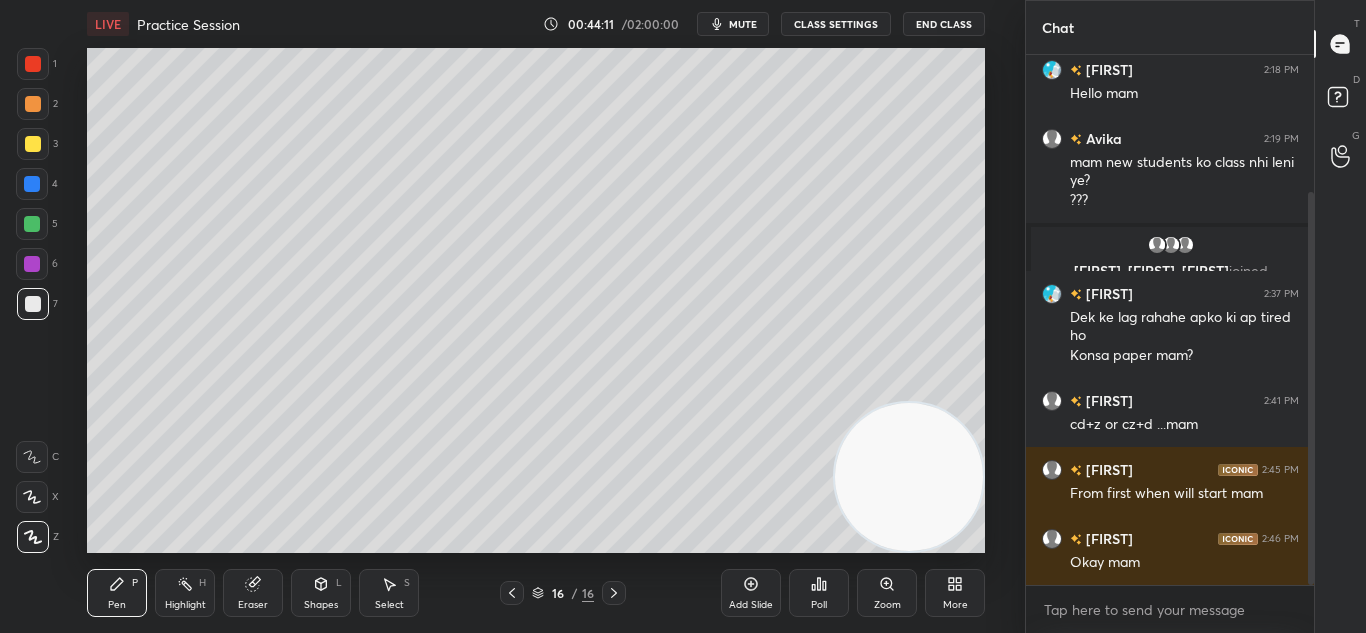 click at bounding box center (33, 304) 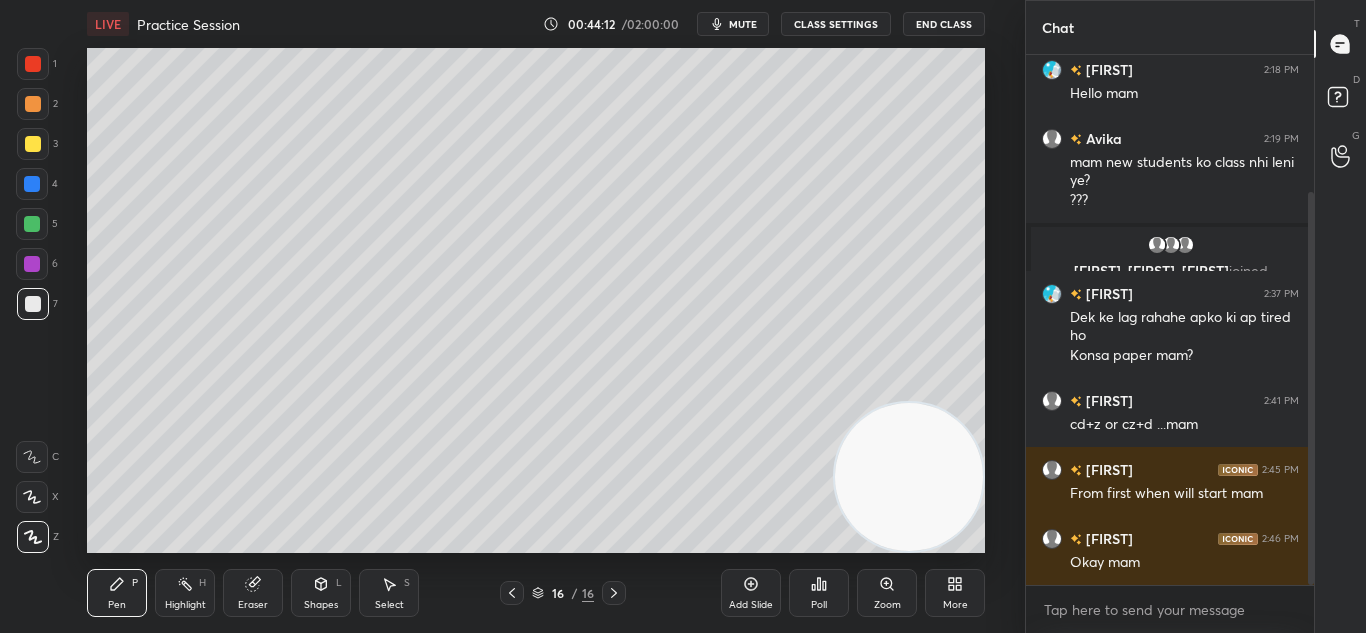 click at bounding box center [33, 304] 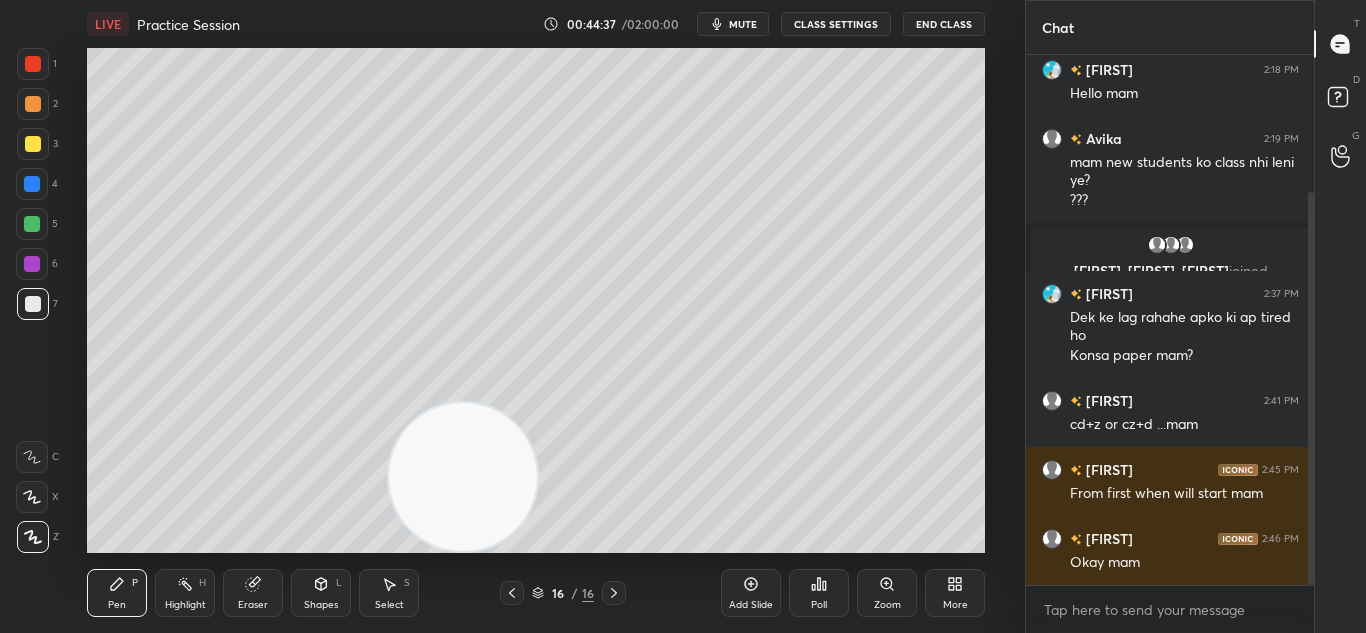 click at bounding box center (614, 593) 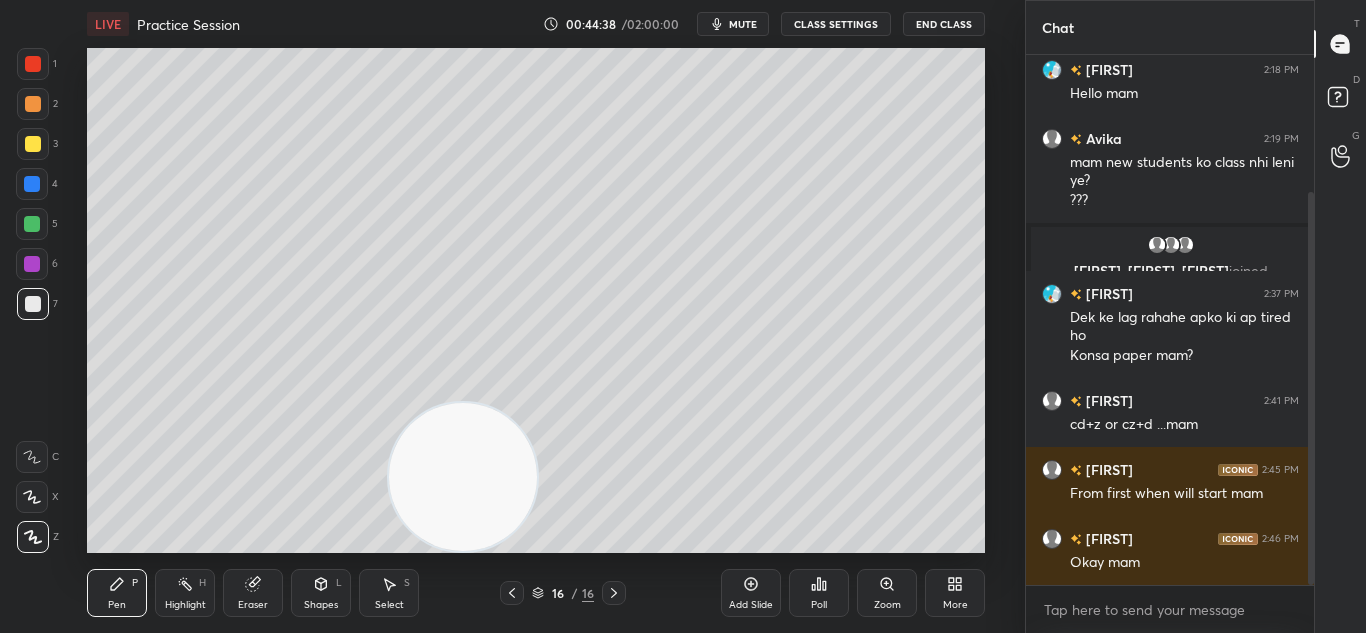 click on "Add Slide" at bounding box center (751, 605) 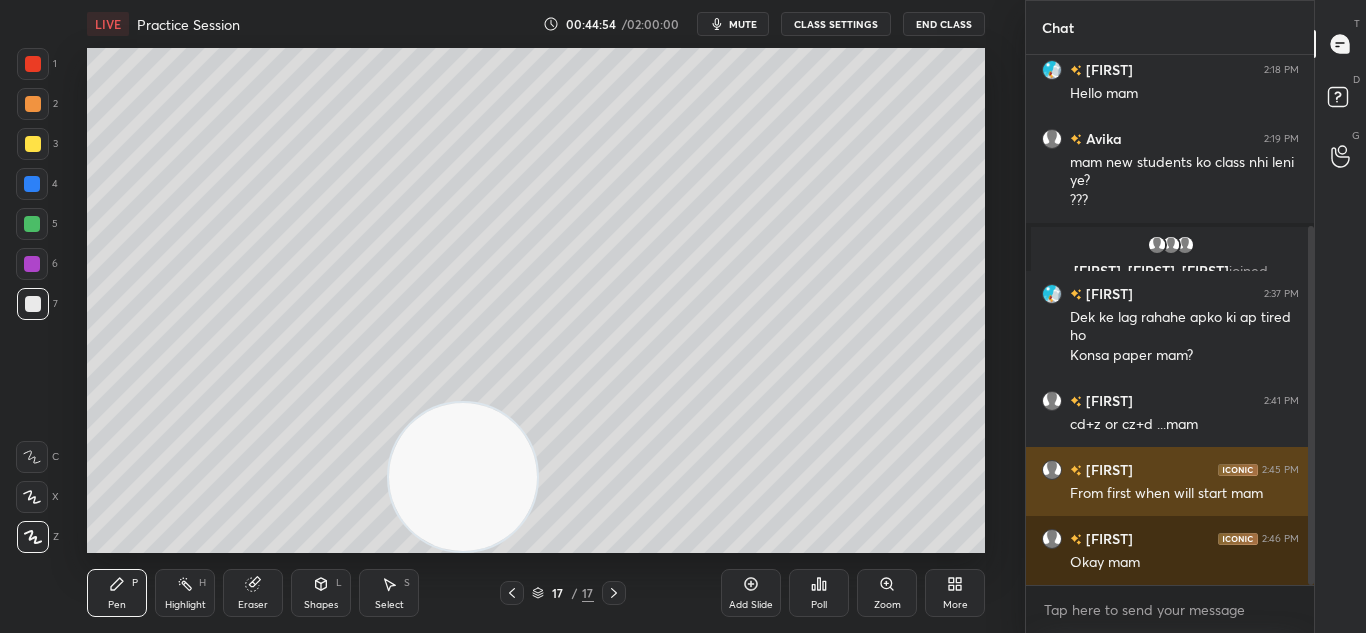 scroll, scrollTop: 253, scrollLeft: 0, axis: vertical 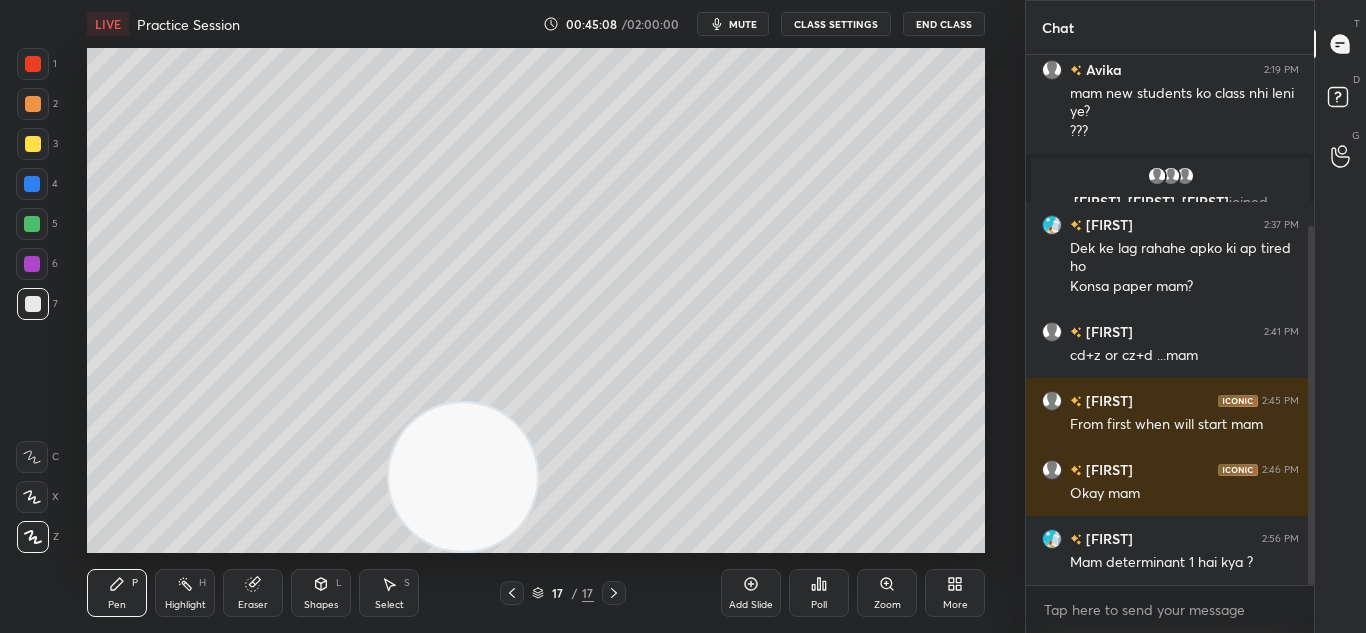 click 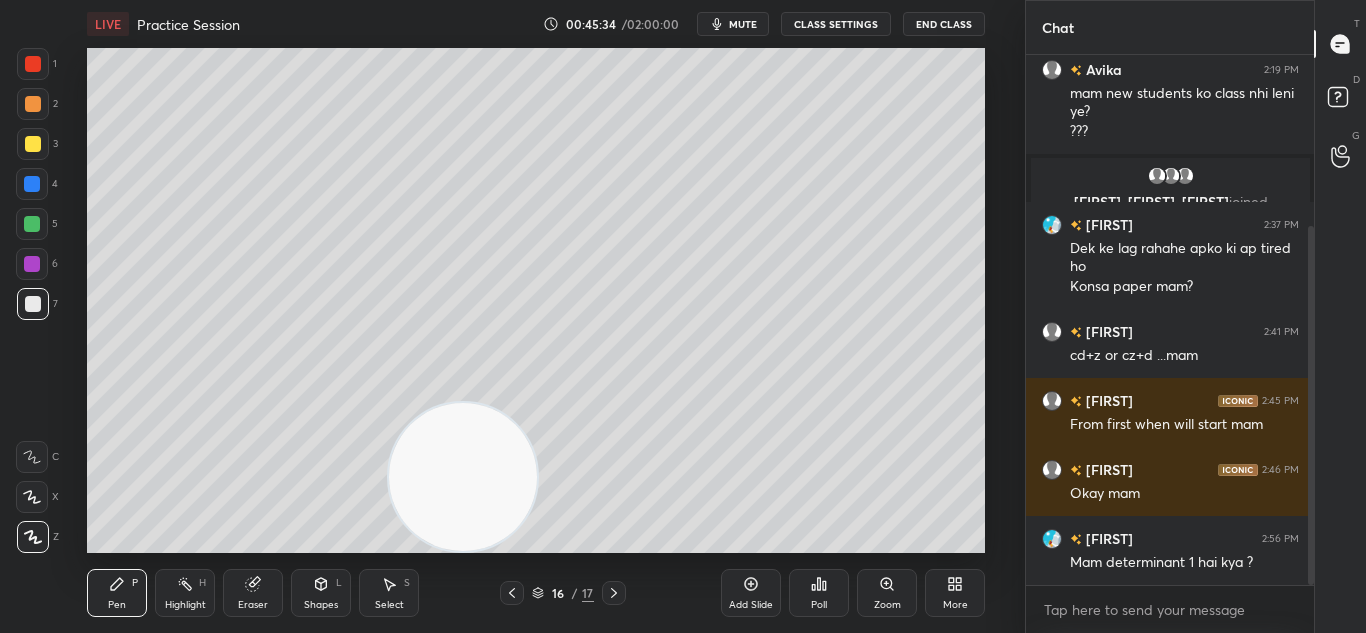 click at bounding box center [614, 593] 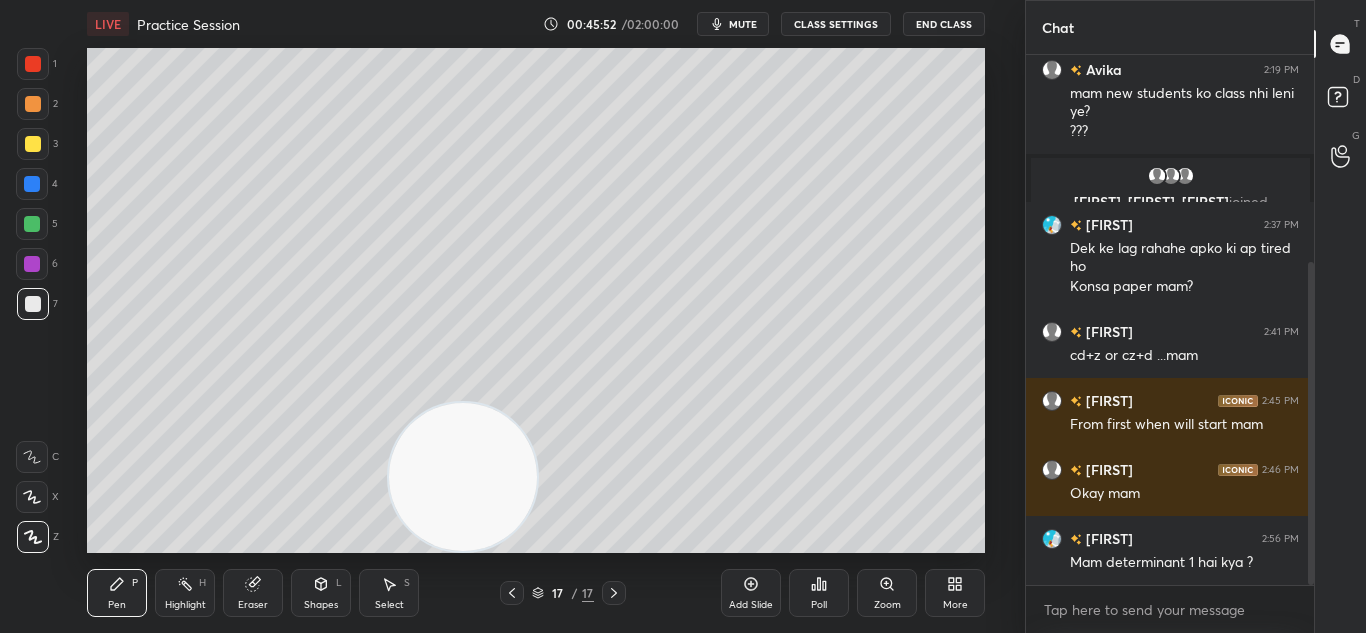 scroll, scrollTop: 340, scrollLeft: 0, axis: vertical 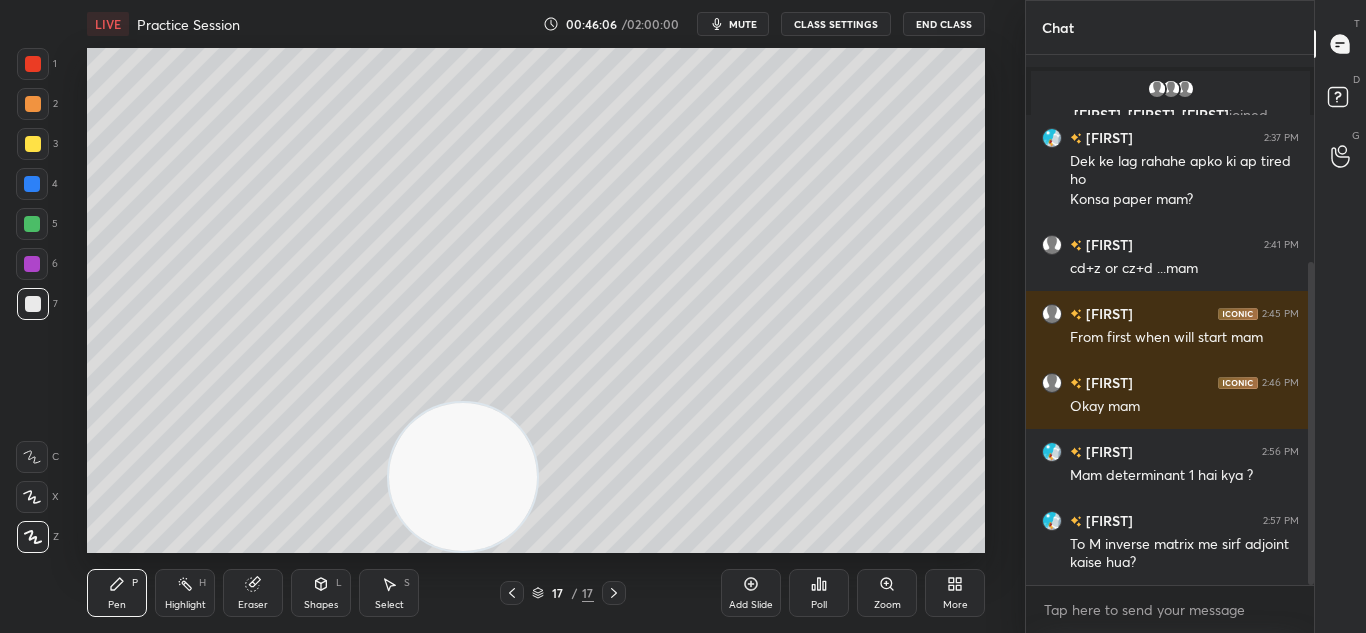 click 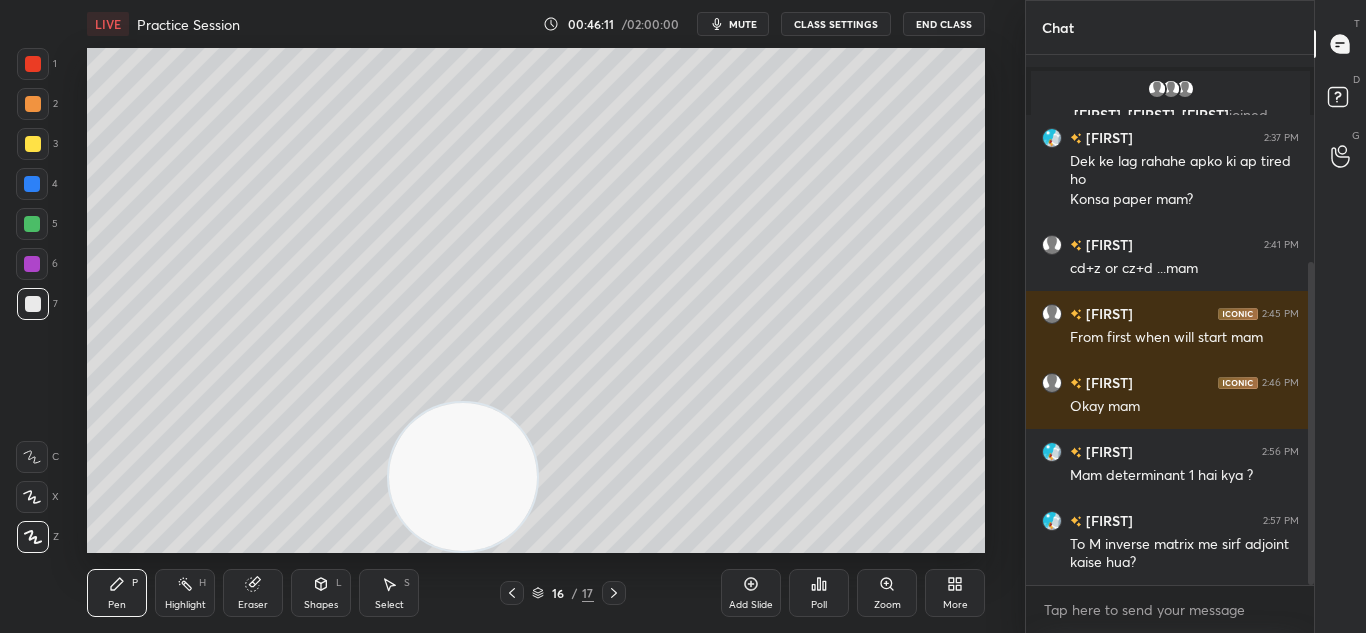 click 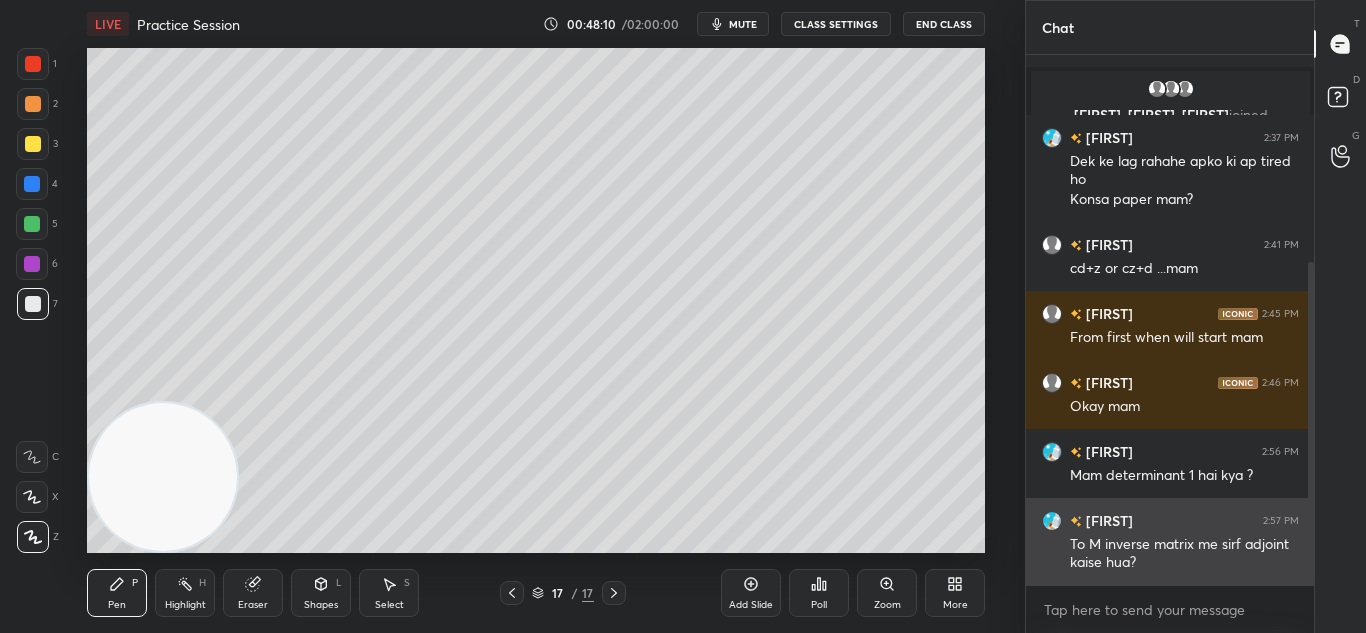 scroll, scrollTop: 409, scrollLeft: 0, axis: vertical 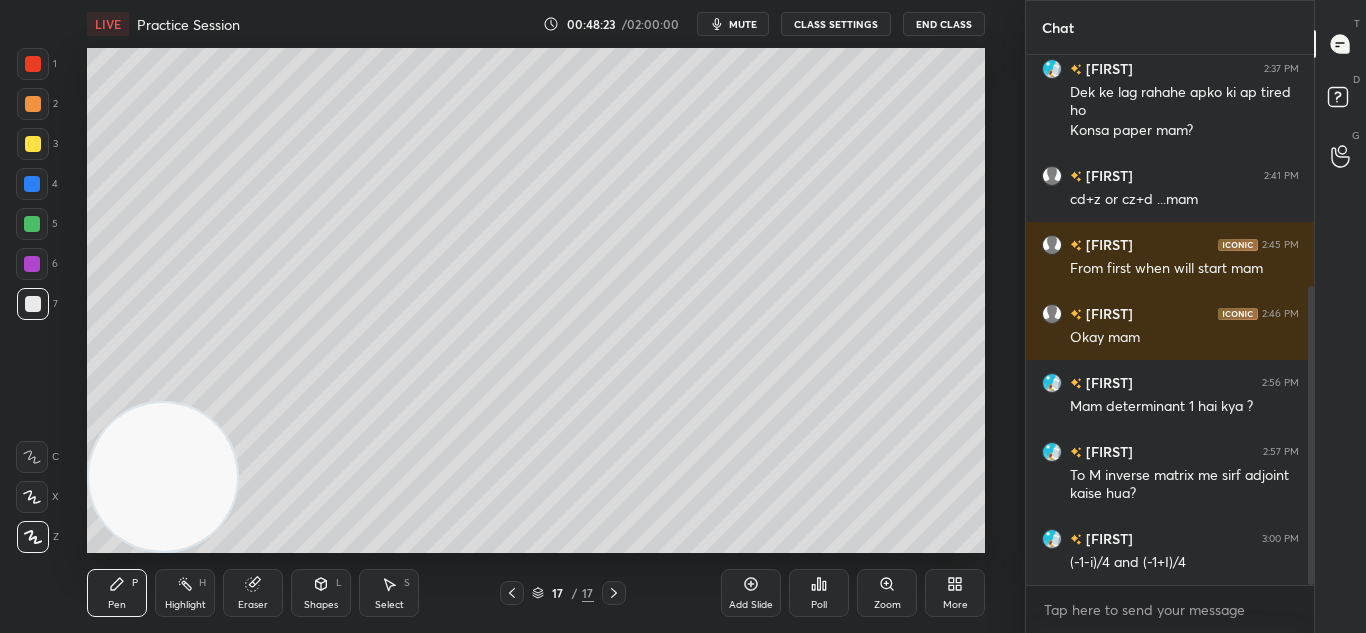 click on "Add Slide" at bounding box center (751, 593) 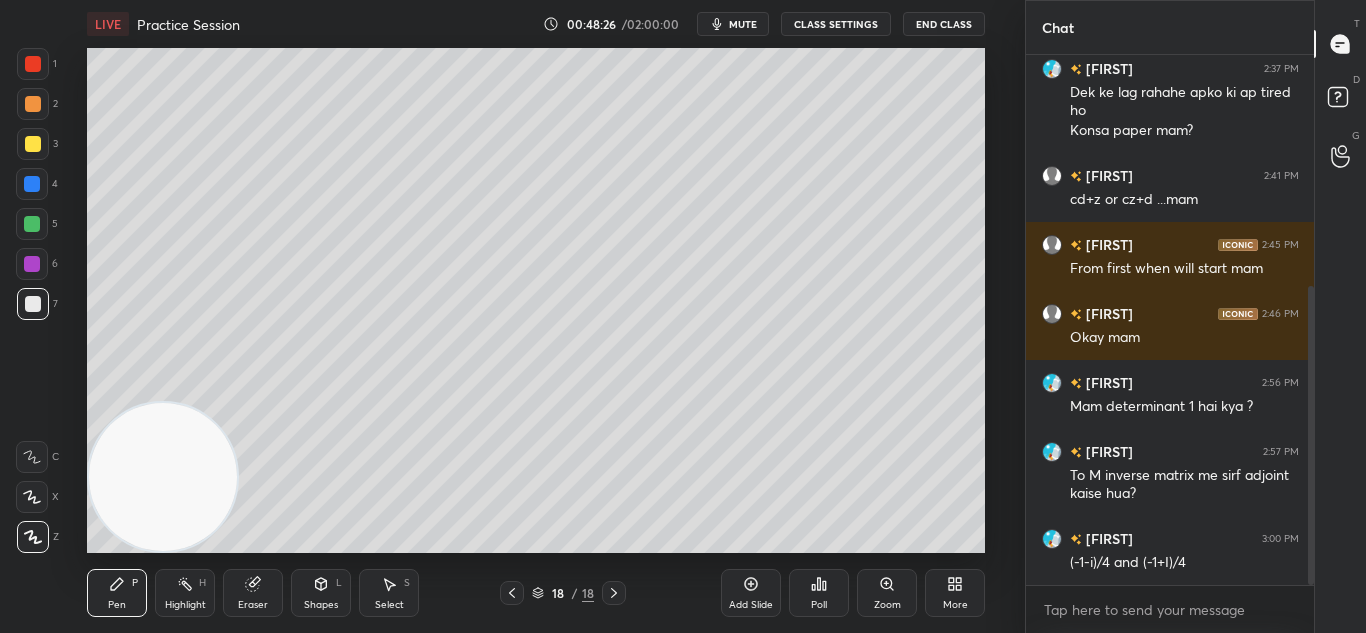 click at bounding box center [32, 264] 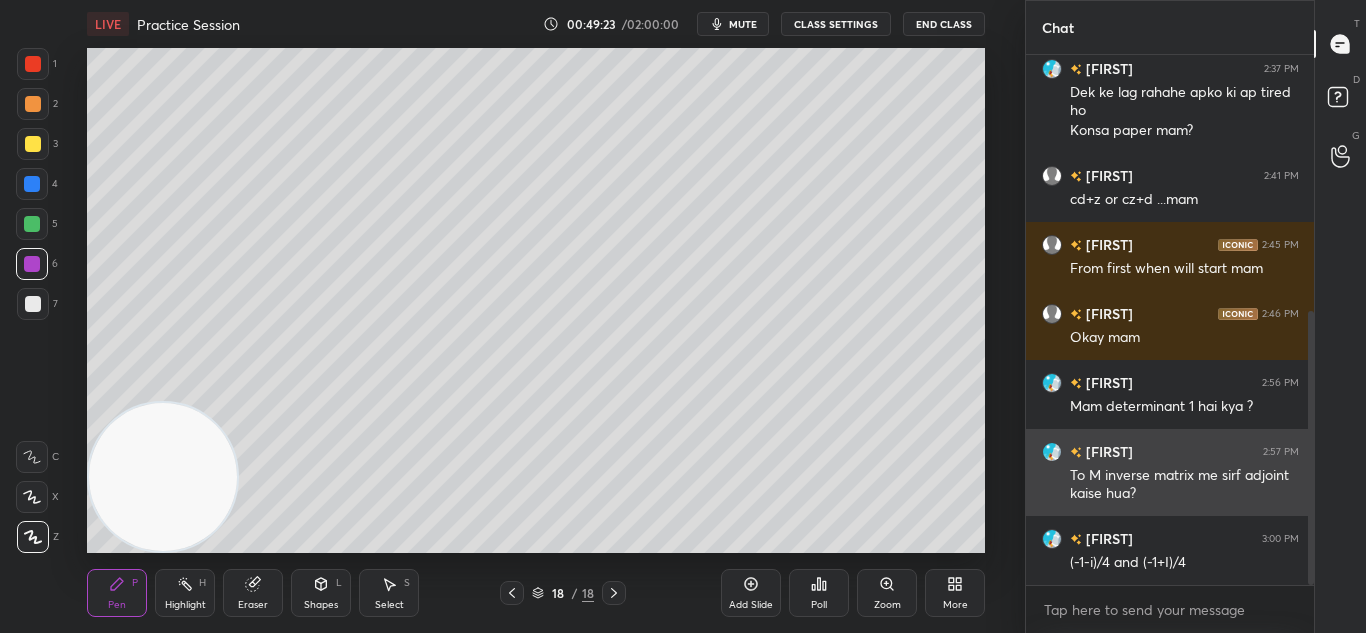 scroll, scrollTop: 496, scrollLeft: 0, axis: vertical 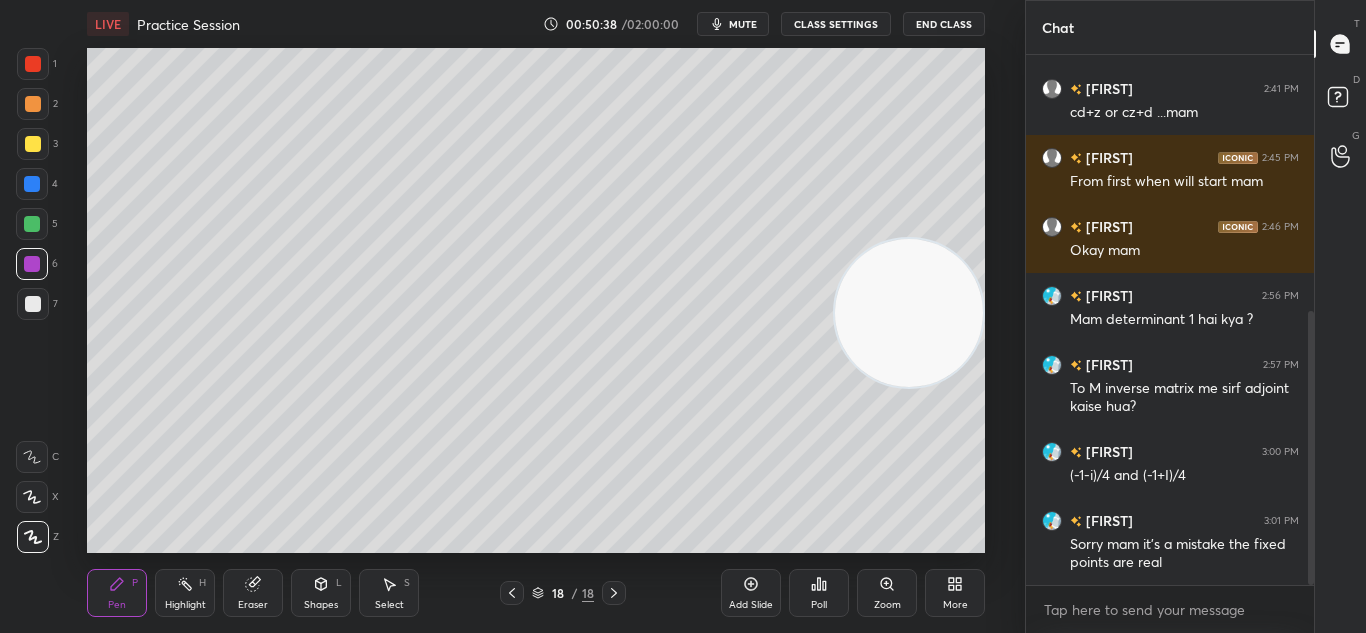 click 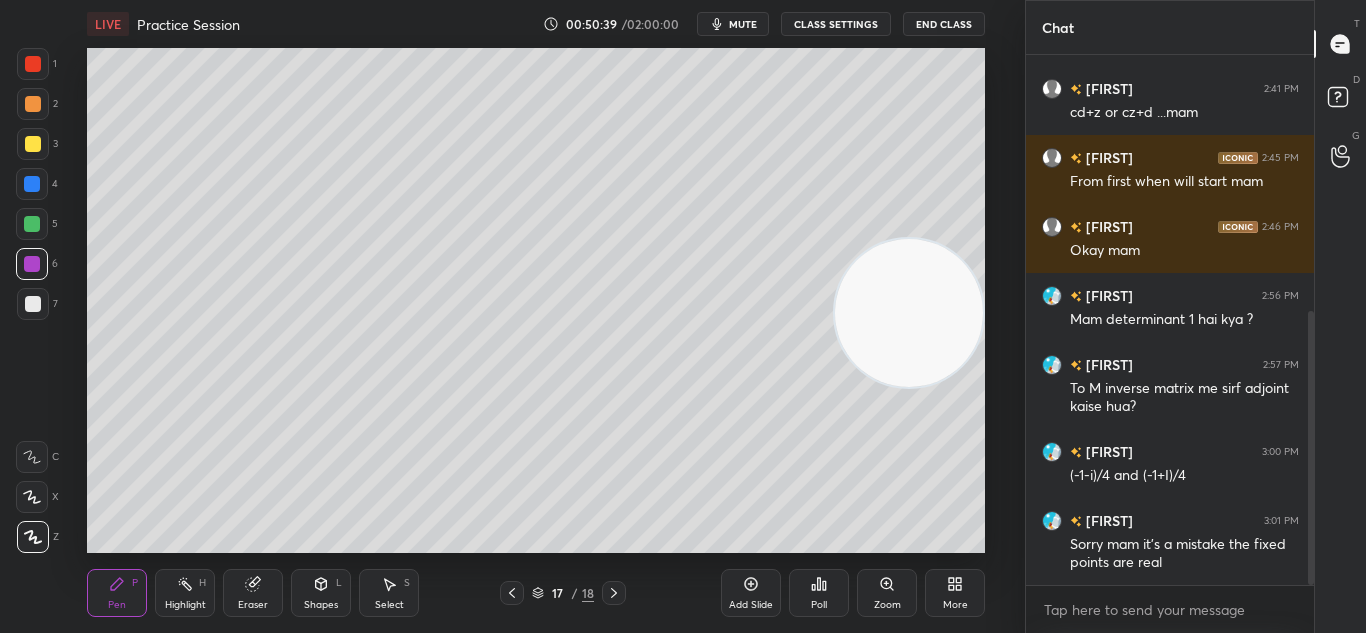 click 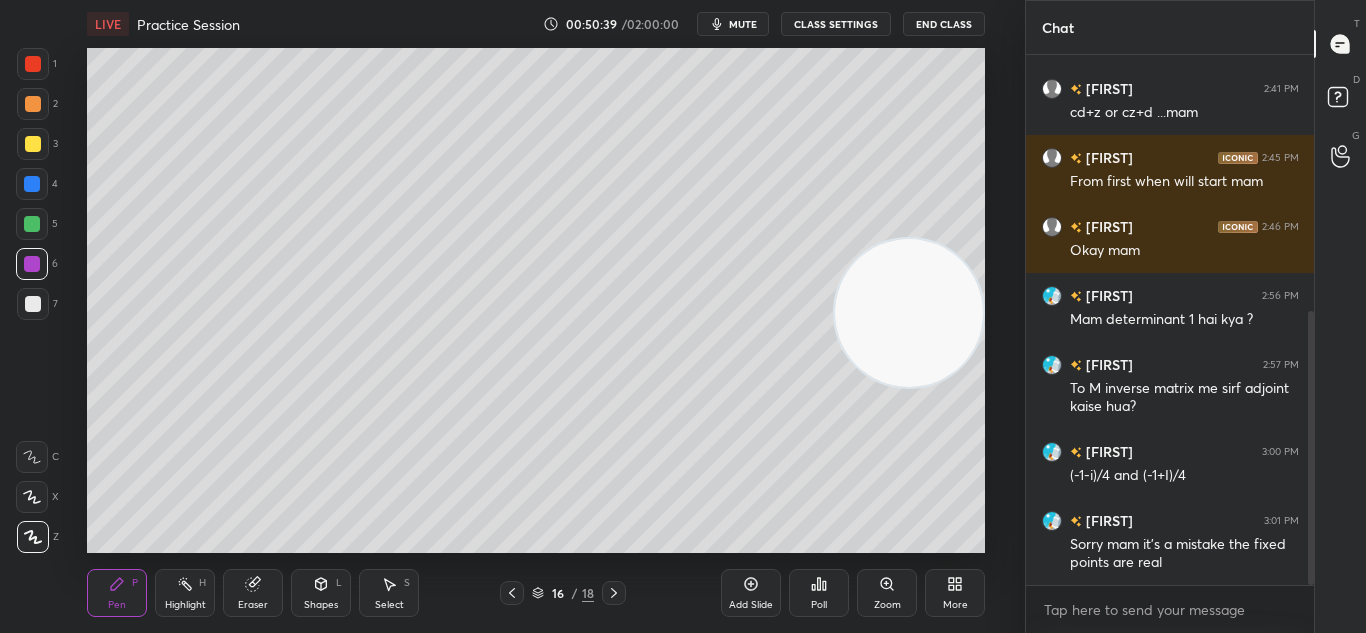 click 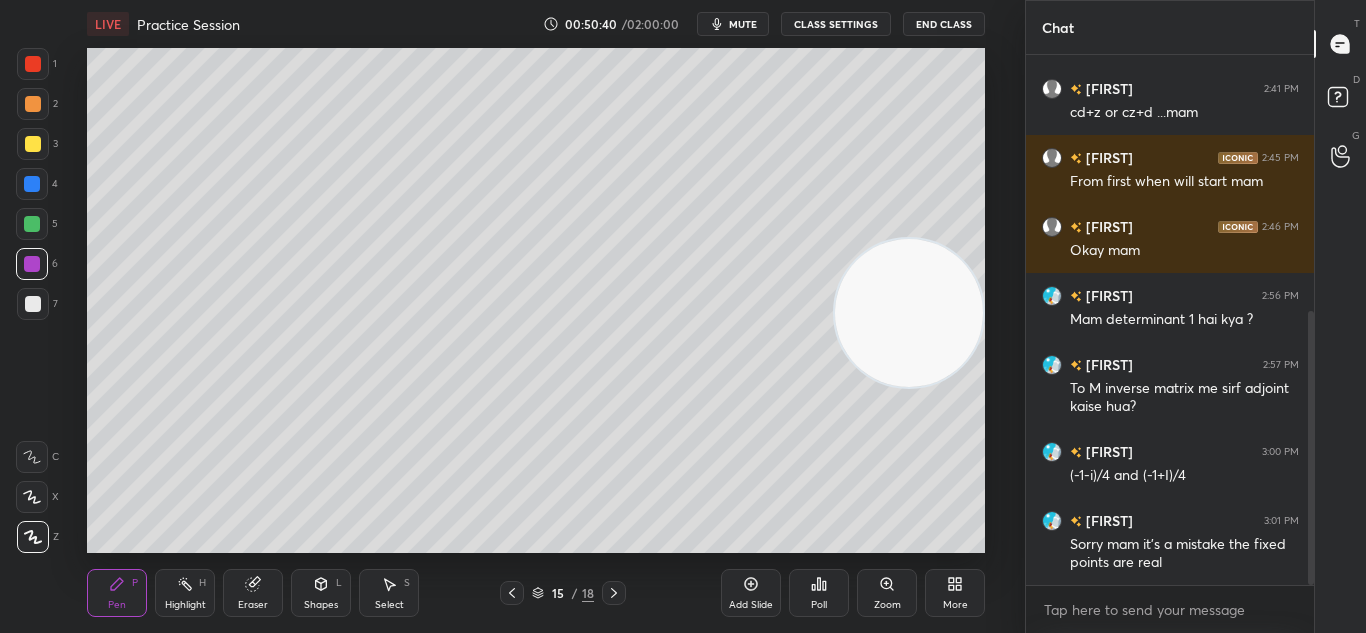 click 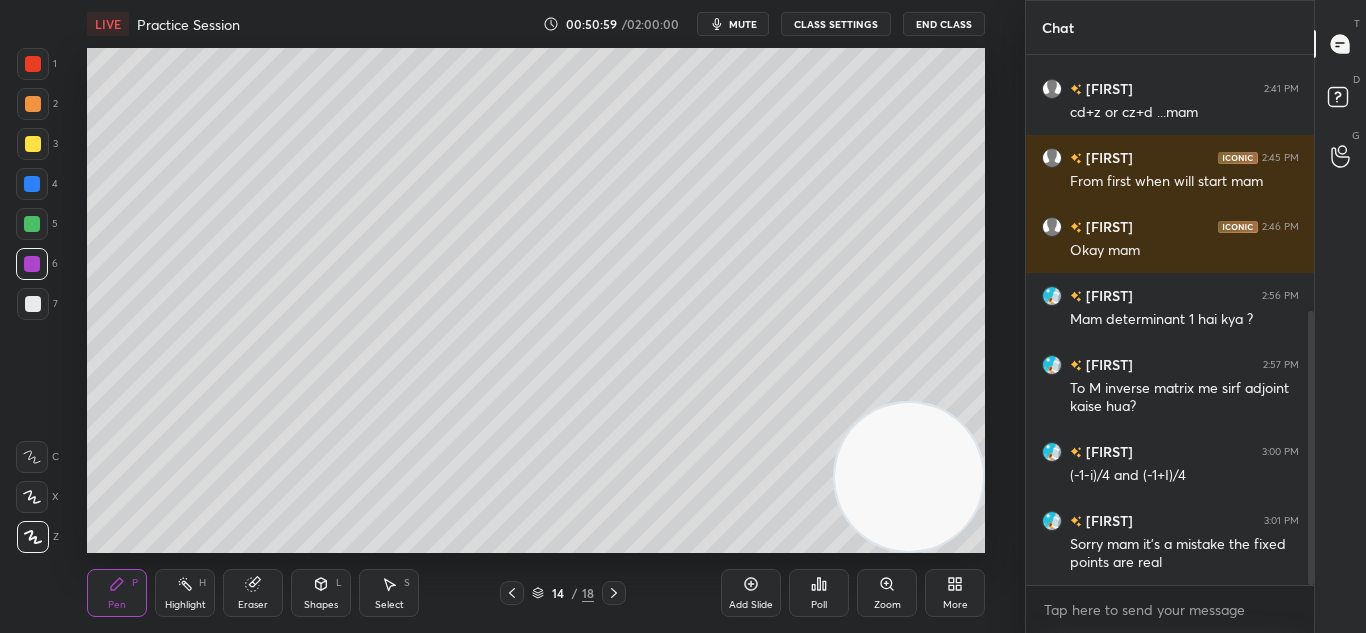 click 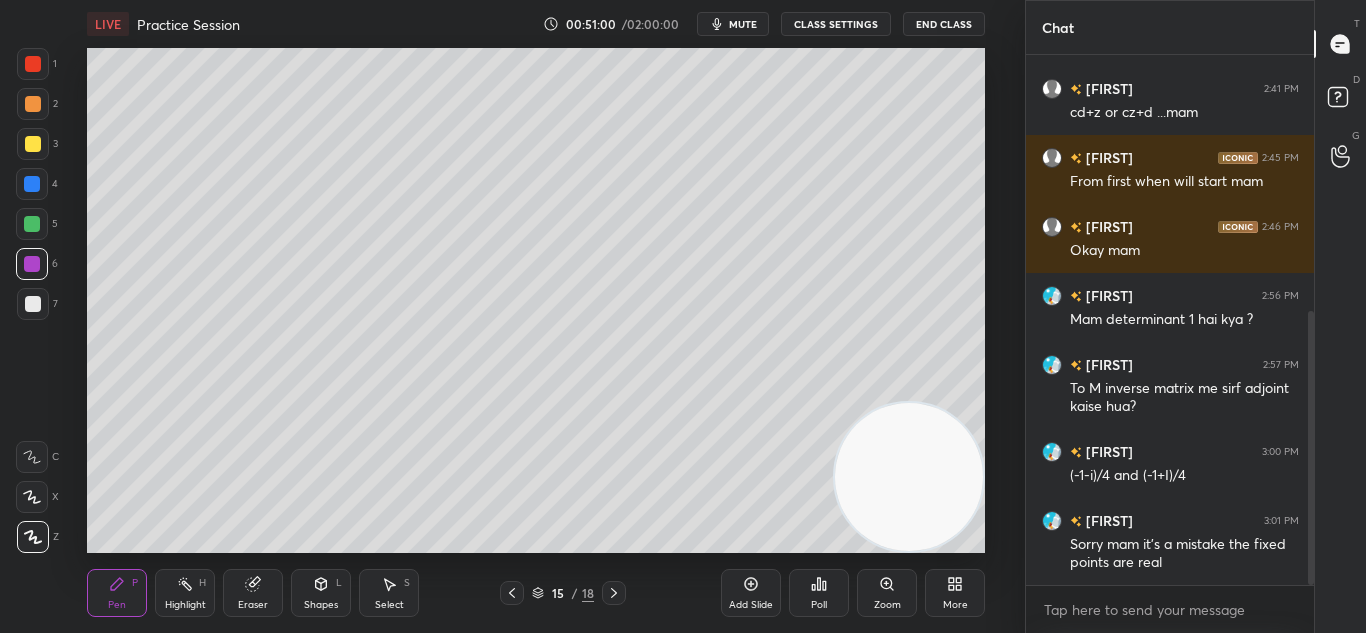click 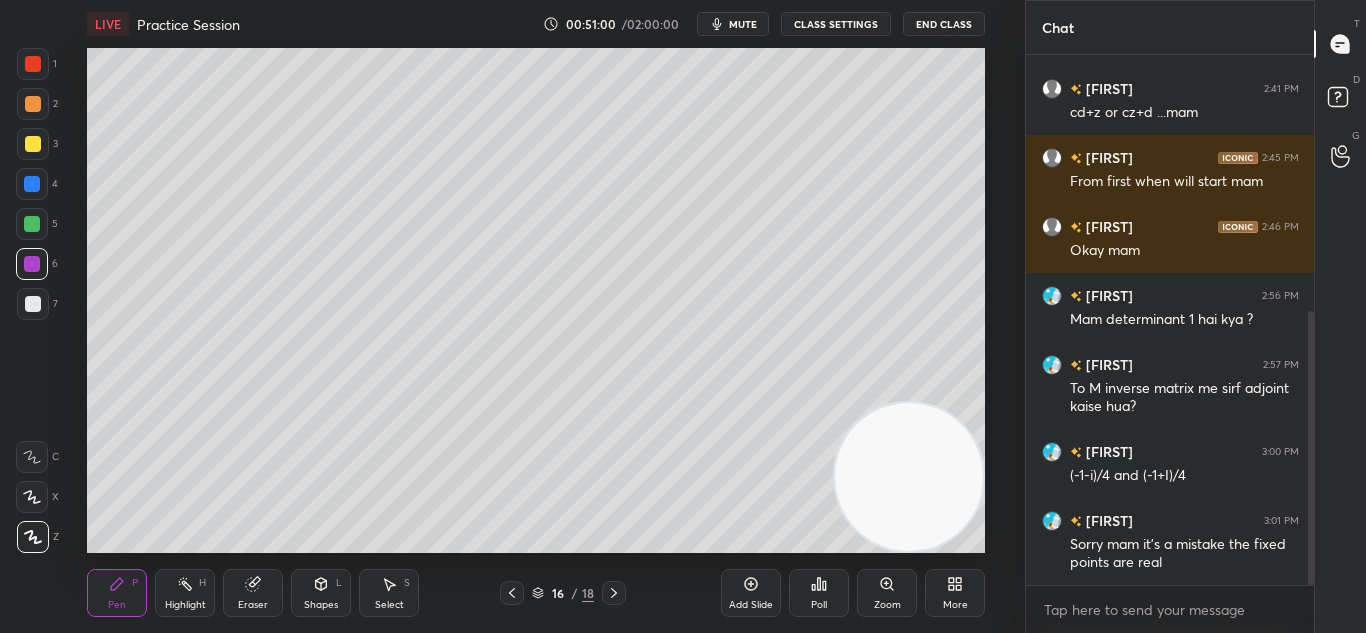 click at bounding box center (614, 593) 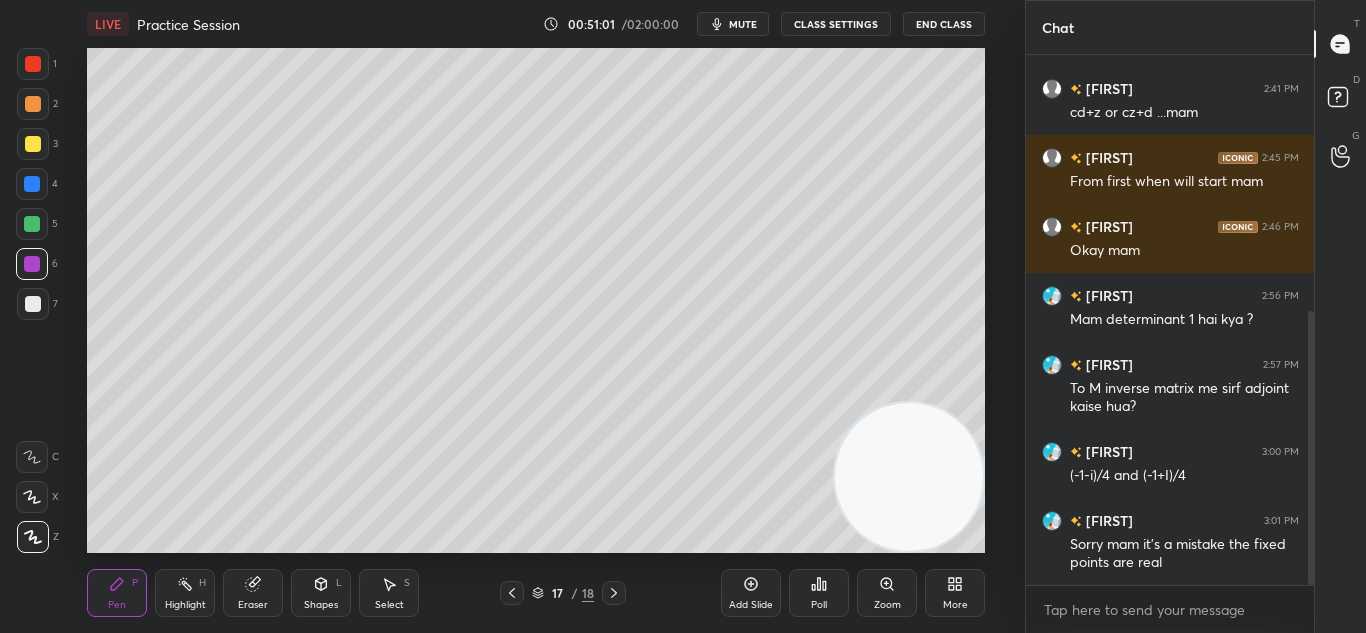 click at bounding box center (614, 593) 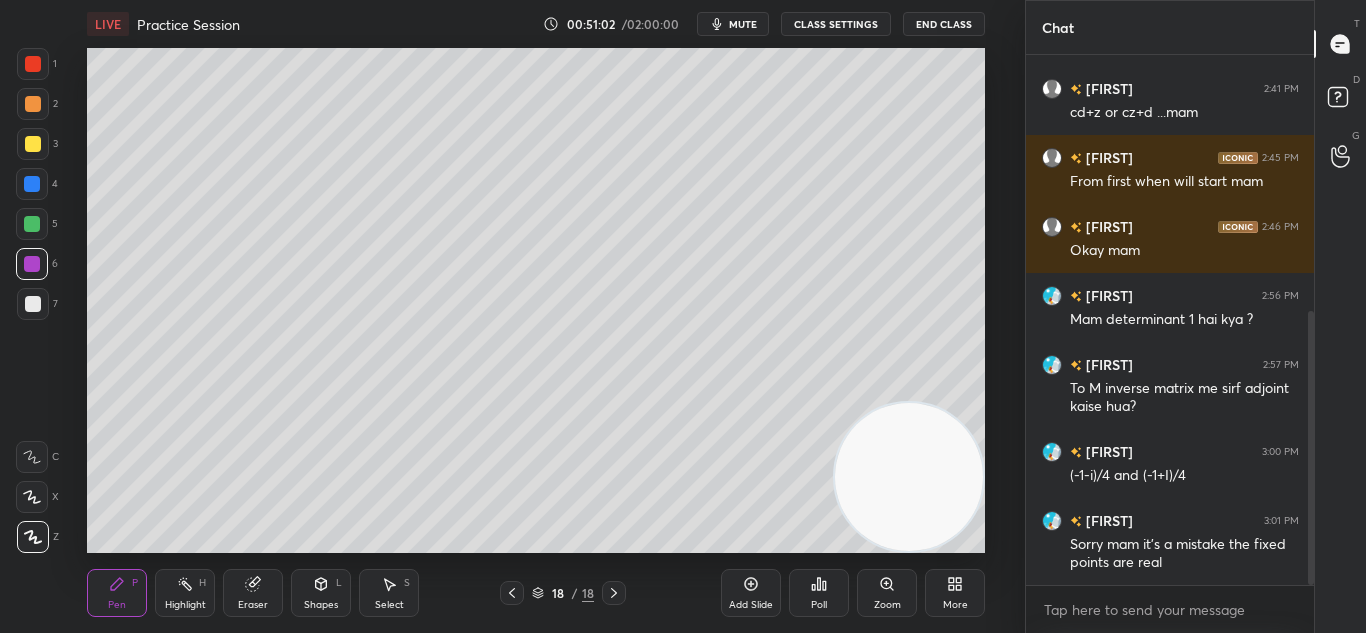 click at bounding box center (614, 593) 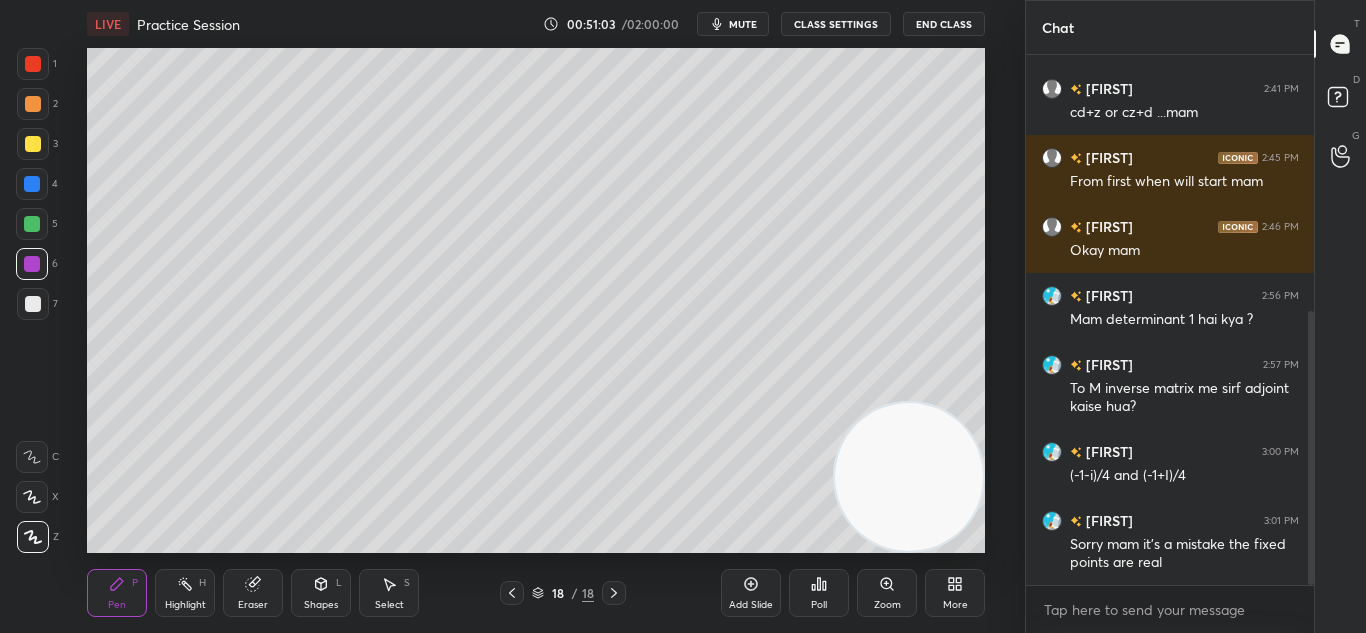 click 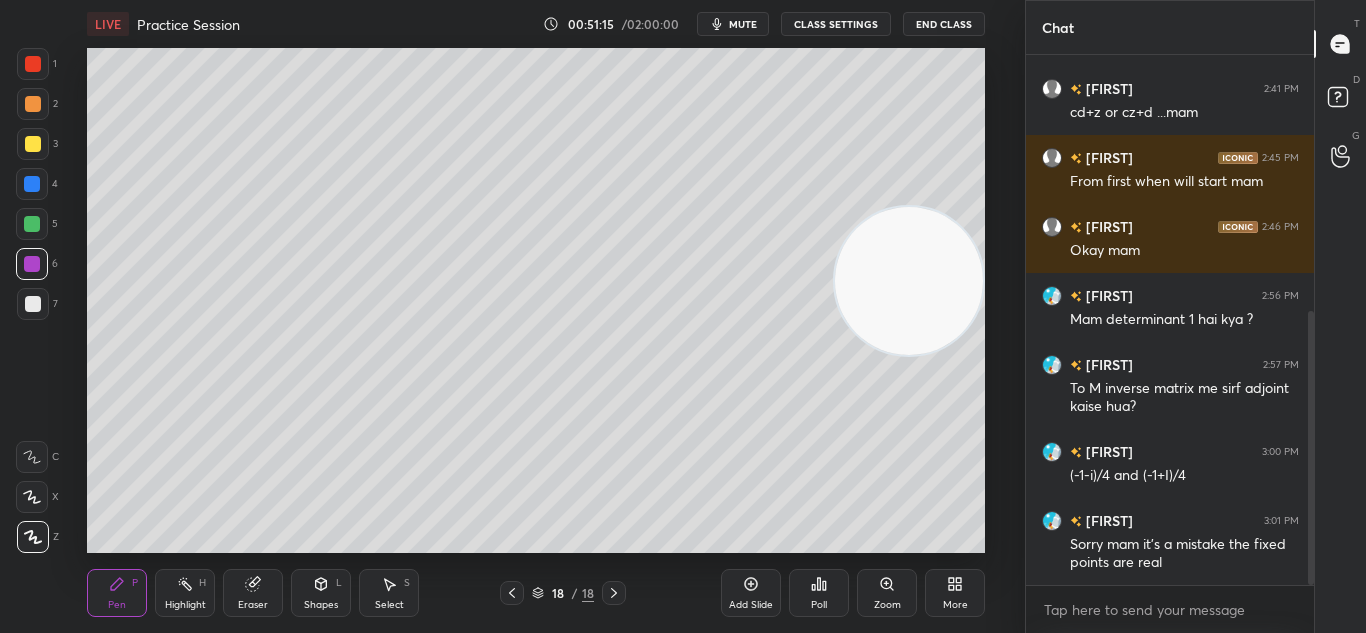 click on "Add Slide" at bounding box center [751, 593] 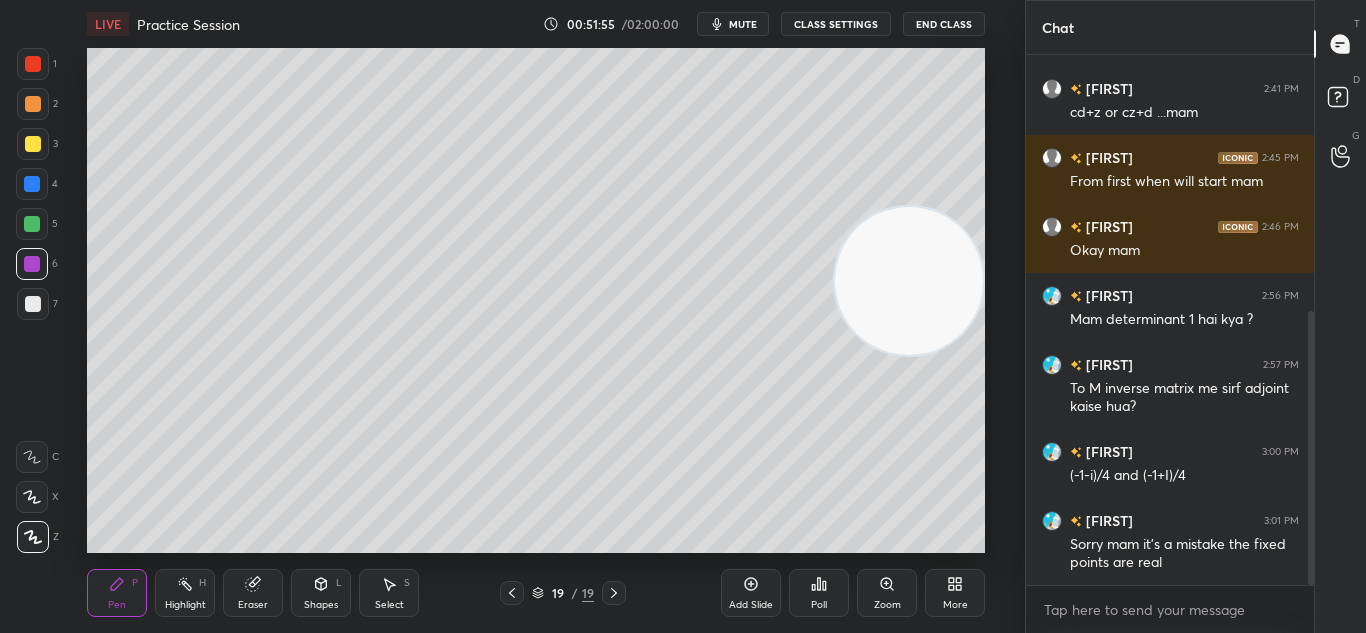 click on "Setting up your live class Poll for   secs No correct answer Start poll" at bounding box center [536, 300] 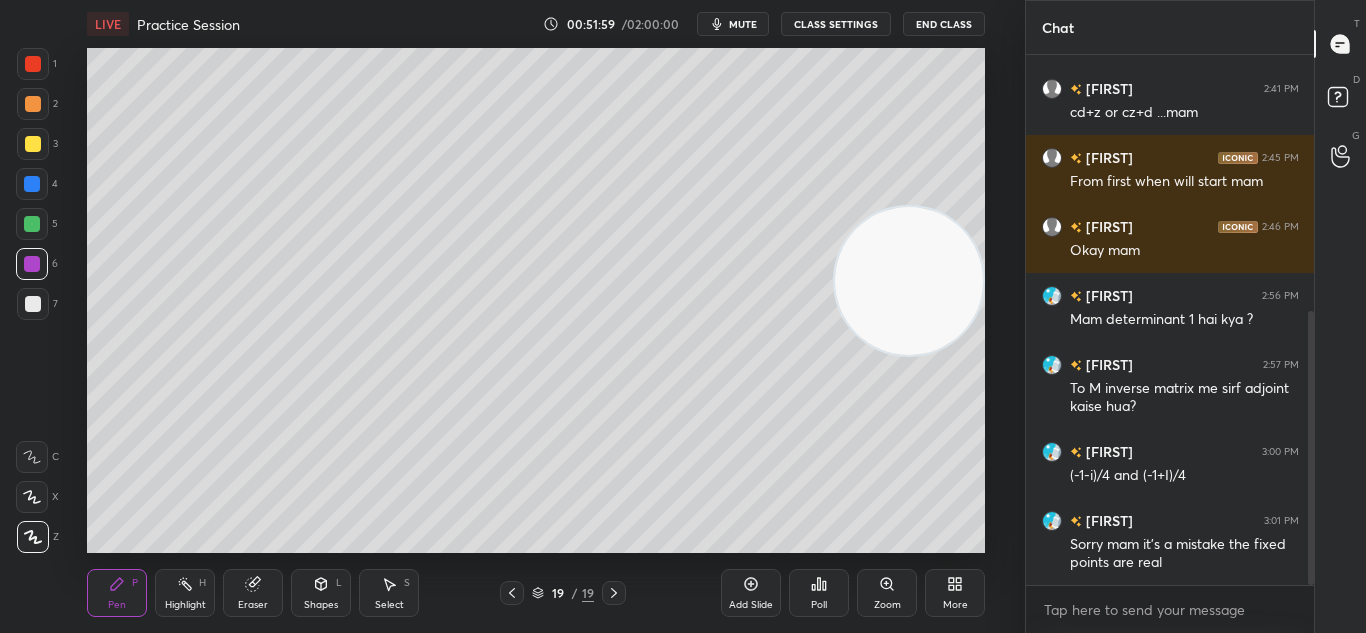 click on "Highlight H" at bounding box center (185, 593) 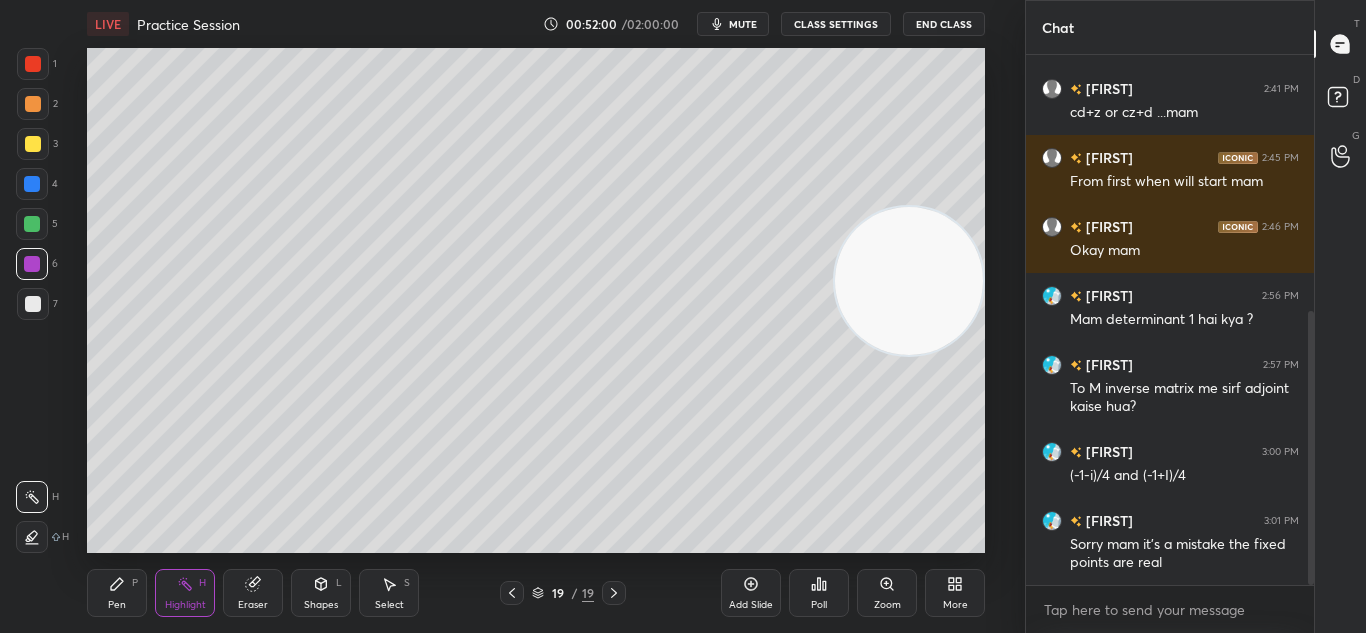 click on "Eraser" at bounding box center [253, 605] 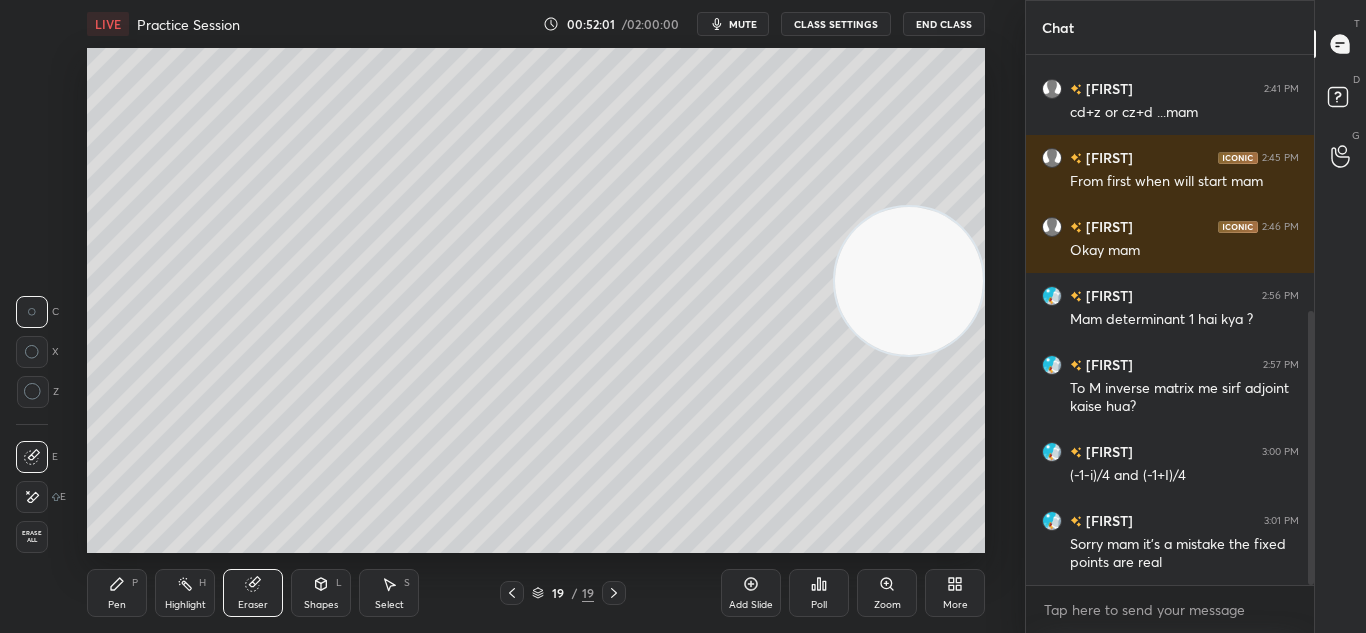 click on "Pen P" at bounding box center [117, 593] 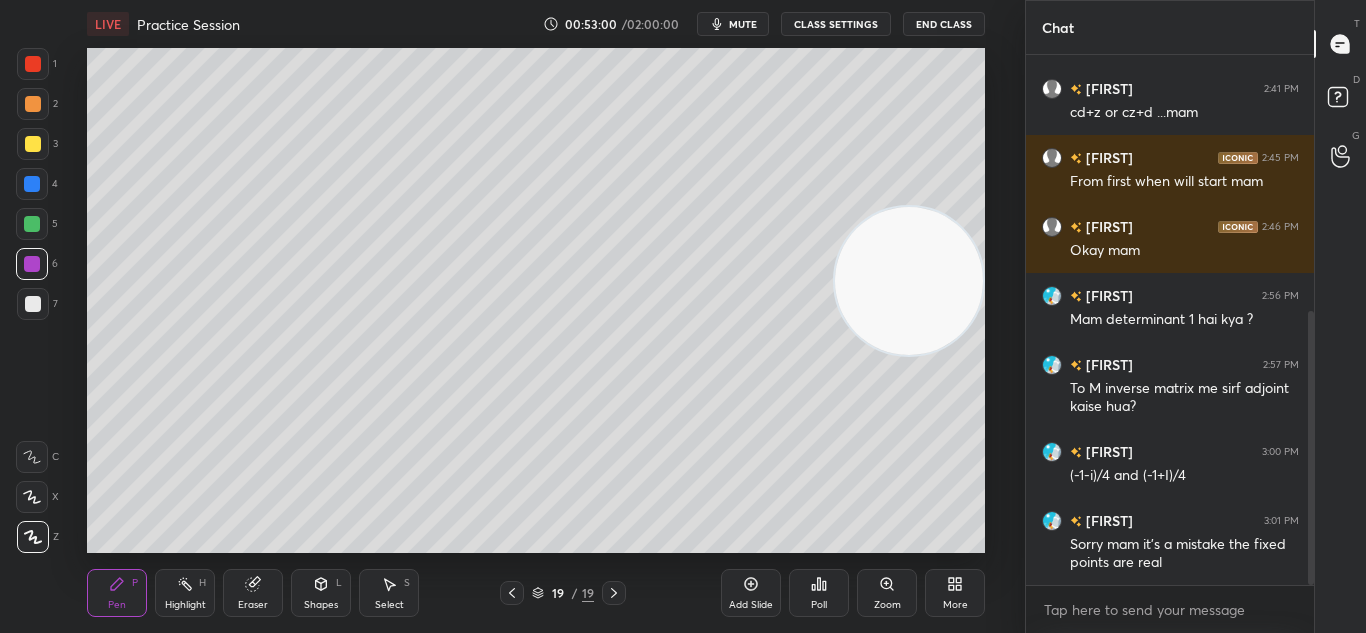 click on "Add Slide" at bounding box center [751, 593] 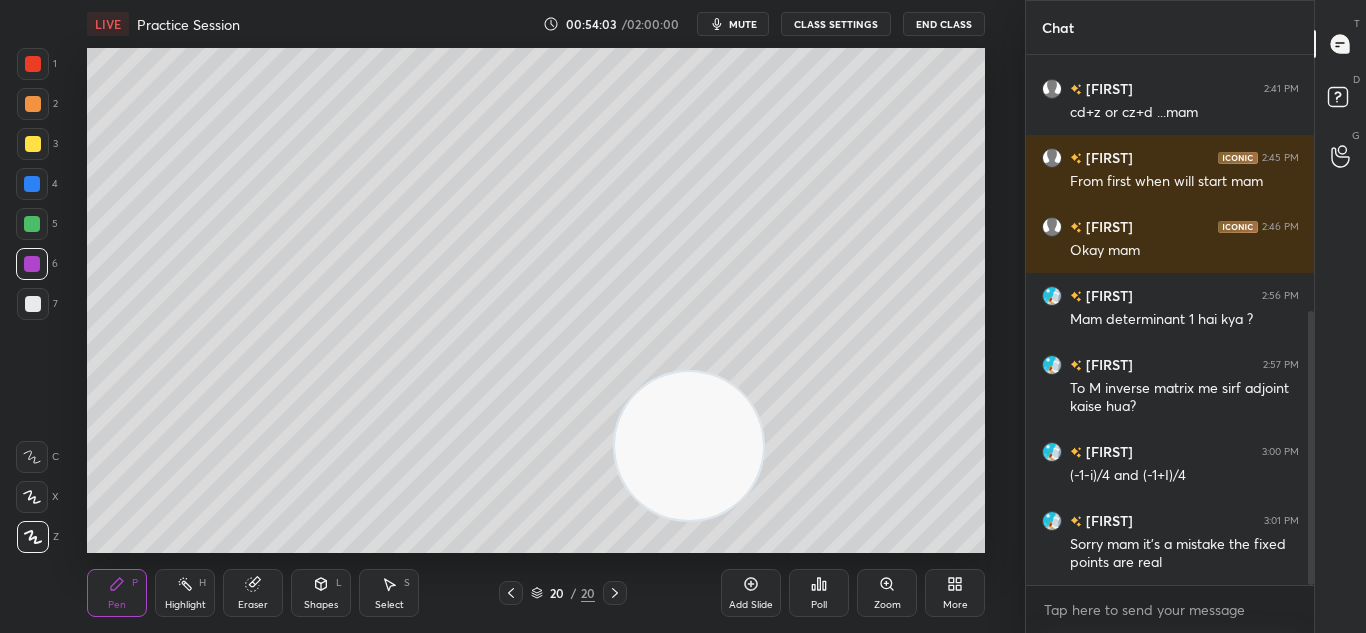 click on "Eraser" at bounding box center [253, 593] 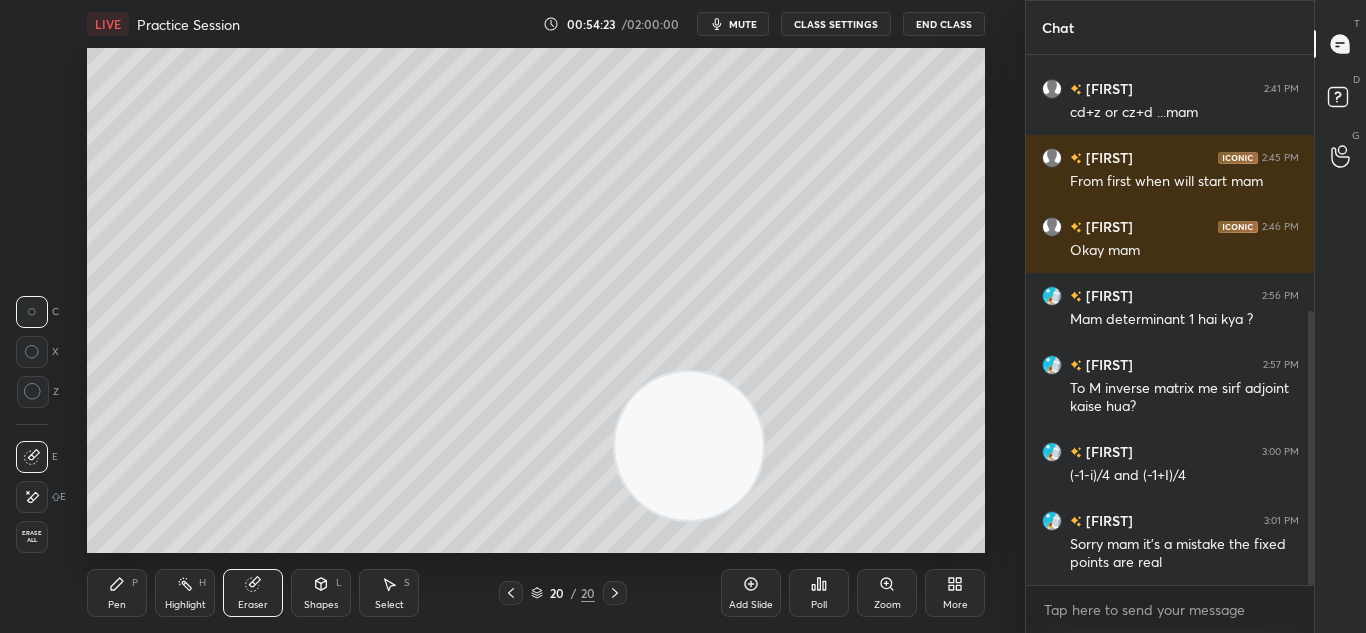 click on "Pen" at bounding box center [117, 605] 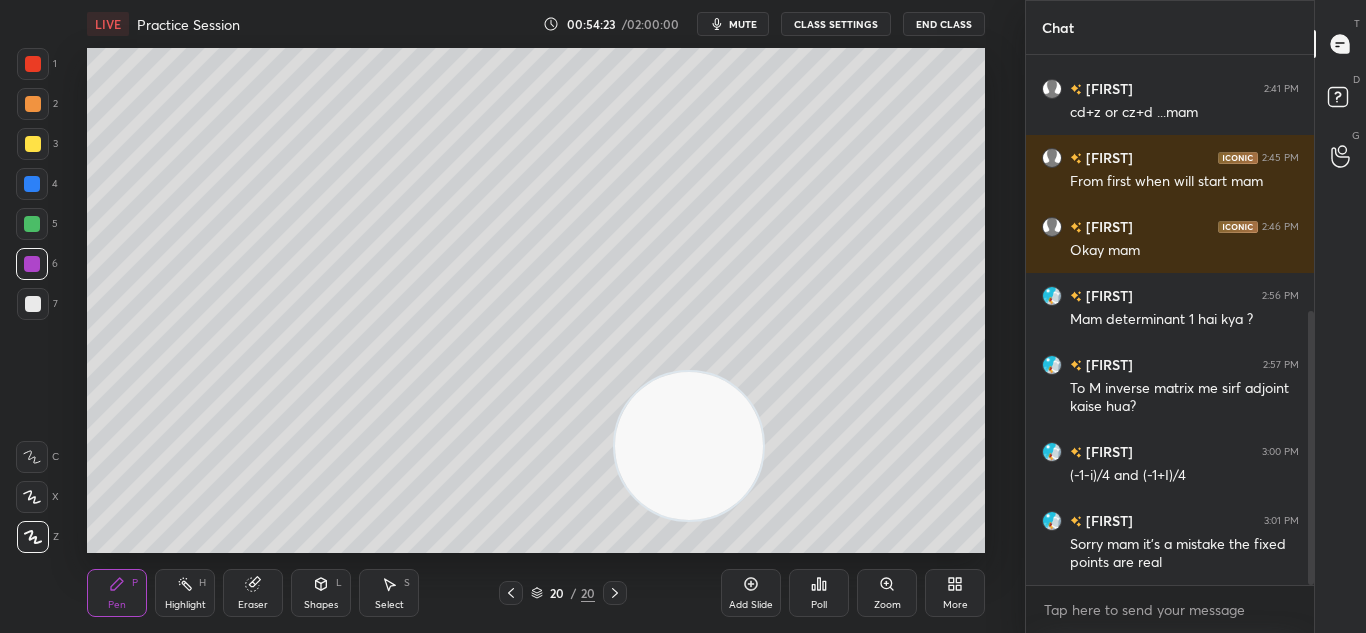 click on "Pen" at bounding box center [117, 605] 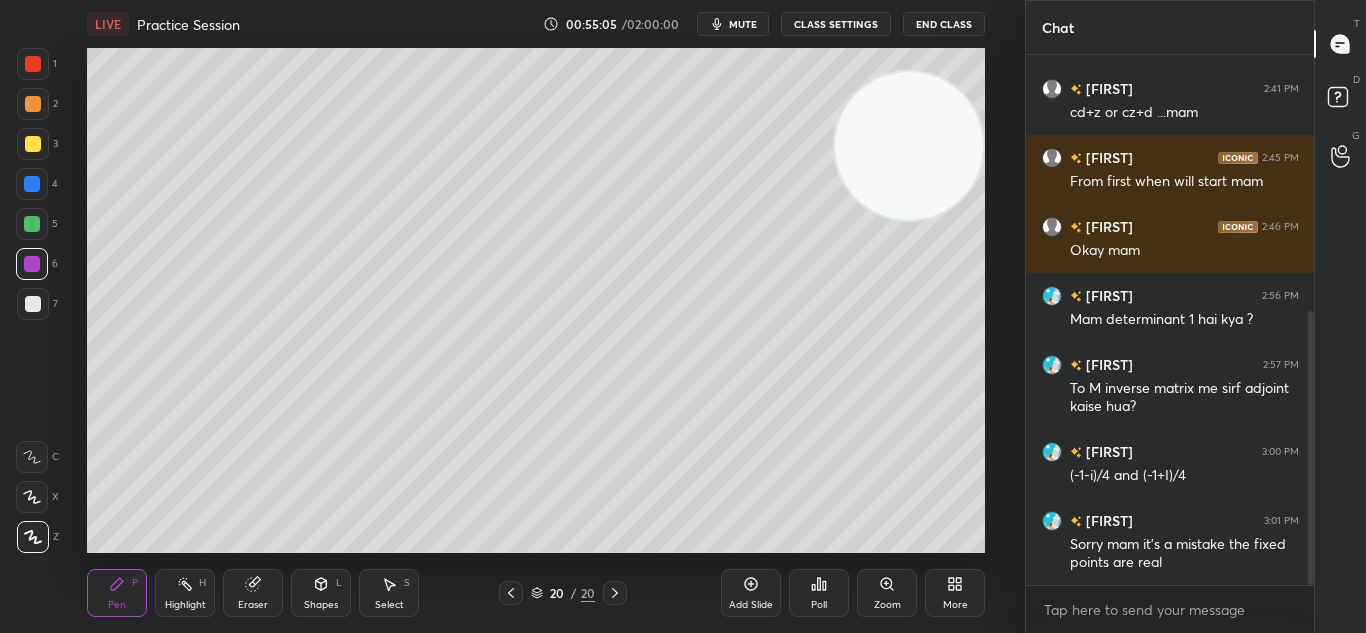 click 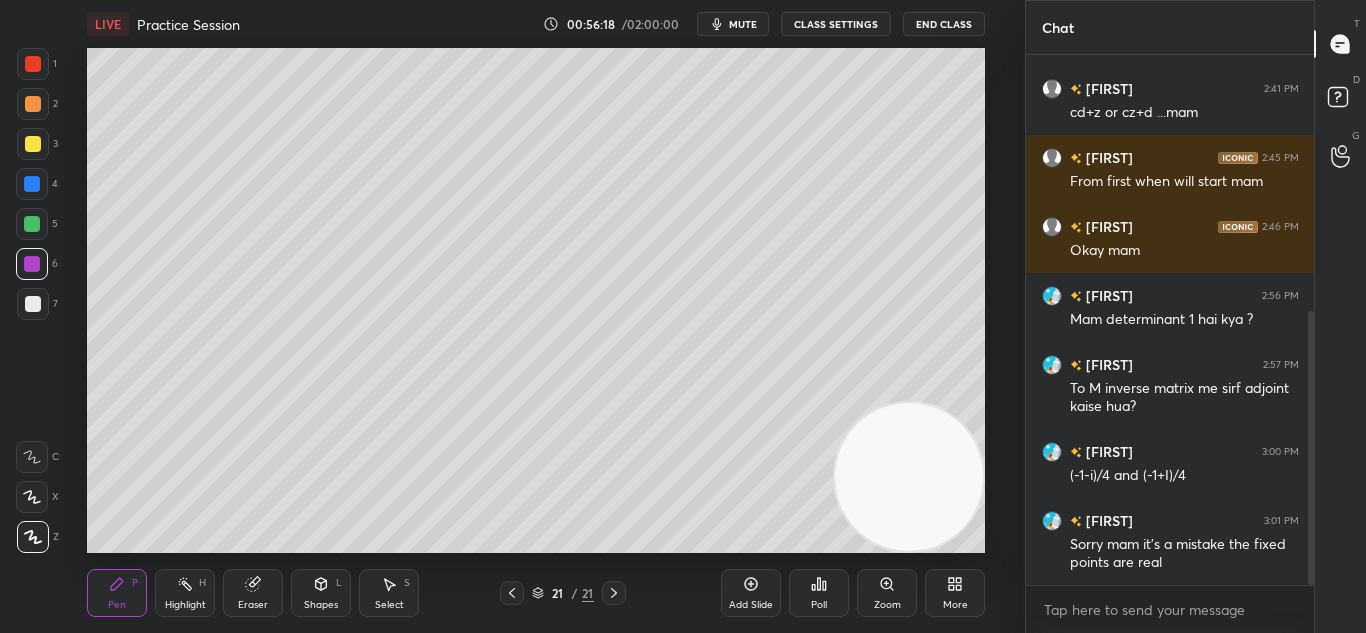 click on "Add Slide" at bounding box center (751, 593) 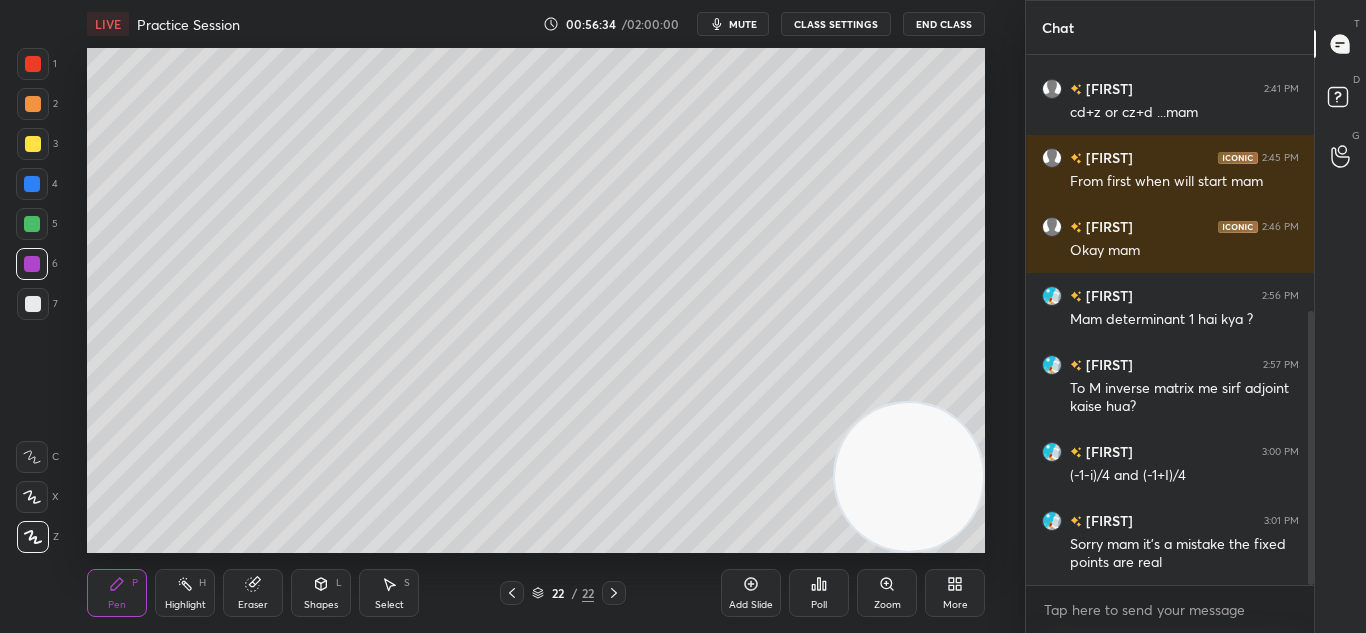 click on "Eraser" at bounding box center [253, 593] 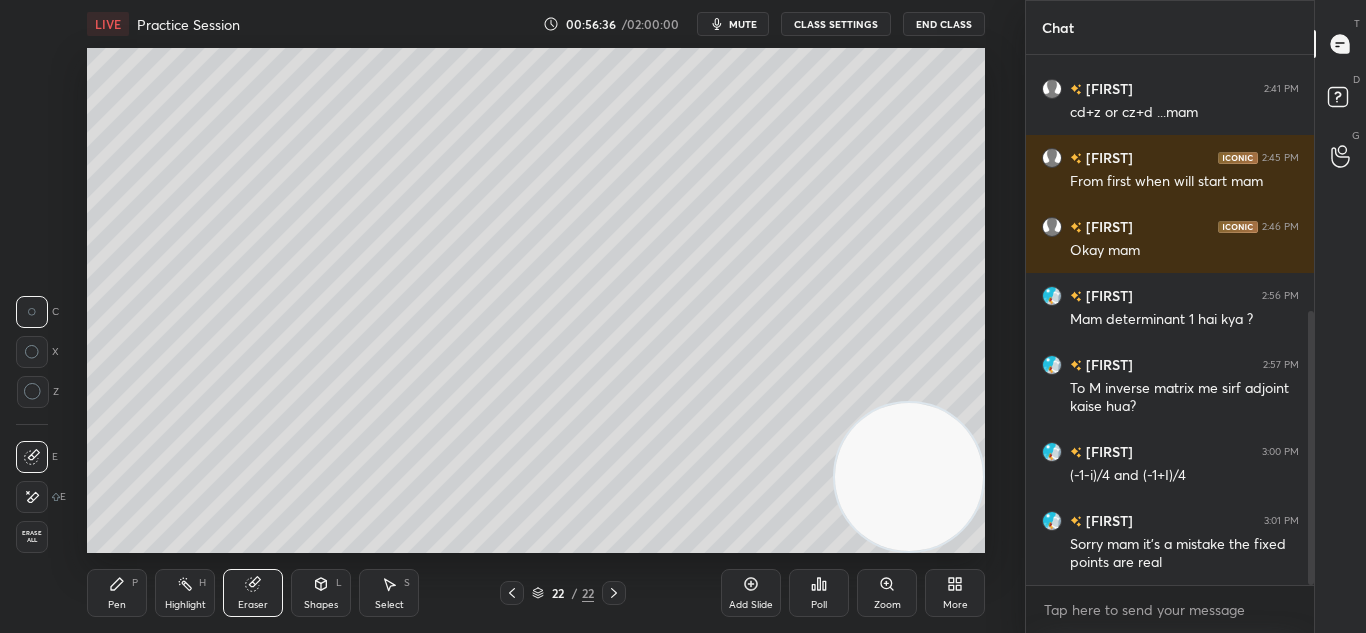 click on "Pen P" at bounding box center (117, 593) 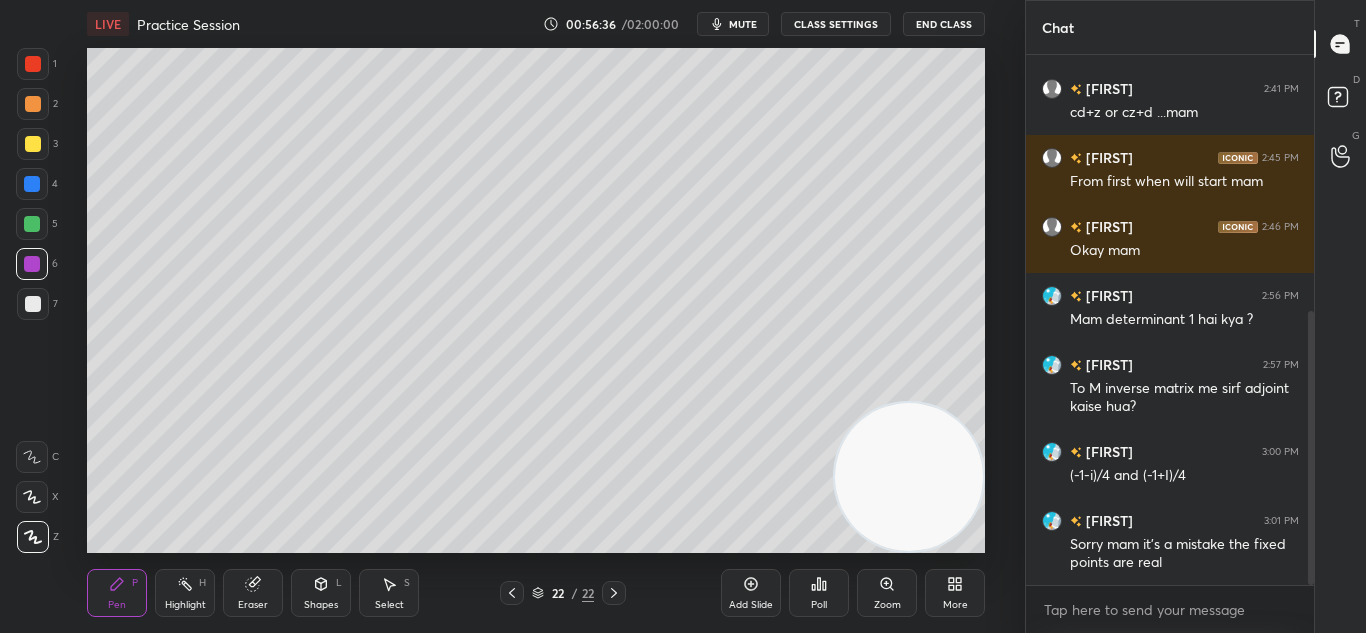 click on "Pen P" at bounding box center (117, 593) 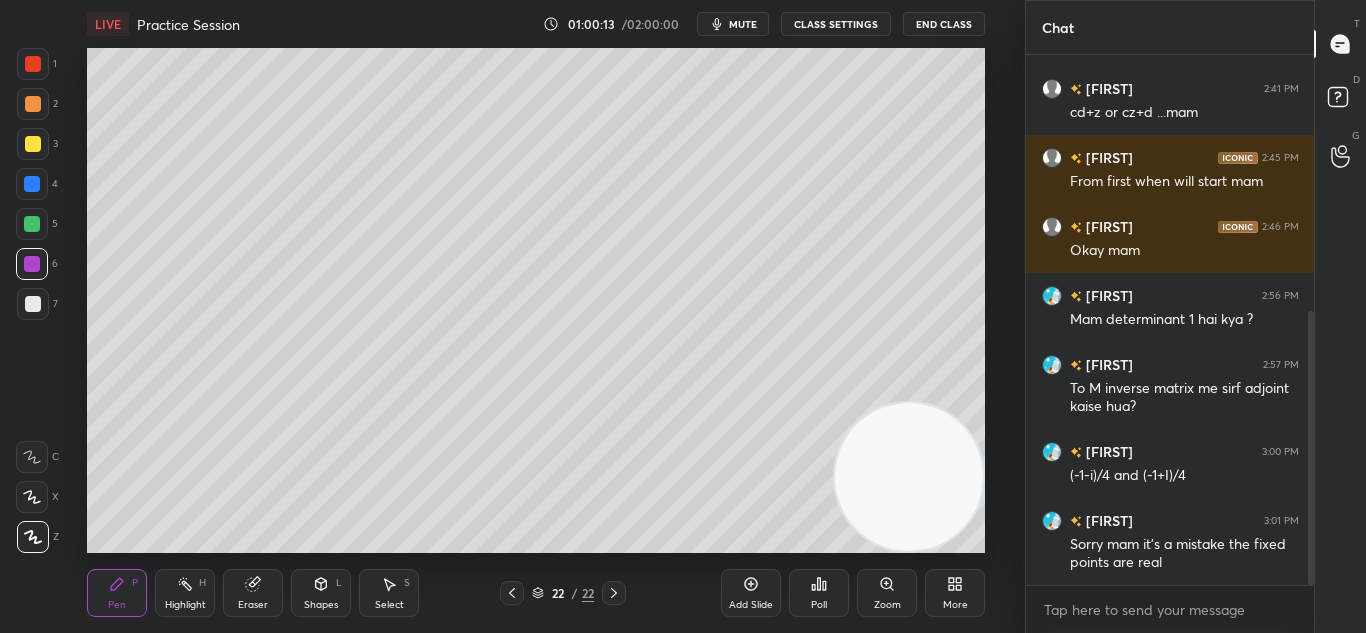 click on "Add Slide" at bounding box center [751, 605] 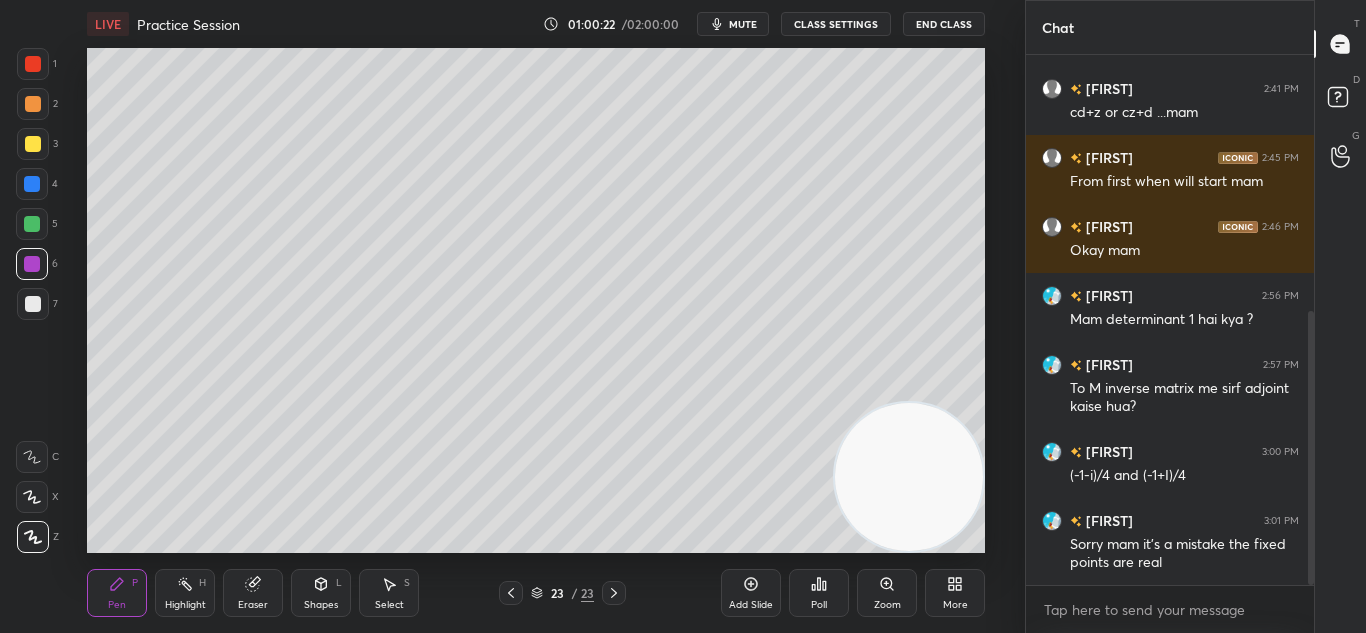 click on "Eraser" at bounding box center (253, 593) 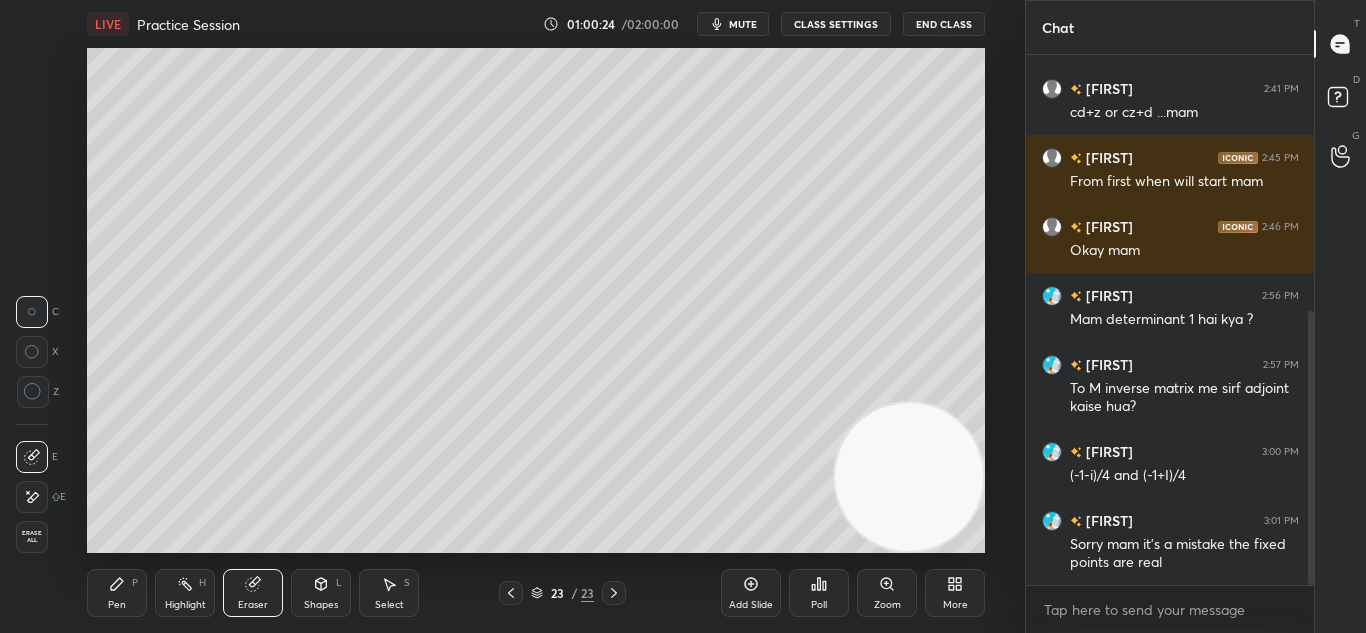 click on "LIVE Practice Session 01:00:24 /  02:00:00 mute CLASS SETTINGS End Class Setting up your live class Poll for   secs No correct answer Start poll Back Practice Session • L26 of Detailed course on Complex Analysis - CSIR 2025 Km Neetu Gupta Pen P Highlight H Eraser Shapes L Select S 23 / 23 Add Slide Poll Zoom More" at bounding box center [536, 316] 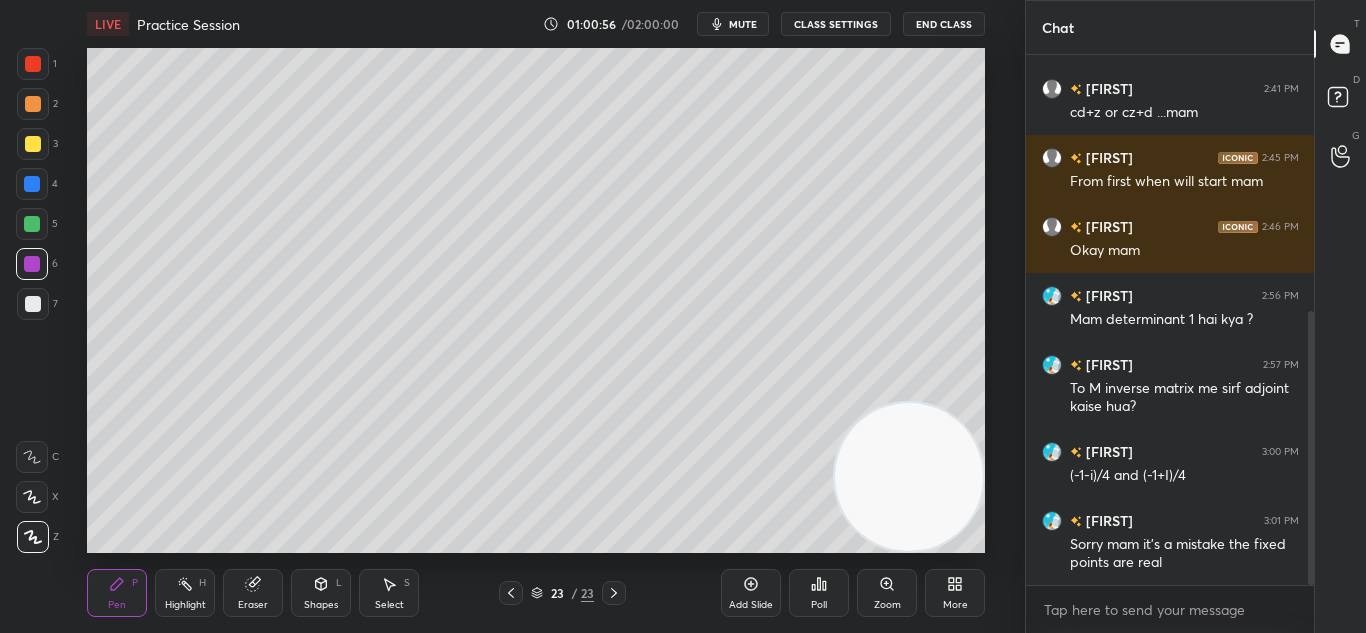 click at bounding box center (909, 477) 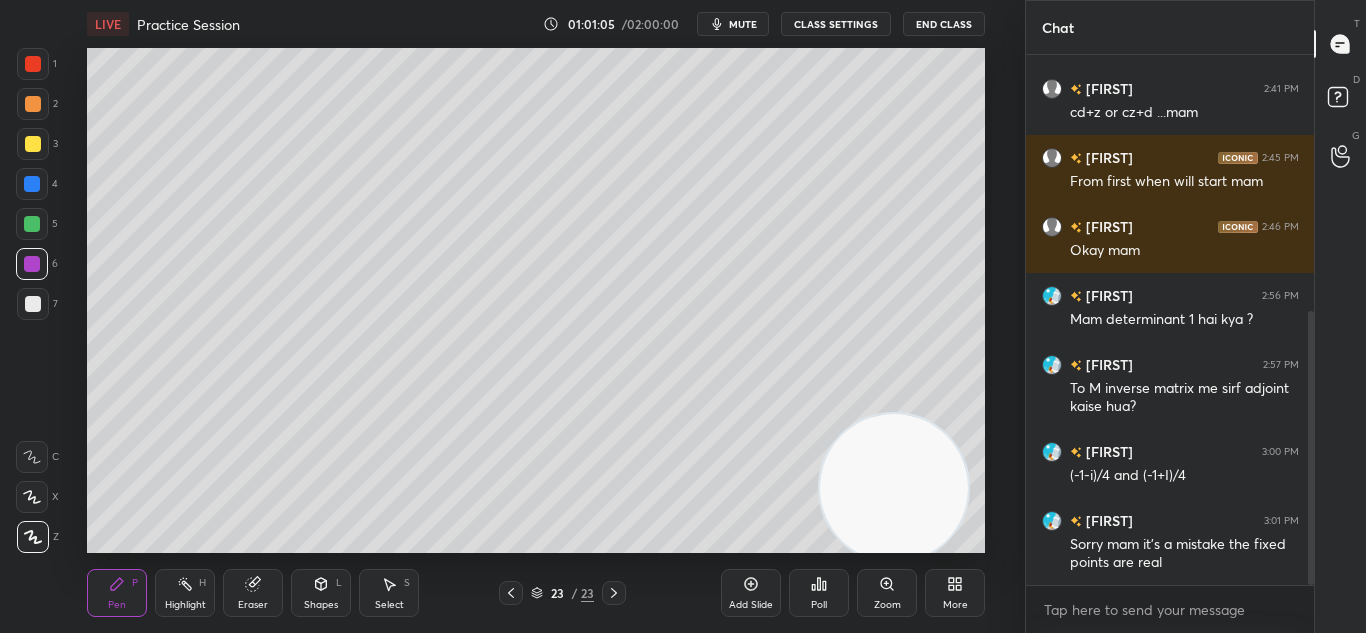 click at bounding box center [511, 593] 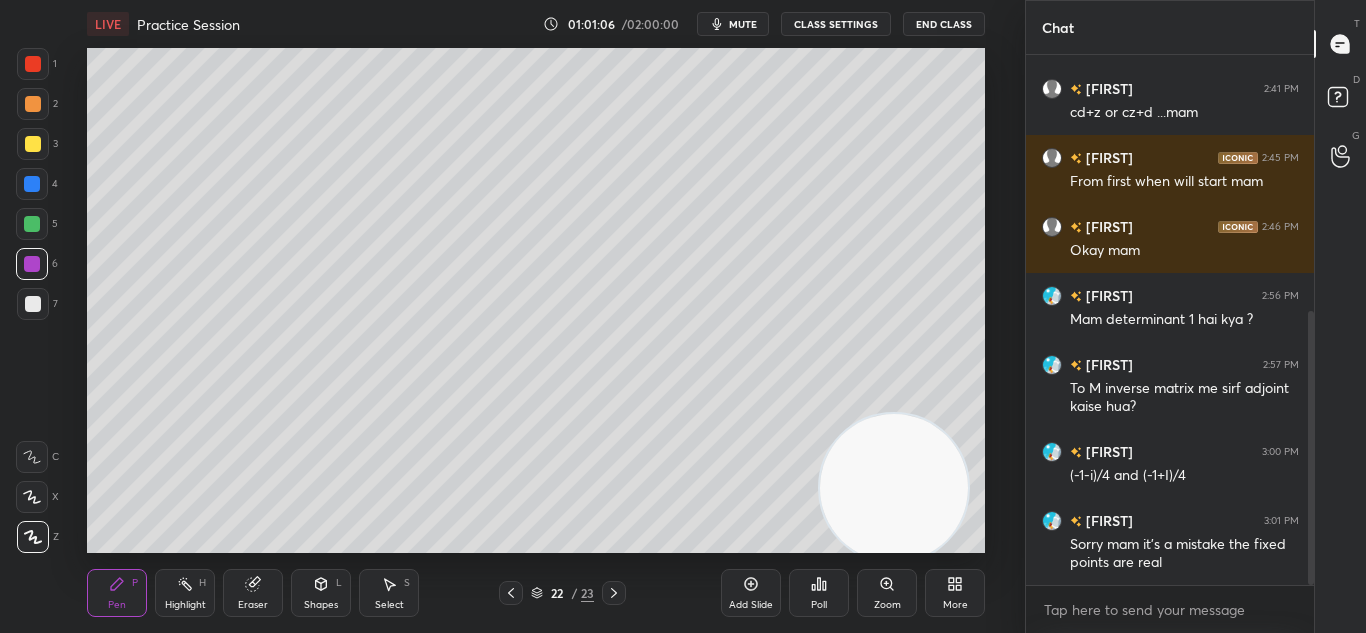 click on "Pen P Highlight H Eraser Shapes L Select S 22 / 23 Add Slide Poll Zoom More" at bounding box center (536, 593) 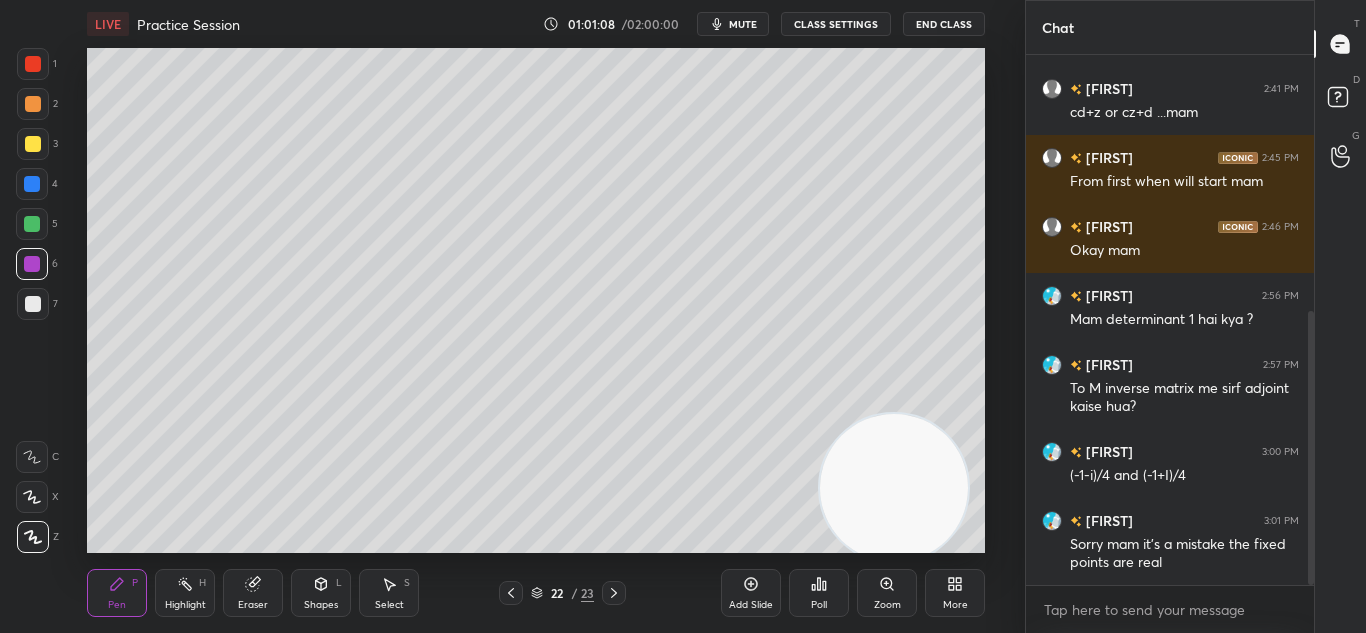 click 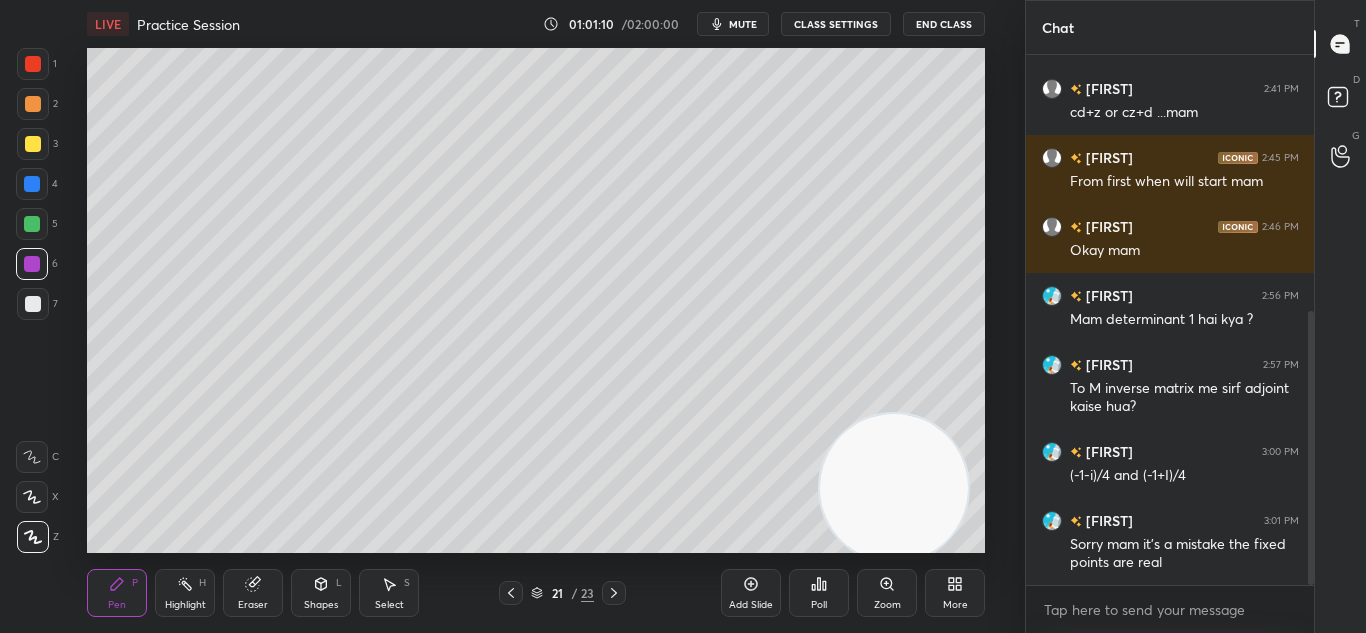 click 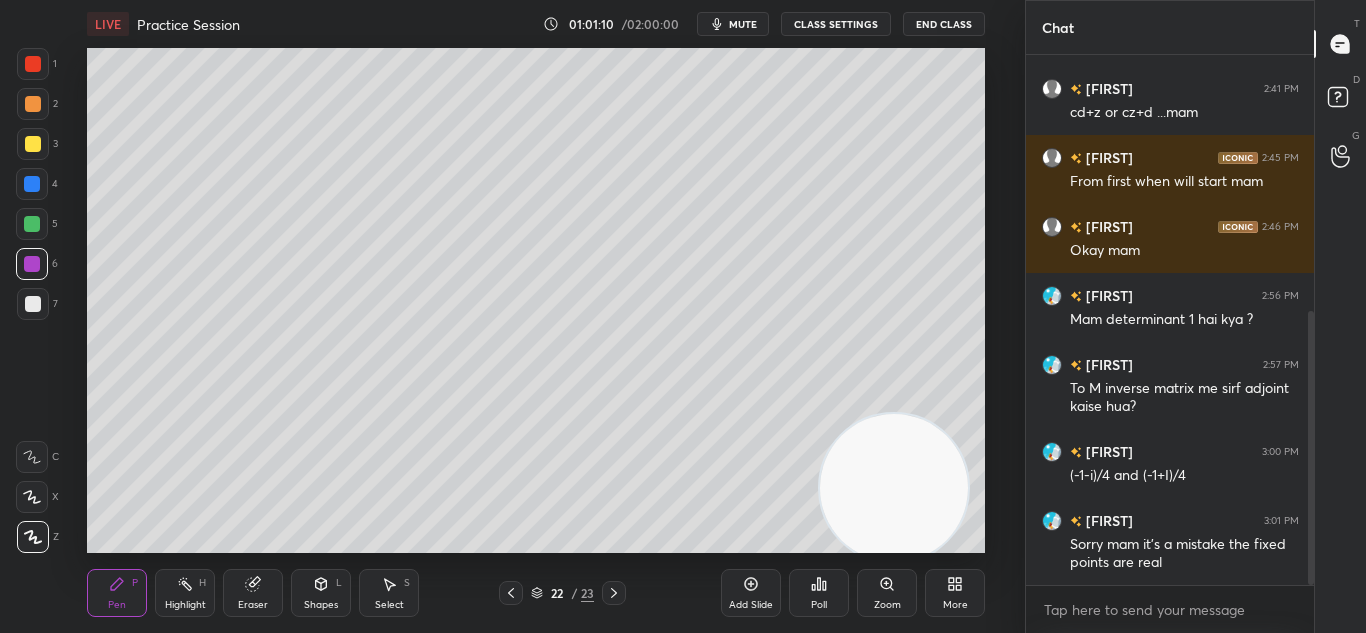 click 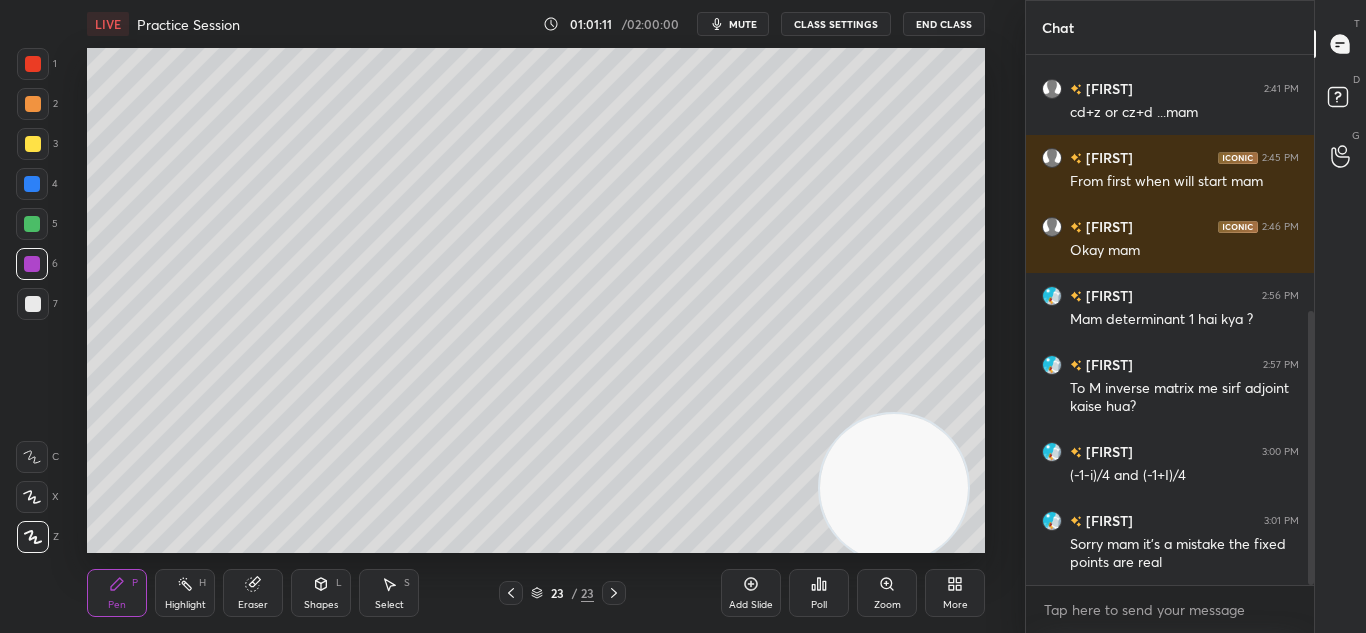 click 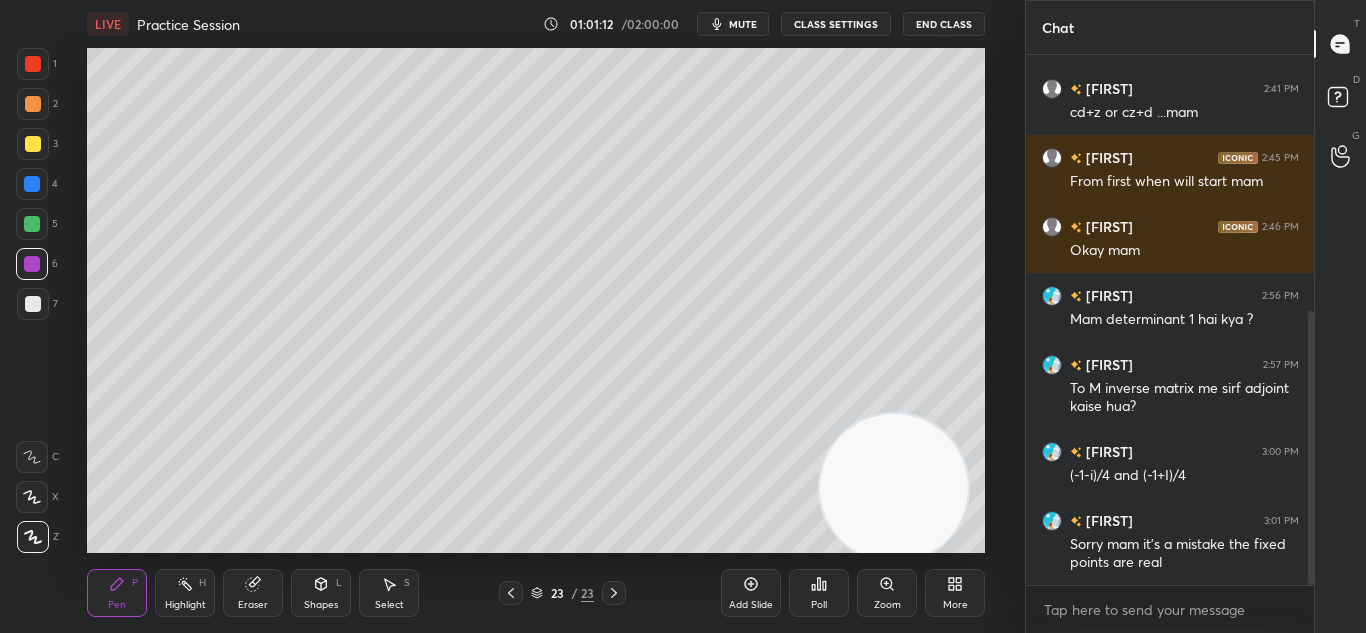 click 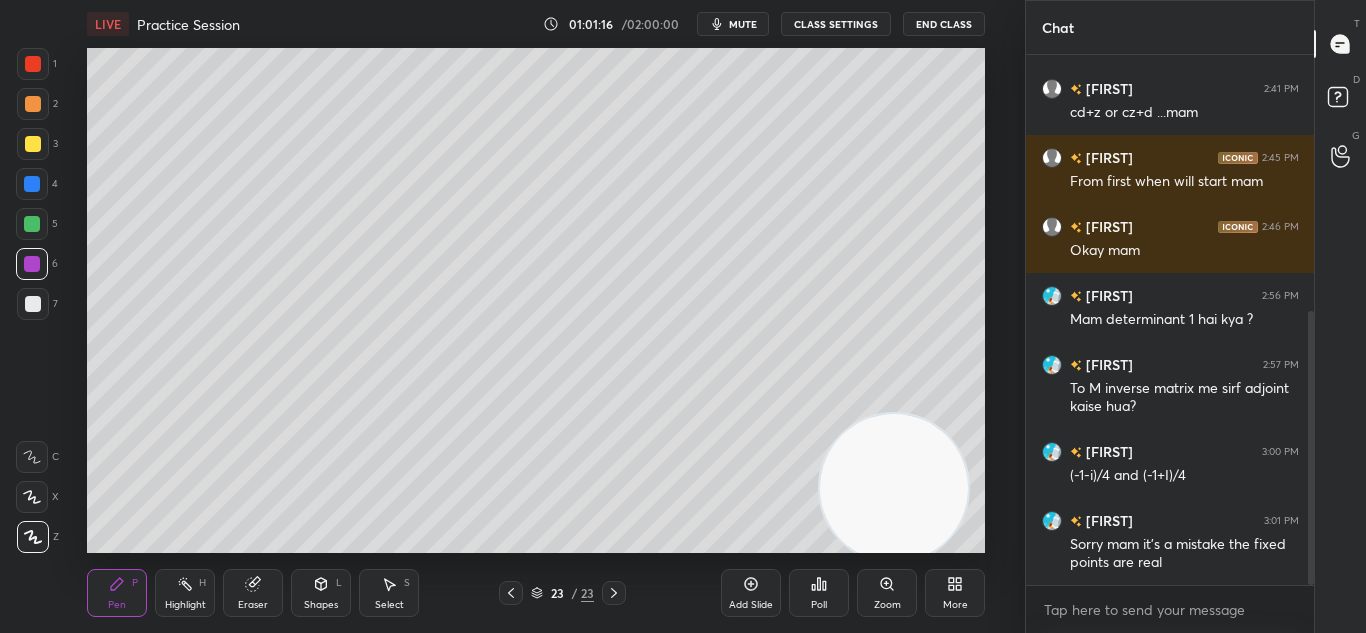 click 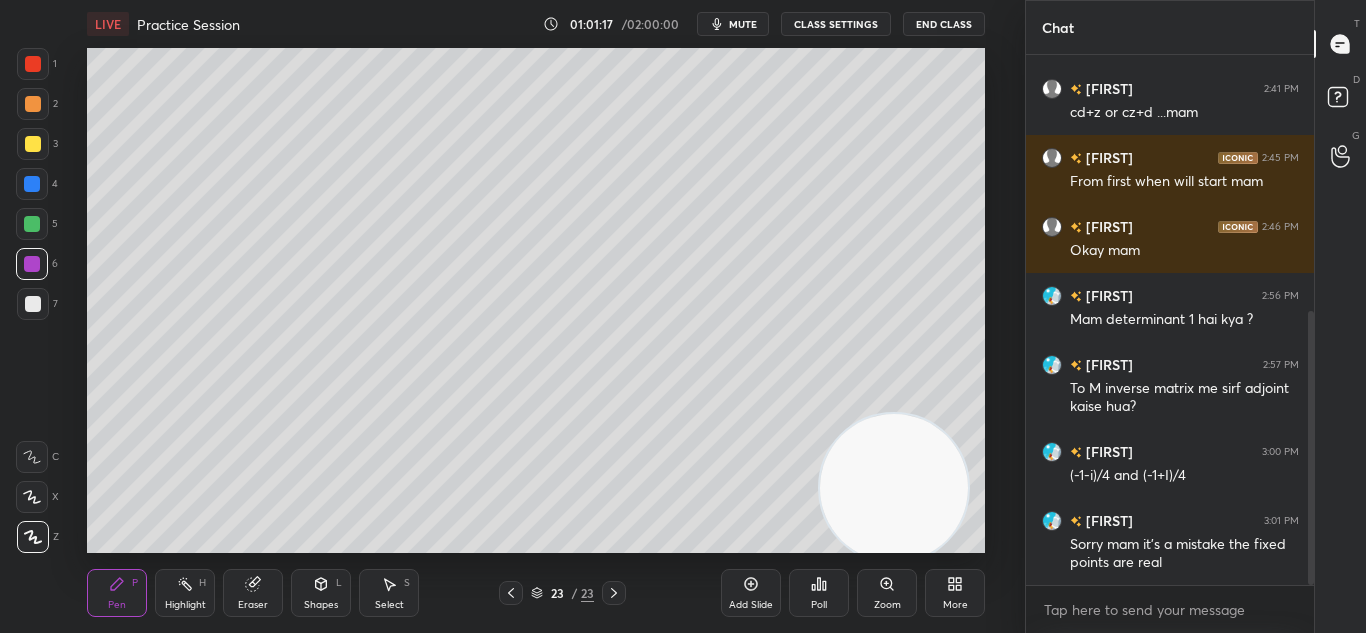 click 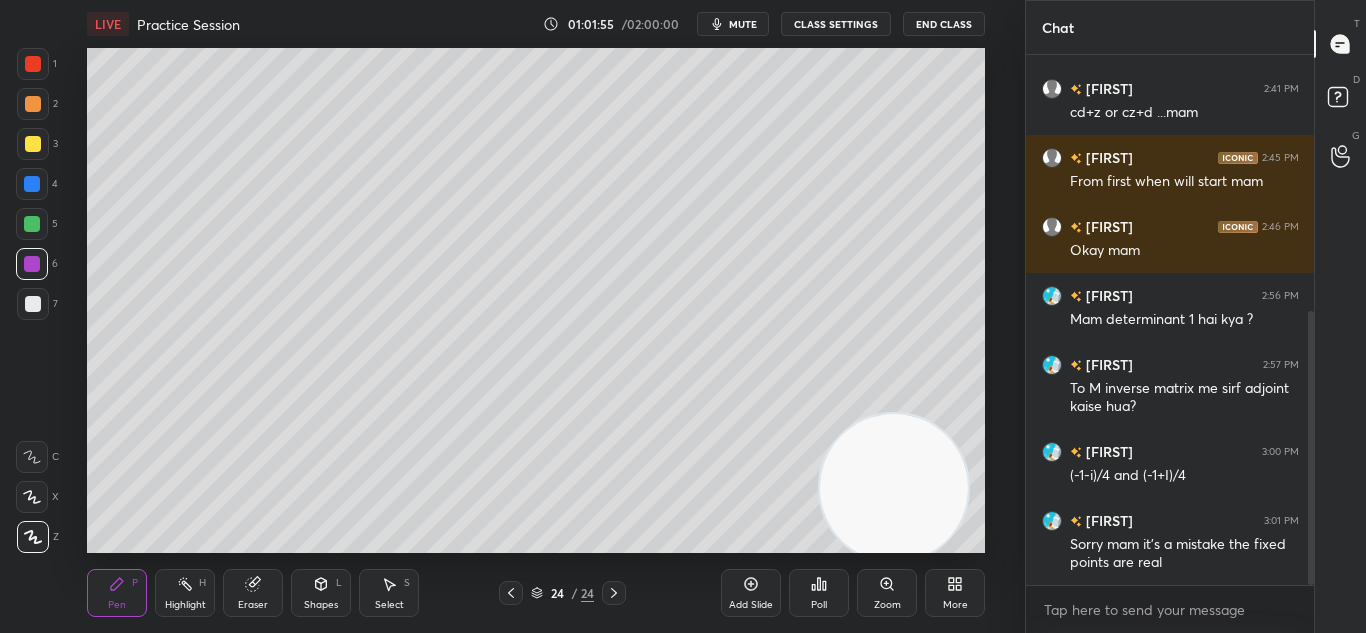click on "Add Slide" at bounding box center (751, 593) 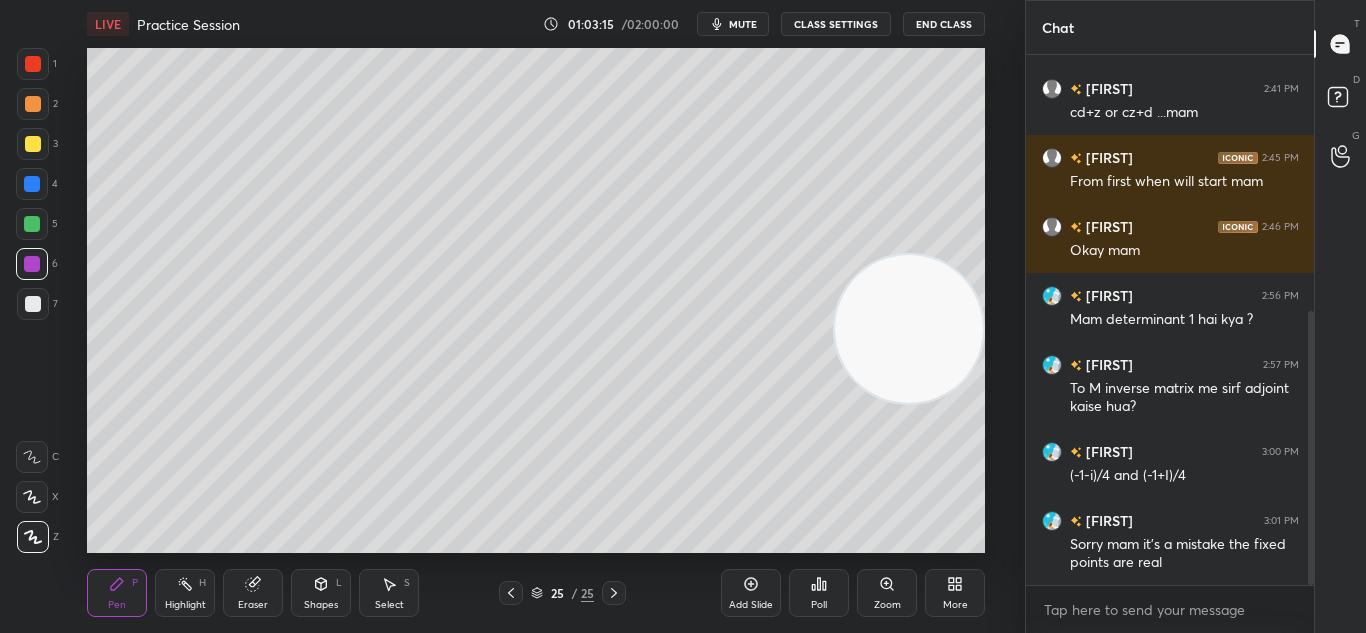 click on "mute" at bounding box center (733, 24) 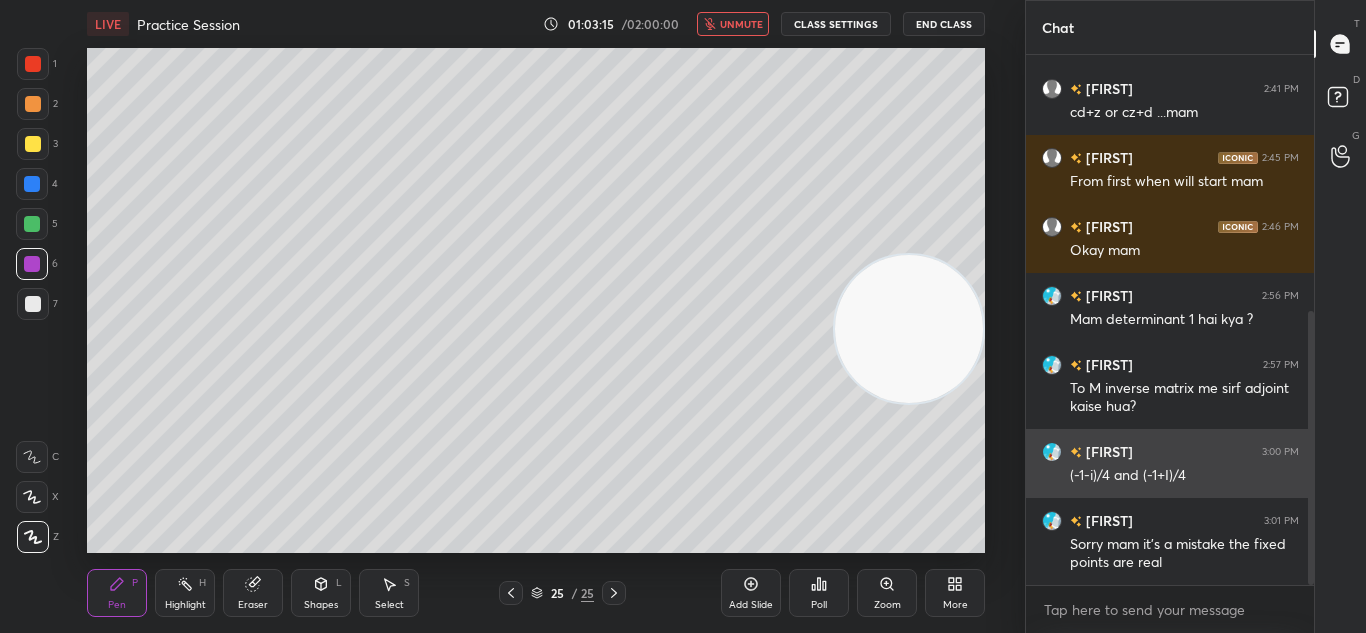 click on "End Class" at bounding box center [944, 24] 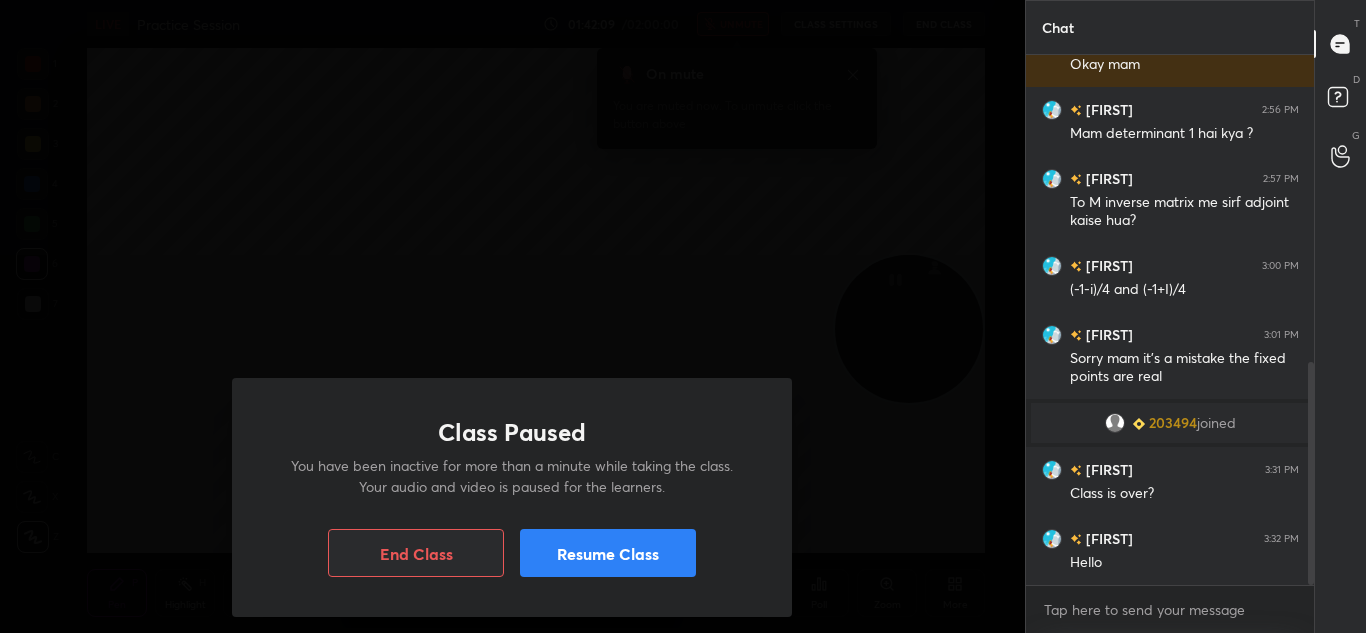 scroll, scrollTop: 778, scrollLeft: 0, axis: vertical 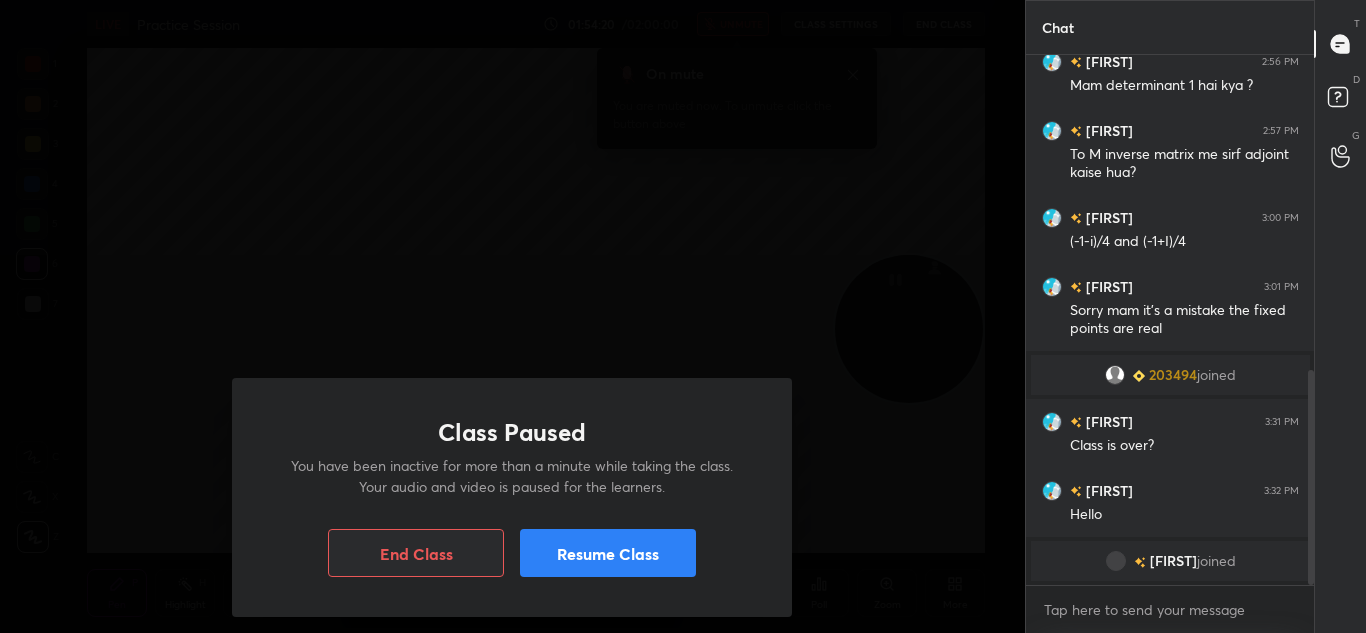 click on "End Class" at bounding box center (416, 553) 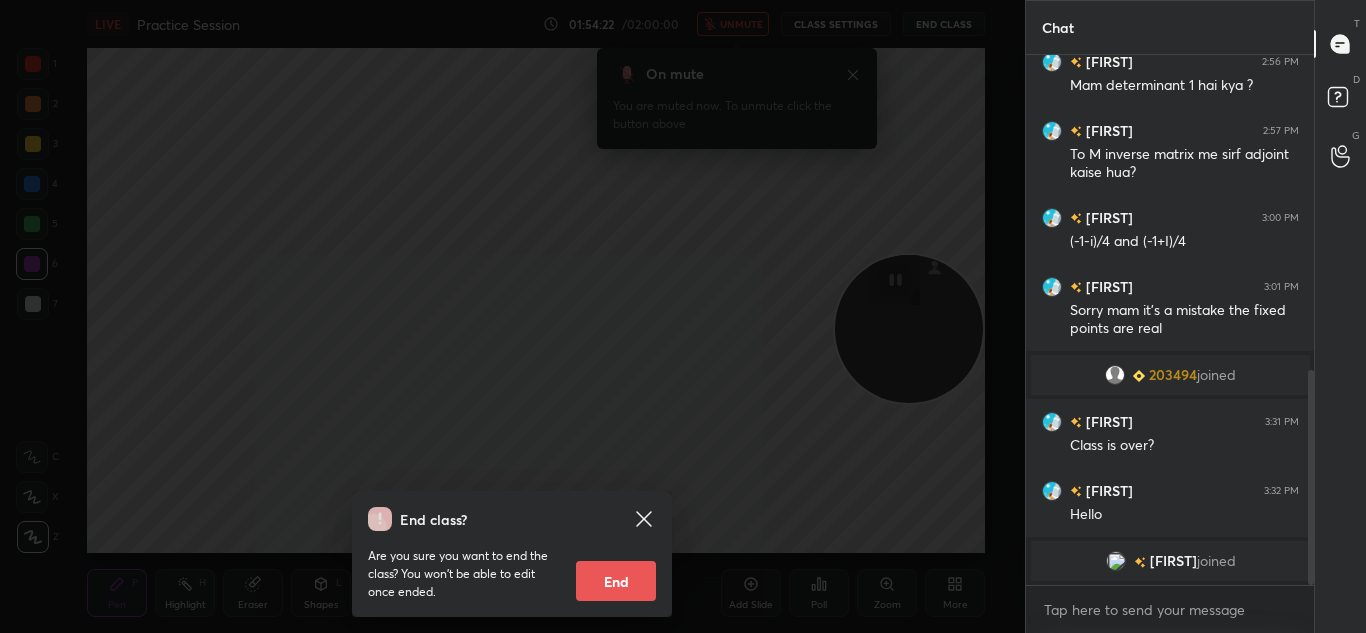 click on "End" at bounding box center [616, 581] 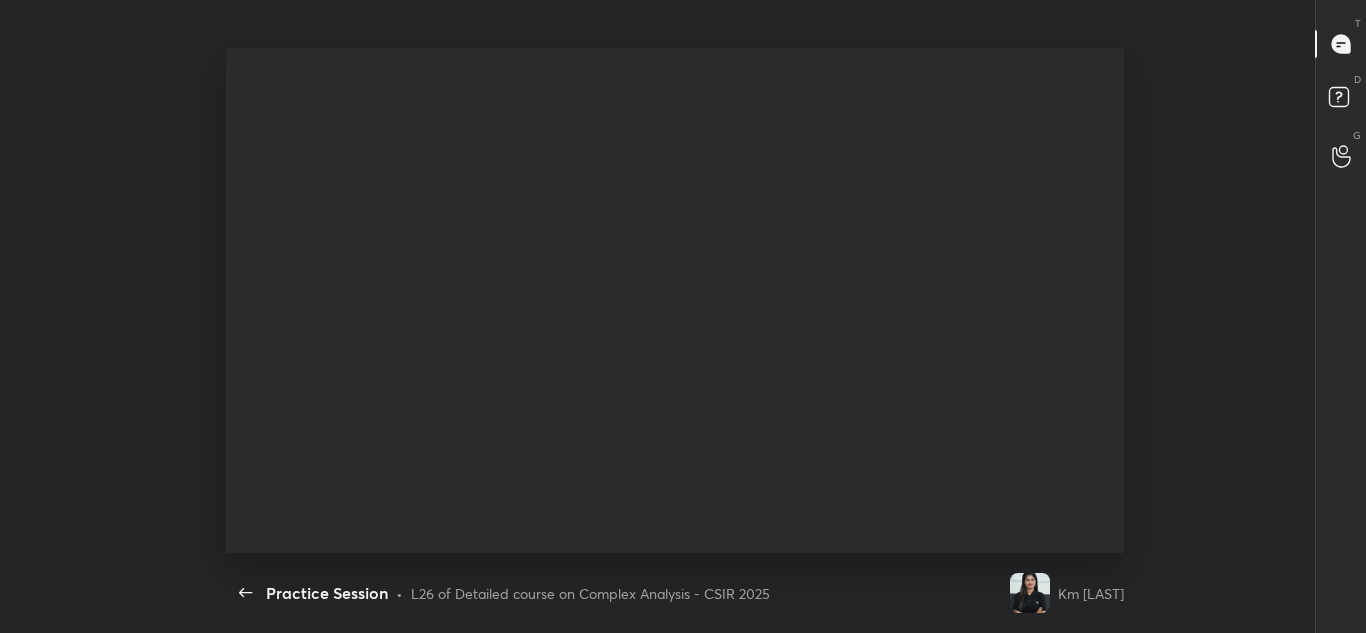 scroll, scrollTop: 99495, scrollLeft: 98991, axis: both 